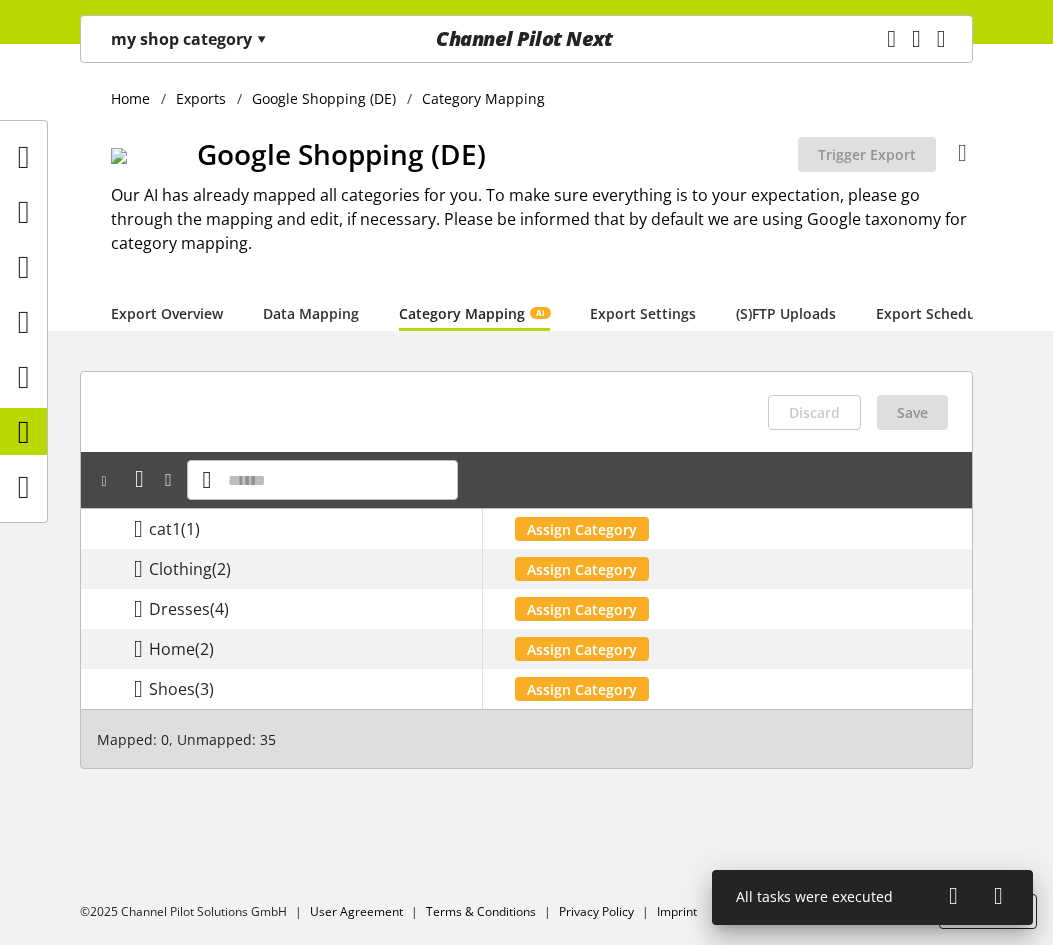 scroll, scrollTop: 0, scrollLeft: 0, axis: both 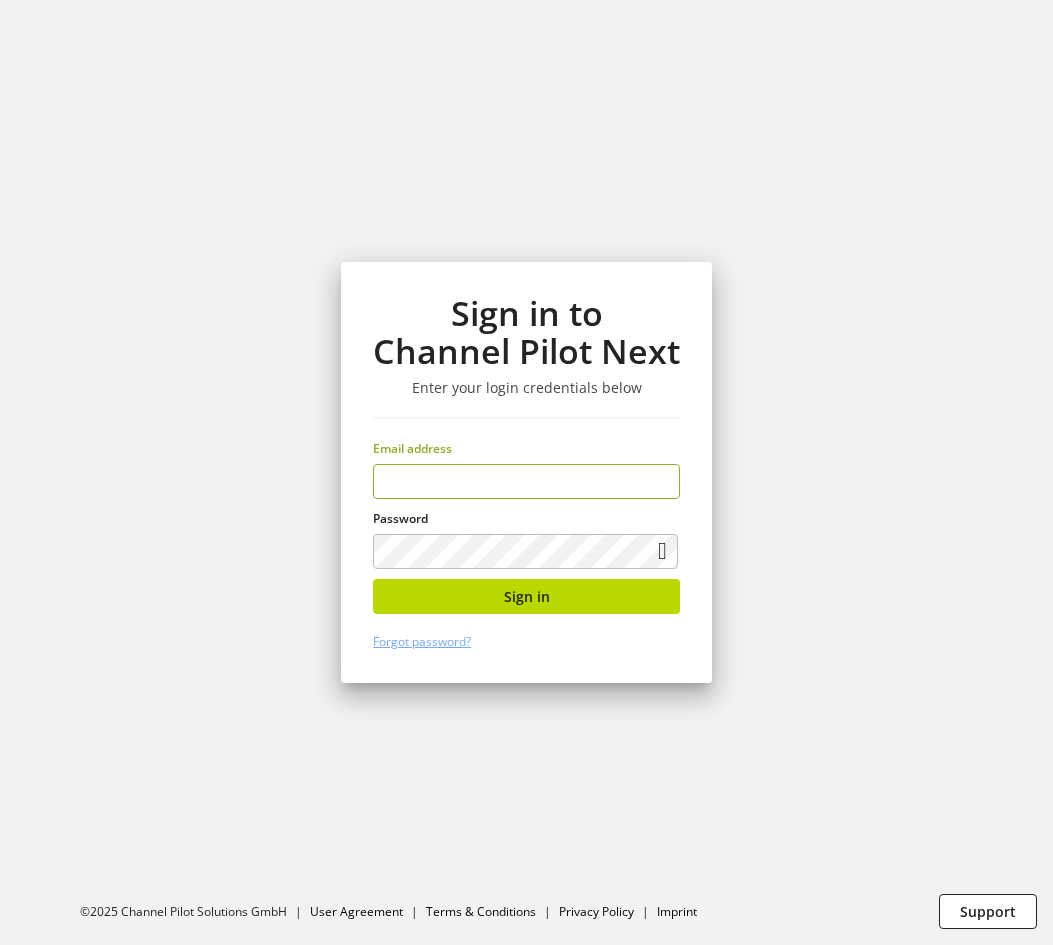 drag, startPoint x: 430, startPoint y: 500, endPoint x: 441, endPoint y: 489, distance: 15.556349 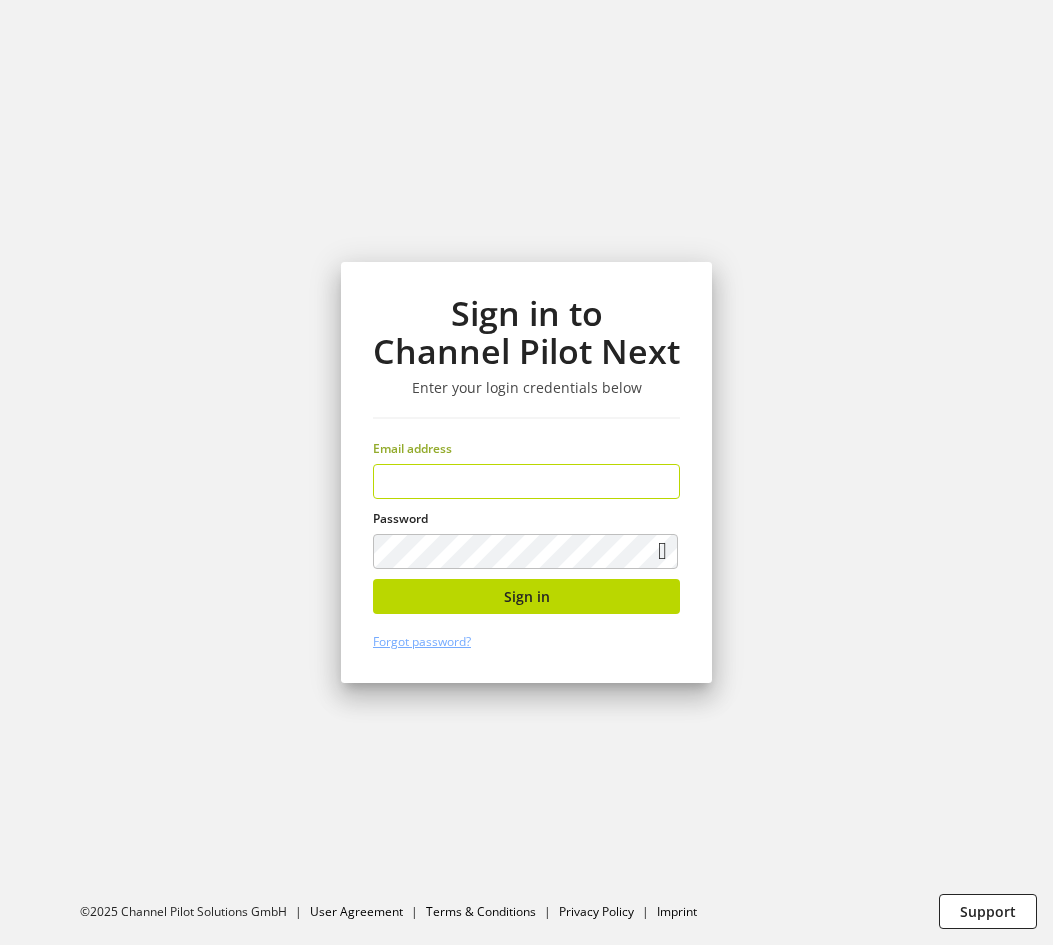 click at bounding box center [526, 481] 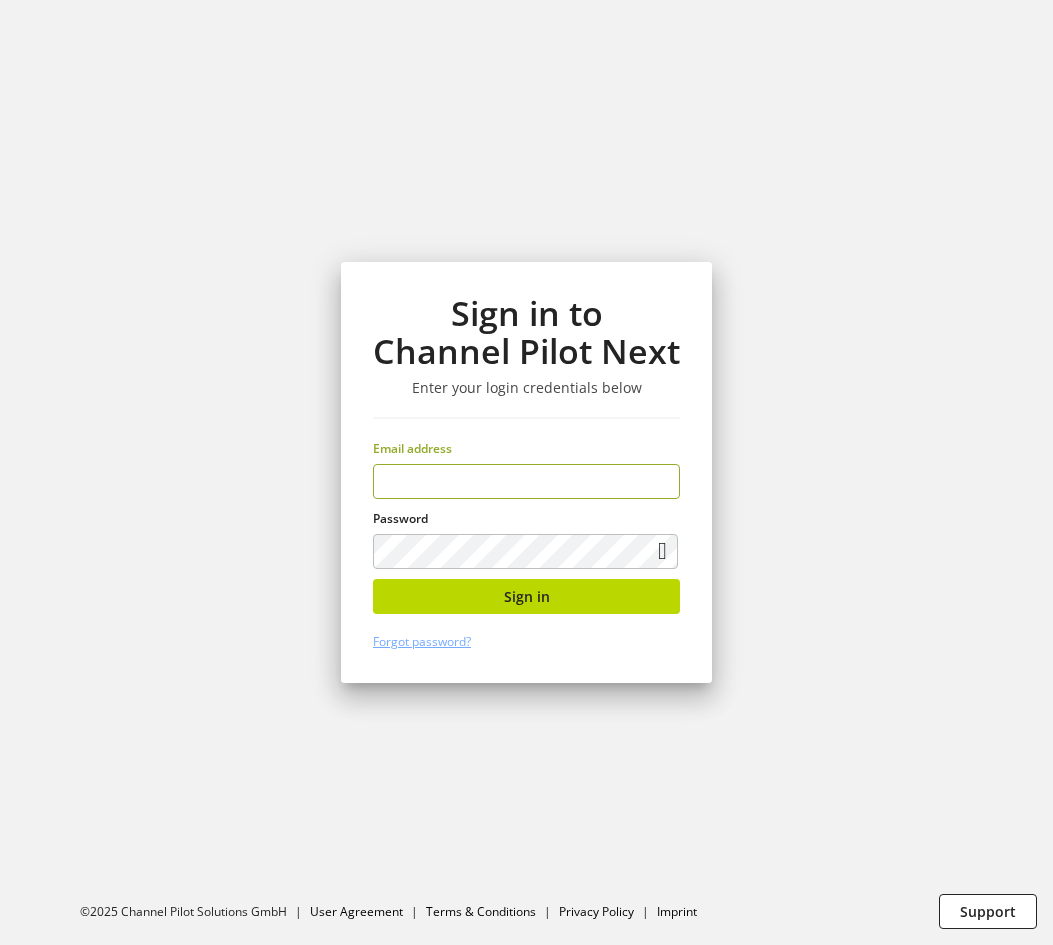 type on "**********" 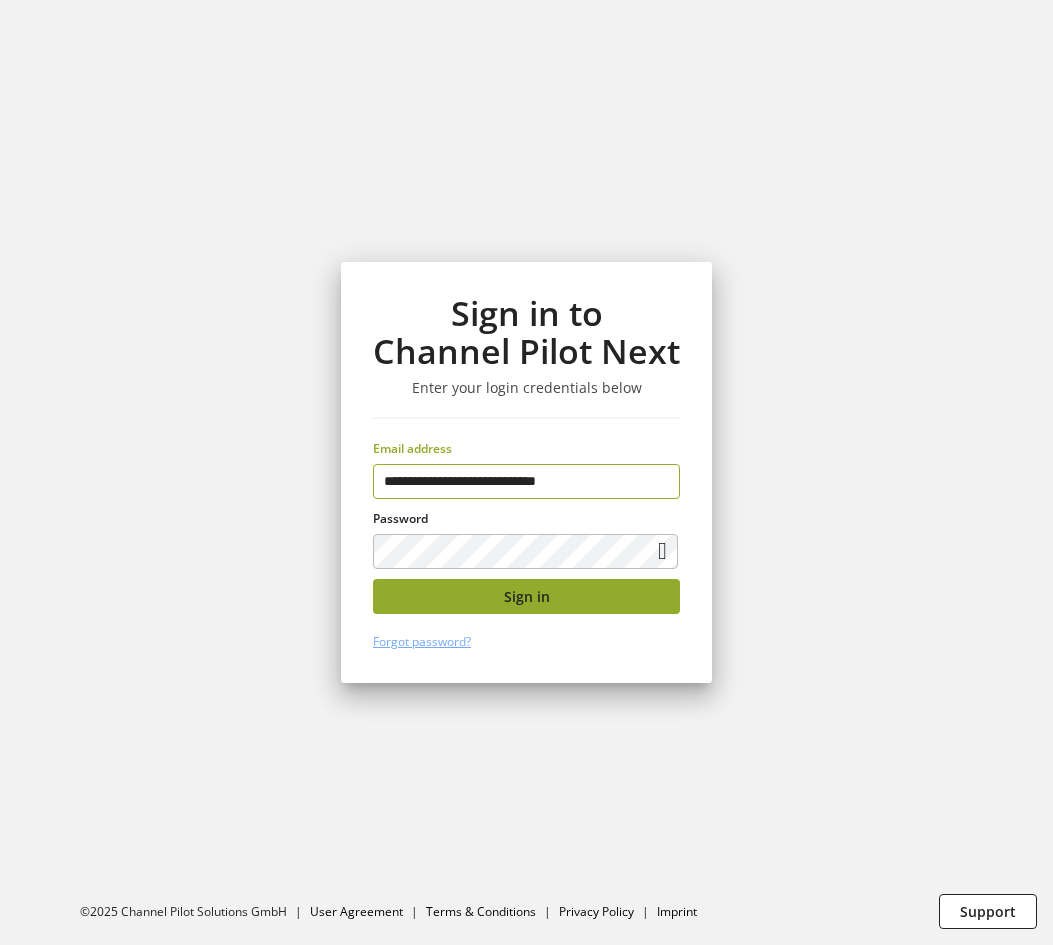 click on "Sign in" at bounding box center [526, 596] 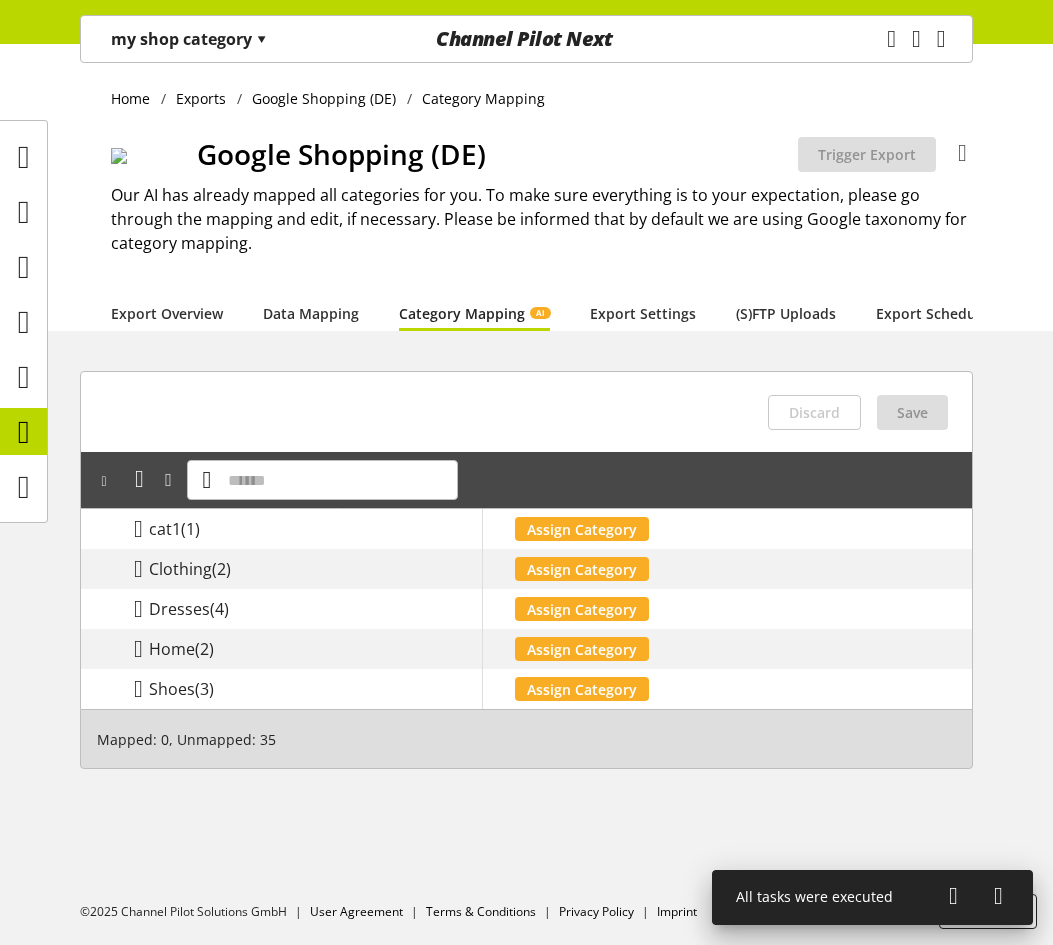 click on "▾" at bounding box center (261, 39) 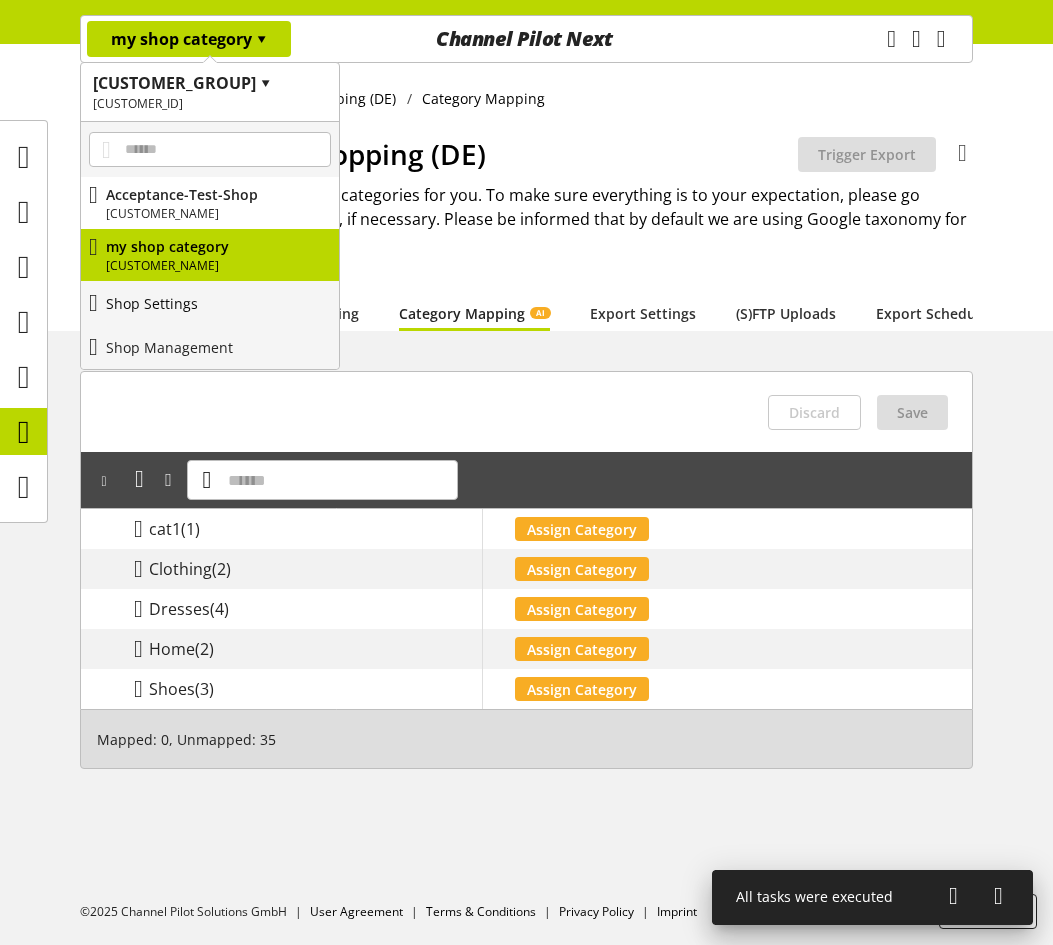 click on "Shop Settings" at bounding box center (152, 303) 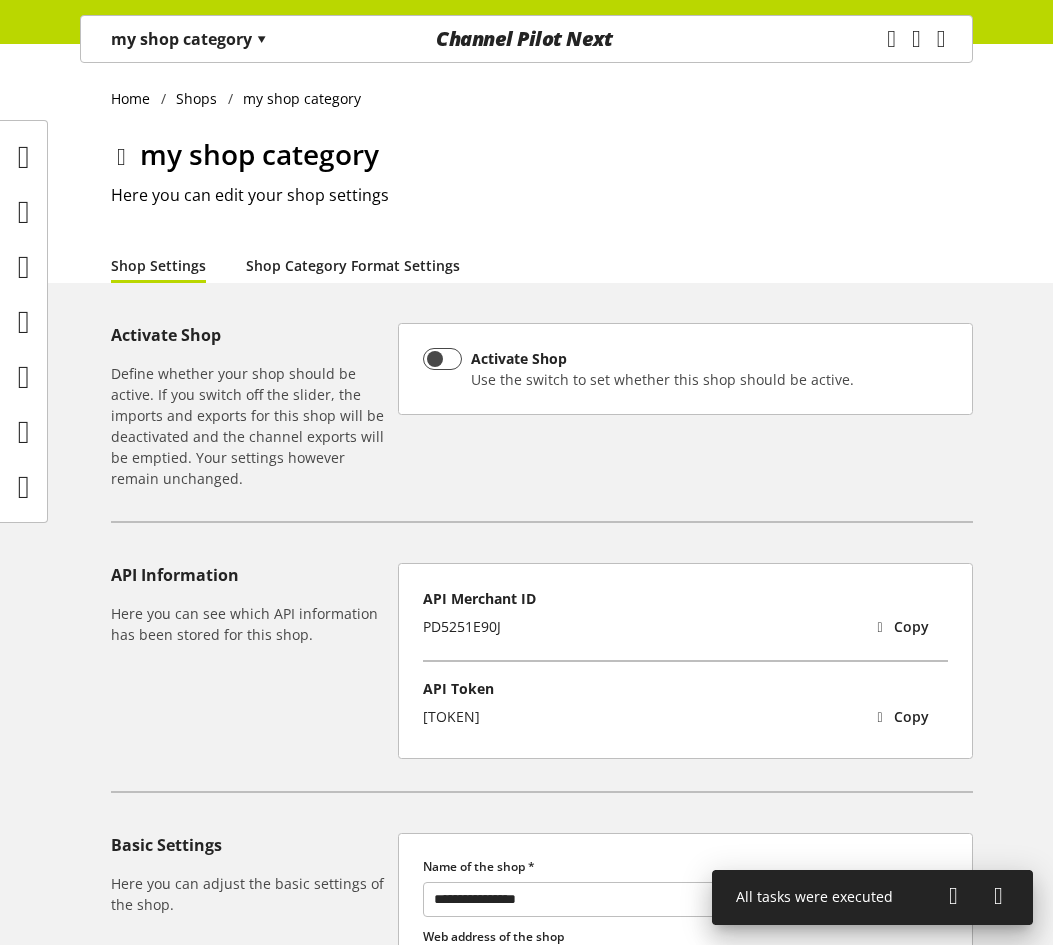 click on "Shop Category Format Settings" at bounding box center (353, 265) 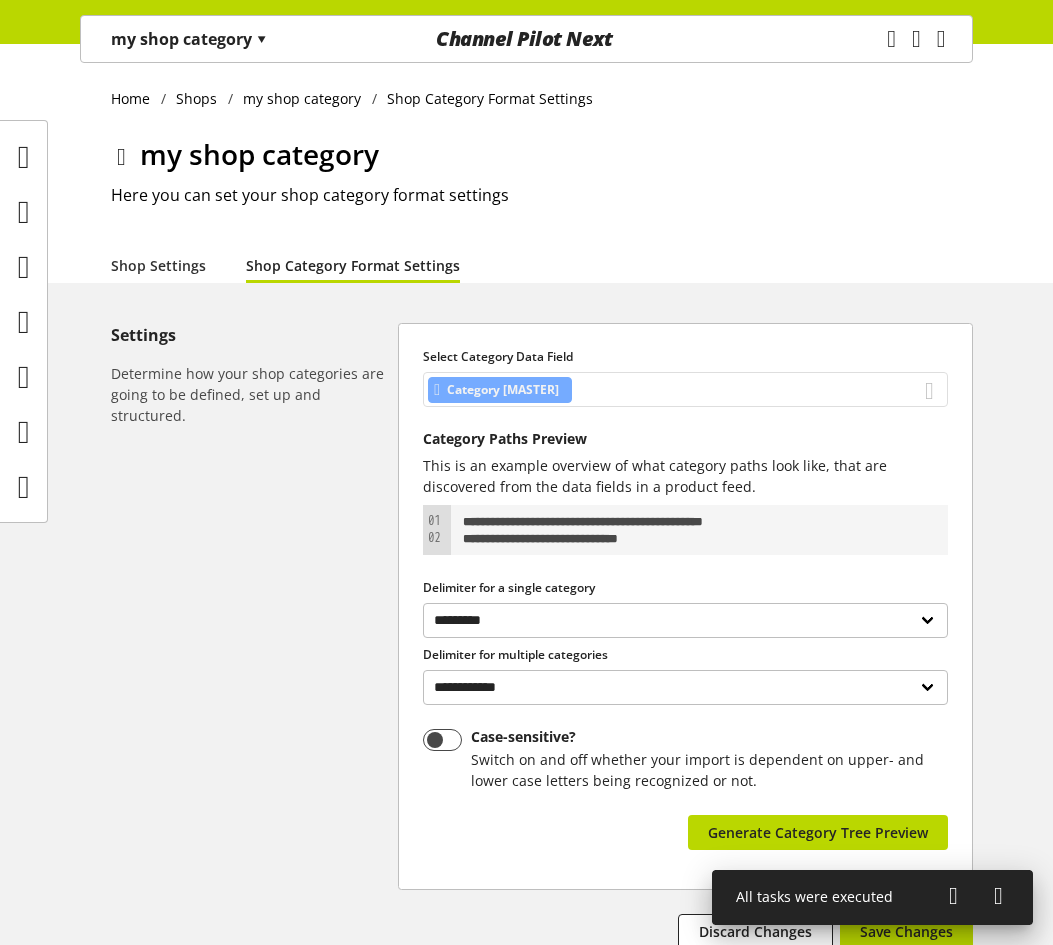 click on "Category [MASTER]" at bounding box center (685, 389) 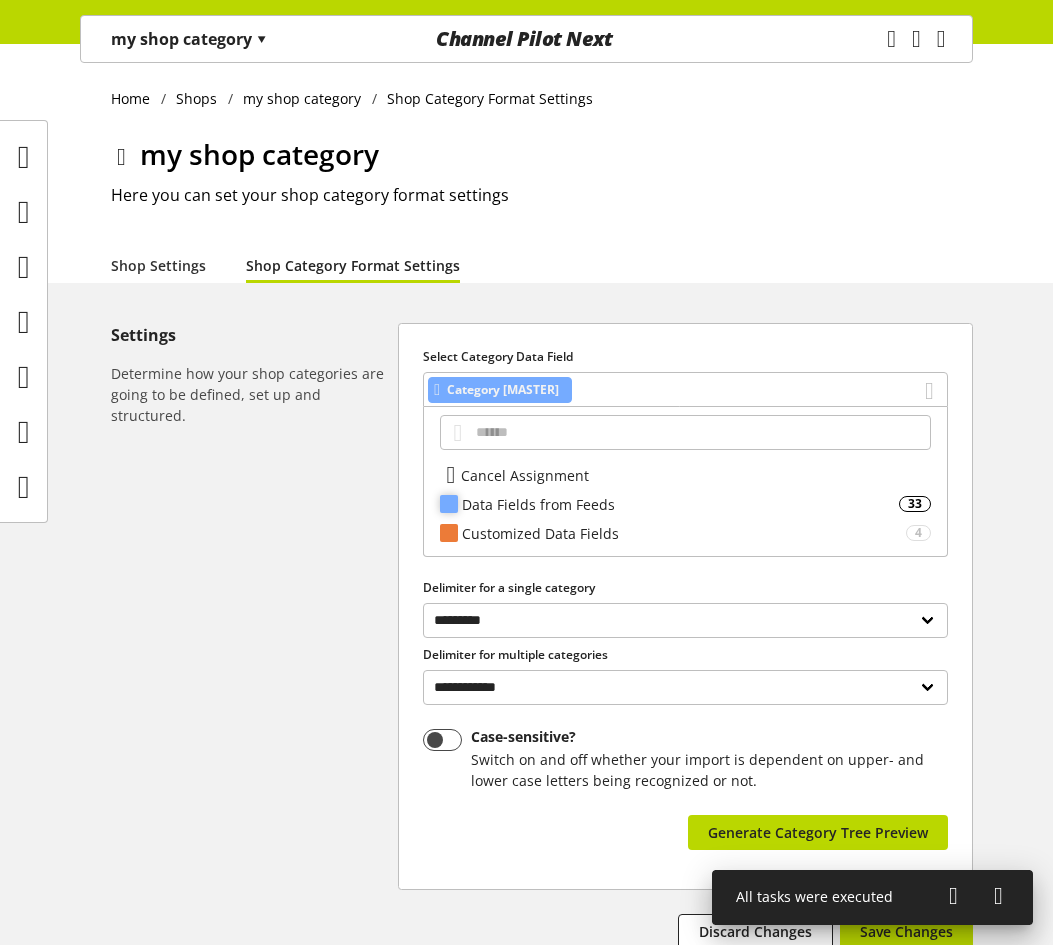 click on "Data Fields from Feeds" at bounding box center [680, 504] 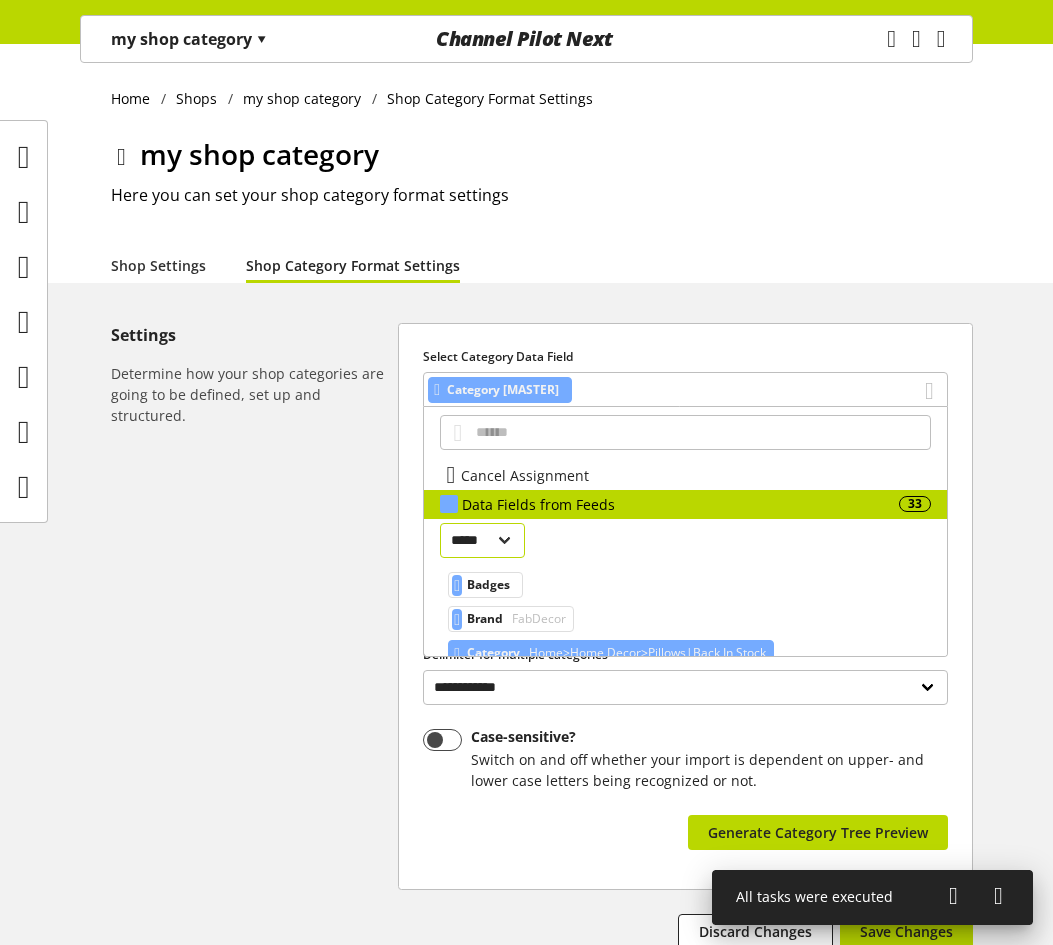 click on "***** ******" at bounding box center (482, 540) 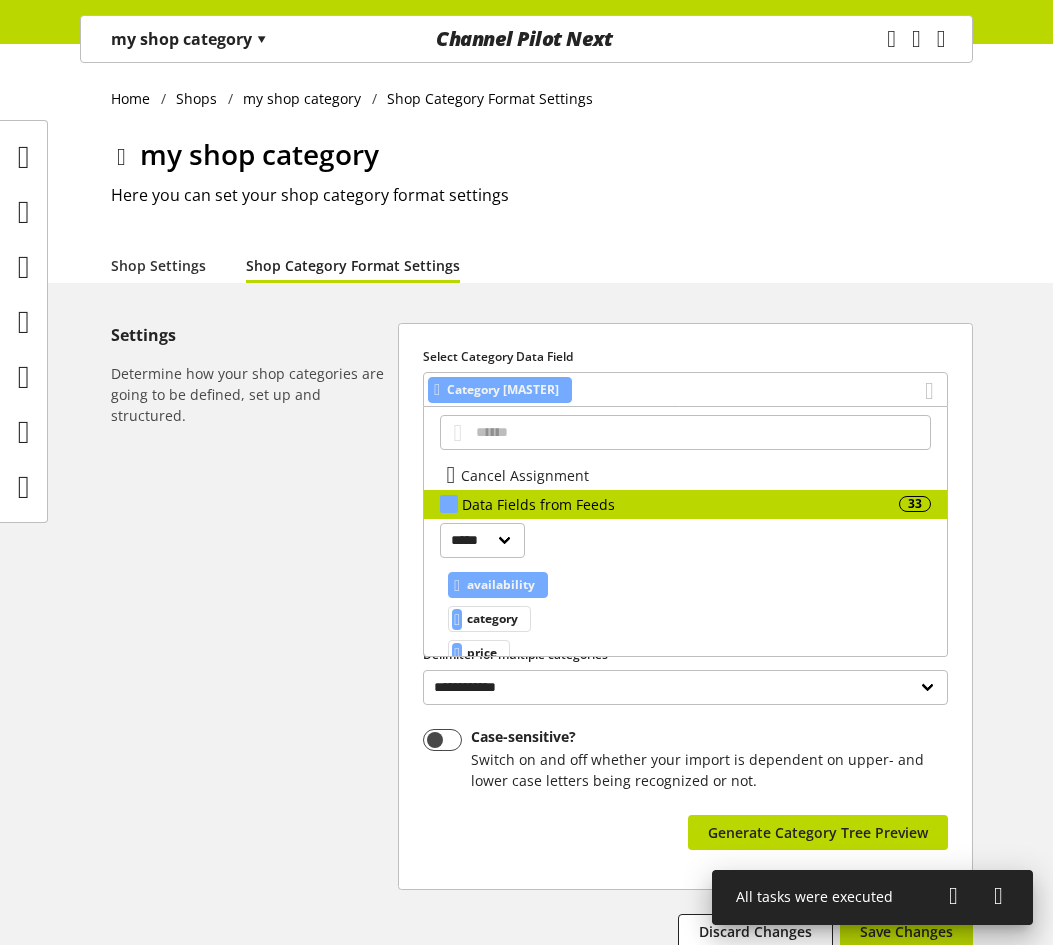 scroll, scrollTop: 100, scrollLeft: 0, axis: vertical 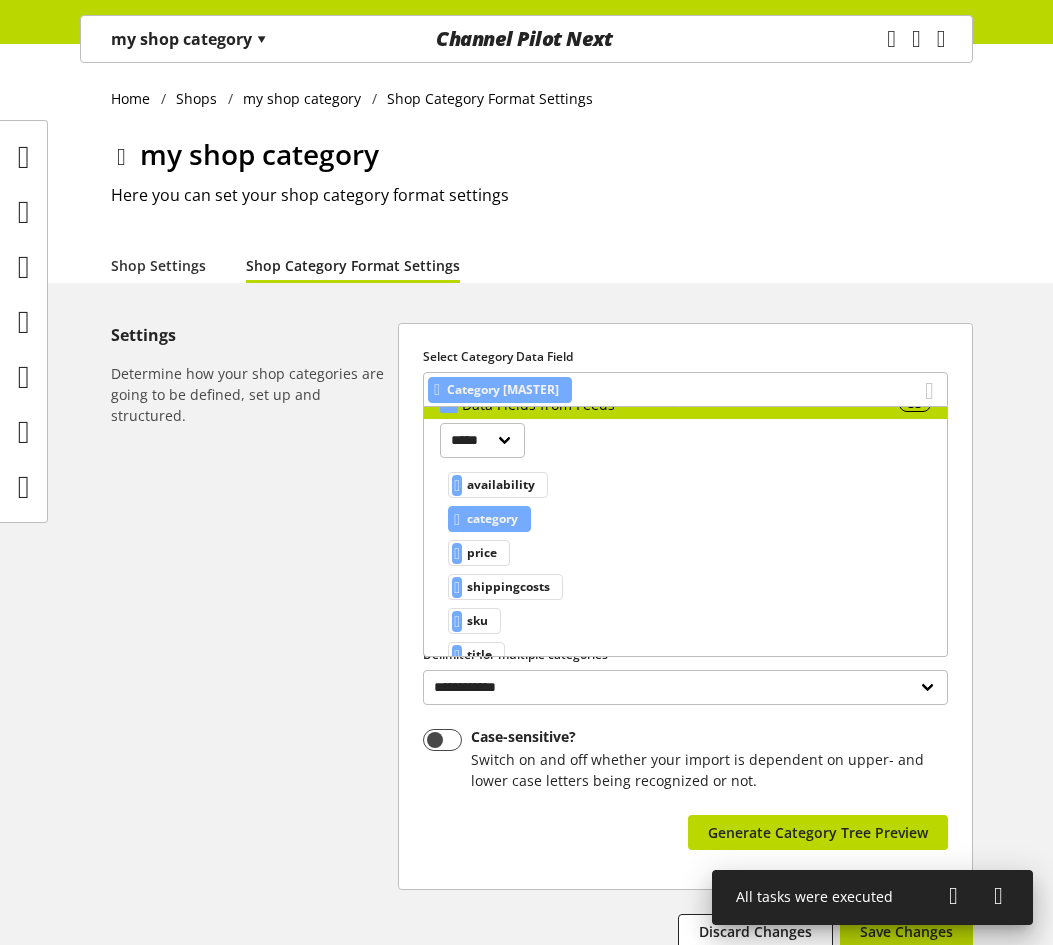 click on "category" at bounding box center (501, 485) 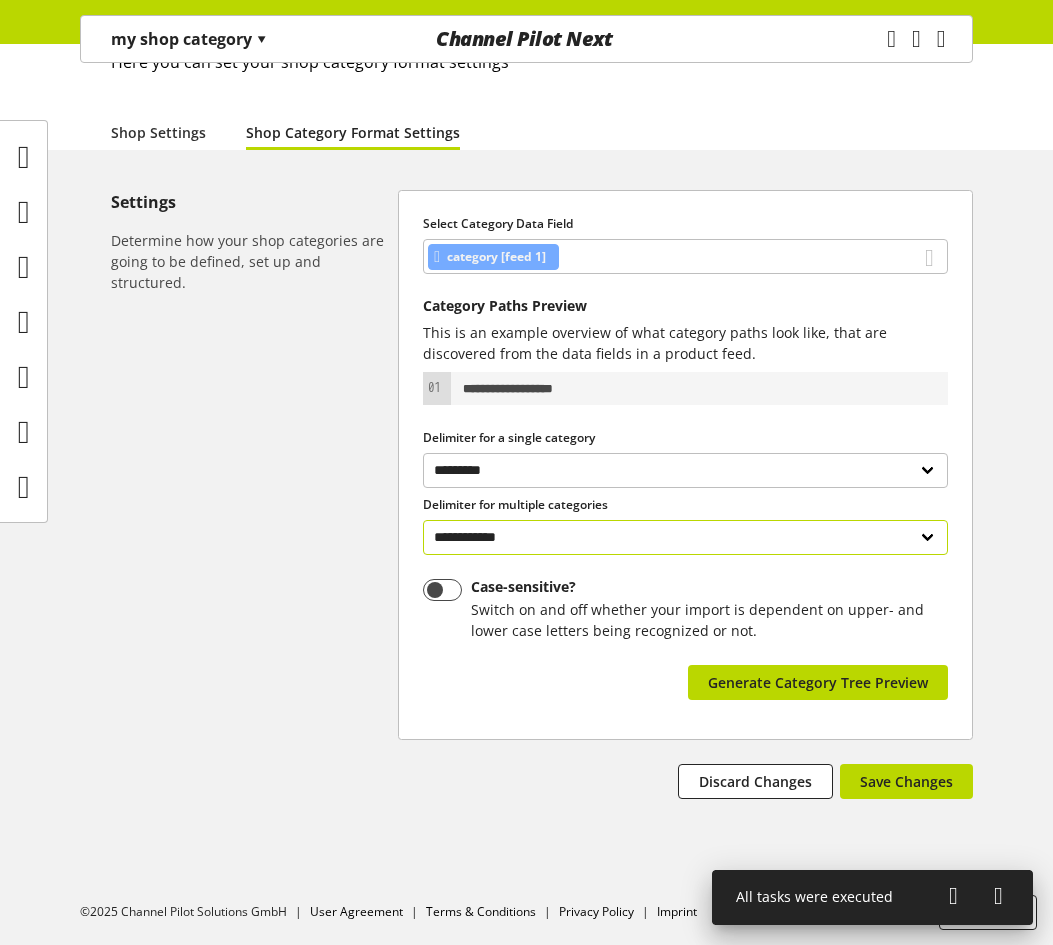 scroll, scrollTop: 134, scrollLeft: 0, axis: vertical 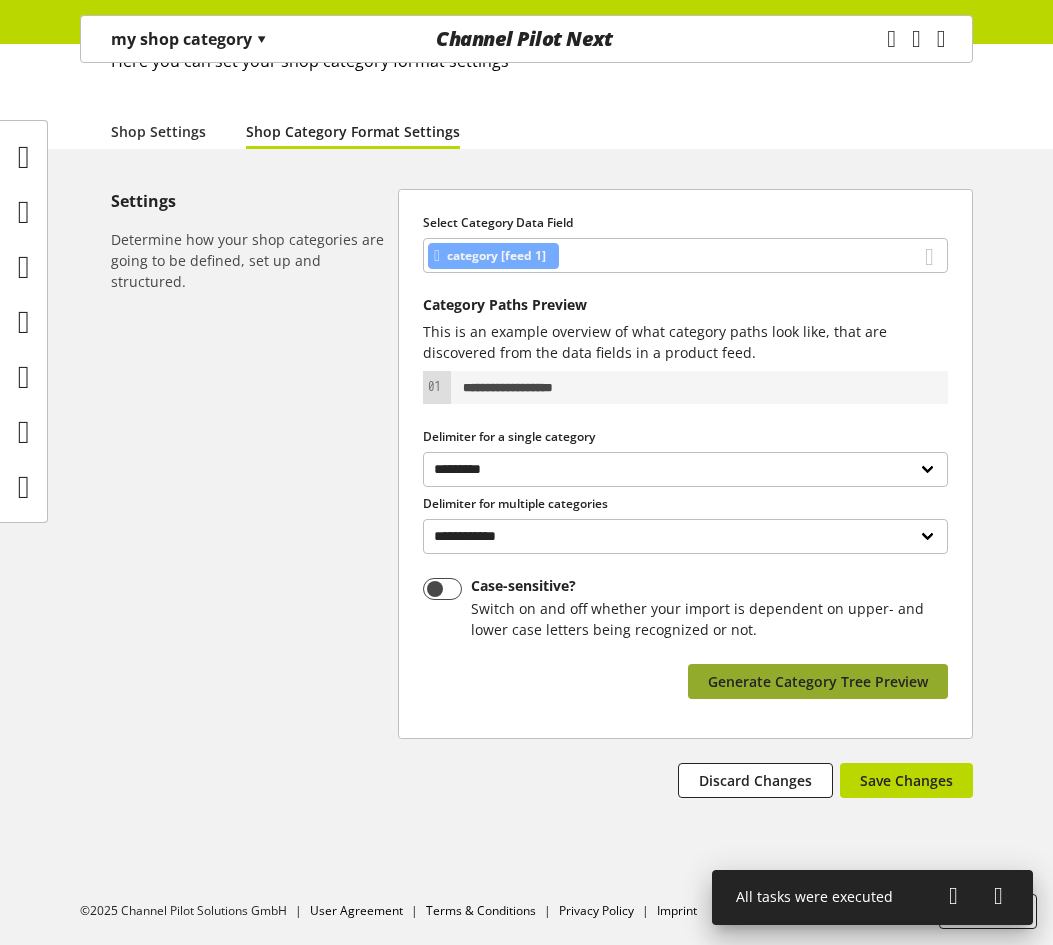 click on "Generate Category Tree Preview" at bounding box center [818, 681] 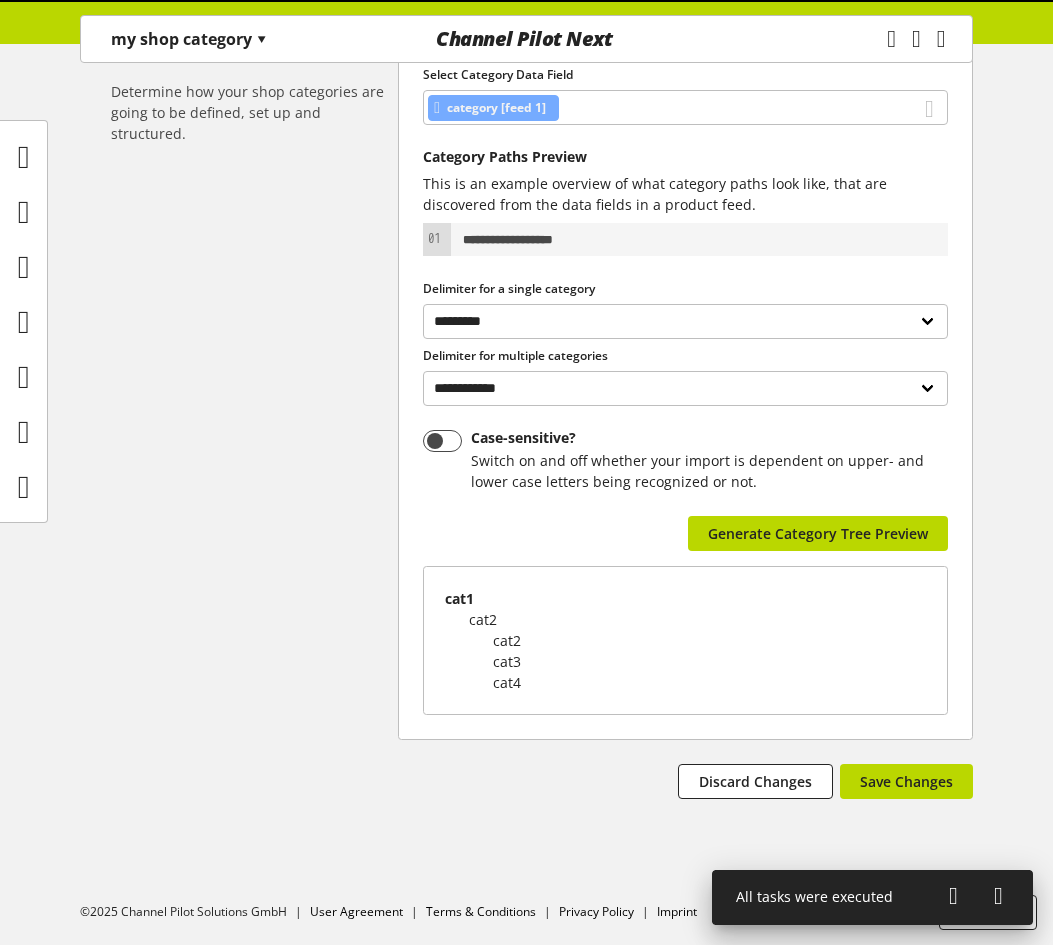 scroll, scrollTop: 283, scrollLeft: 0, axis: vertical 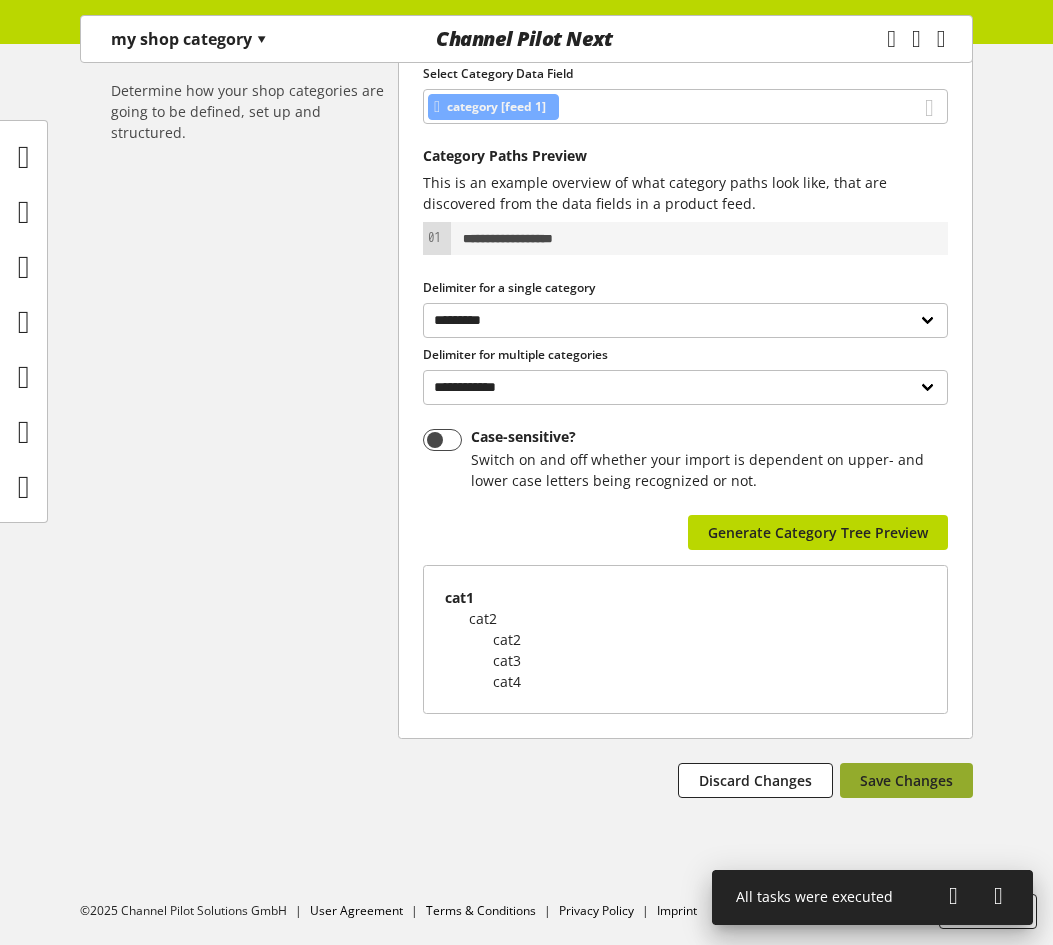 click on "Save Changes" at bounding box center [906, 780] 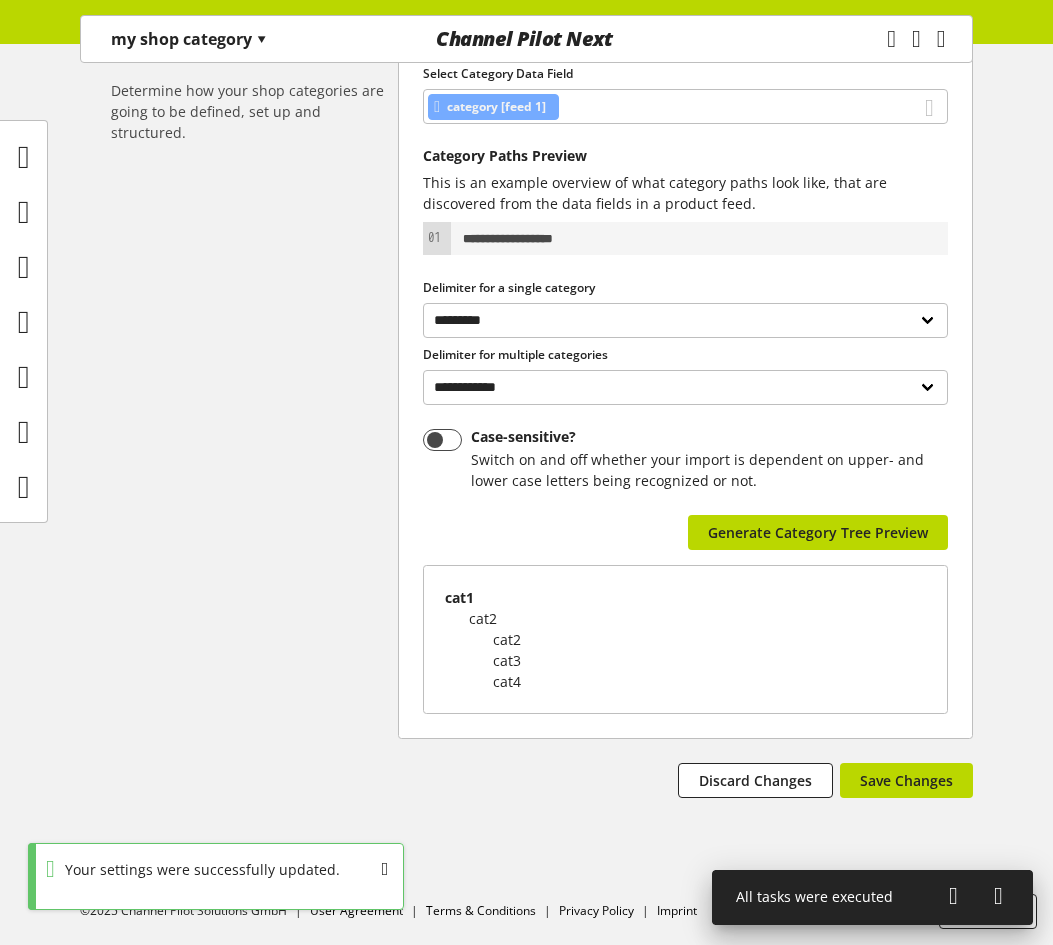 click at bounding box center (953, 896) 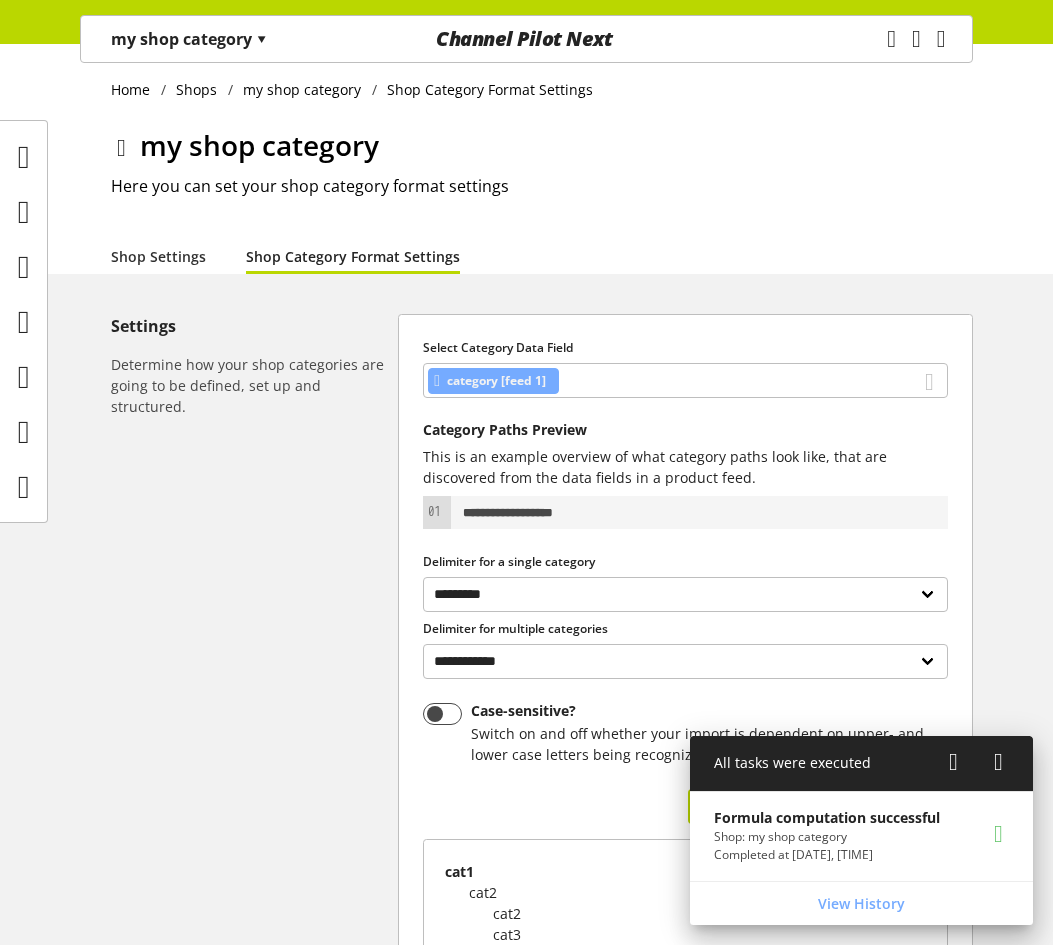 scroll, scrollTop: 0, scrollLeft: 0, axis: both 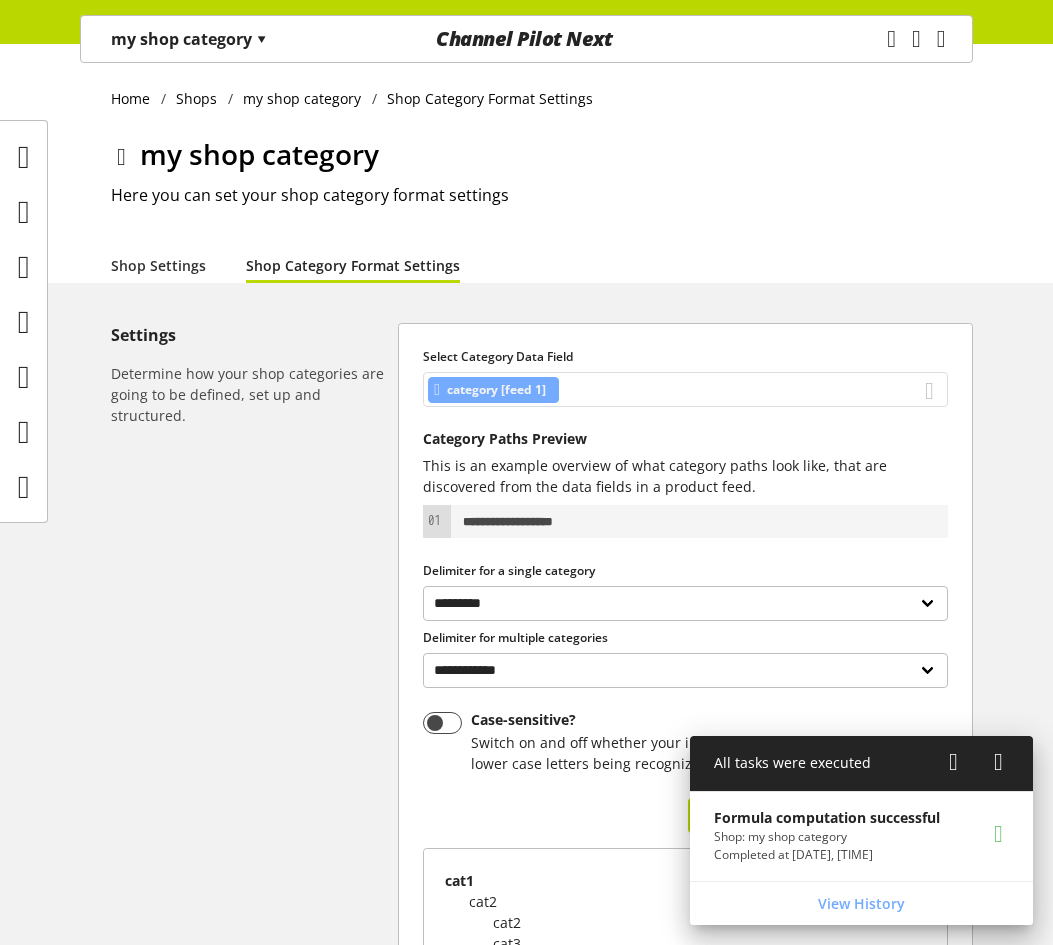 click on "category [feed 1]" at bounding box center [685, 389] 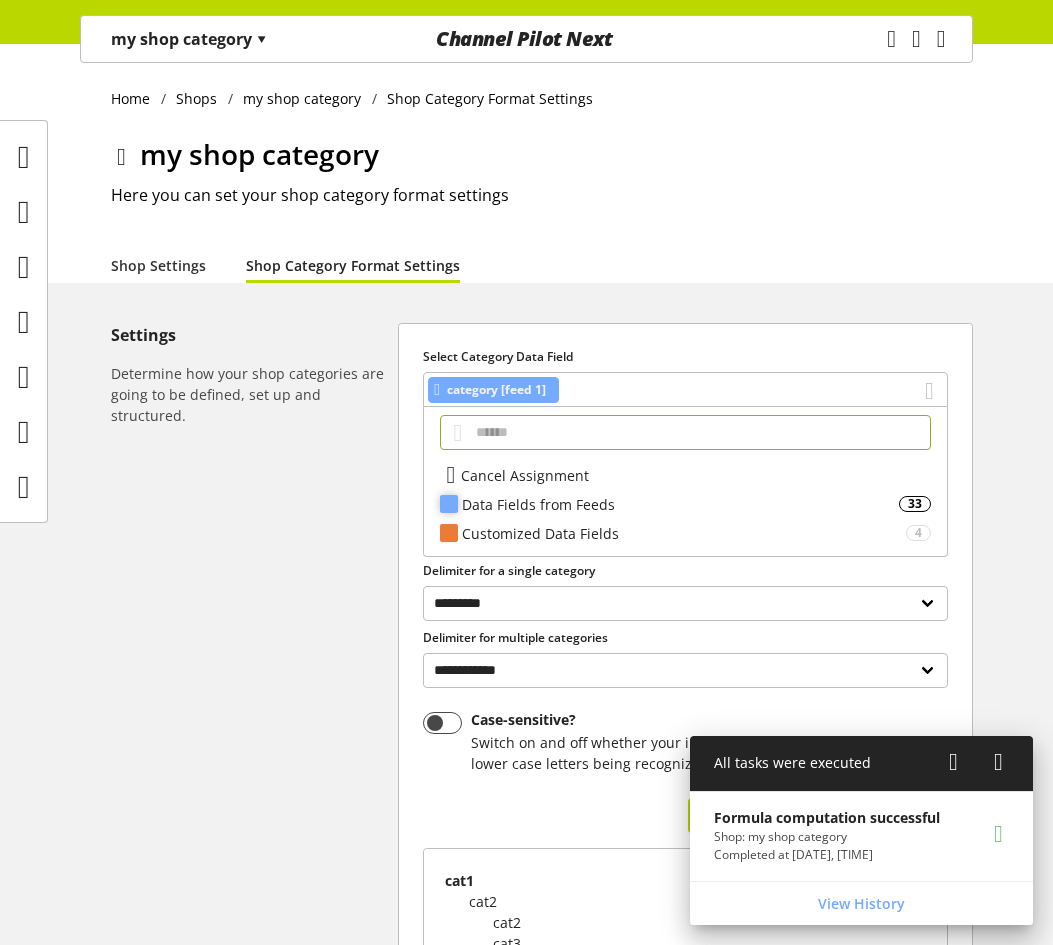 click on "Data Fields from Feeds" at bounding box center [680, 504] 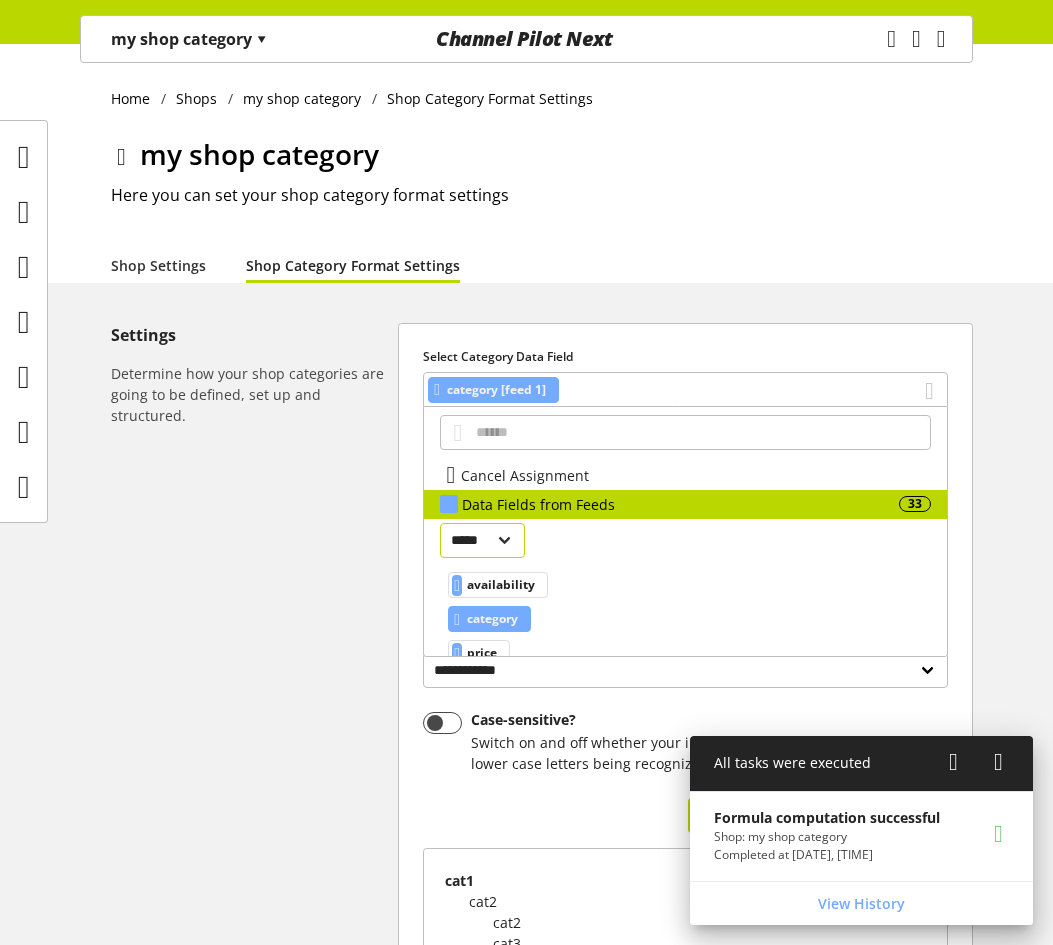 click on "***** ******" at bounding box center (482, 540) 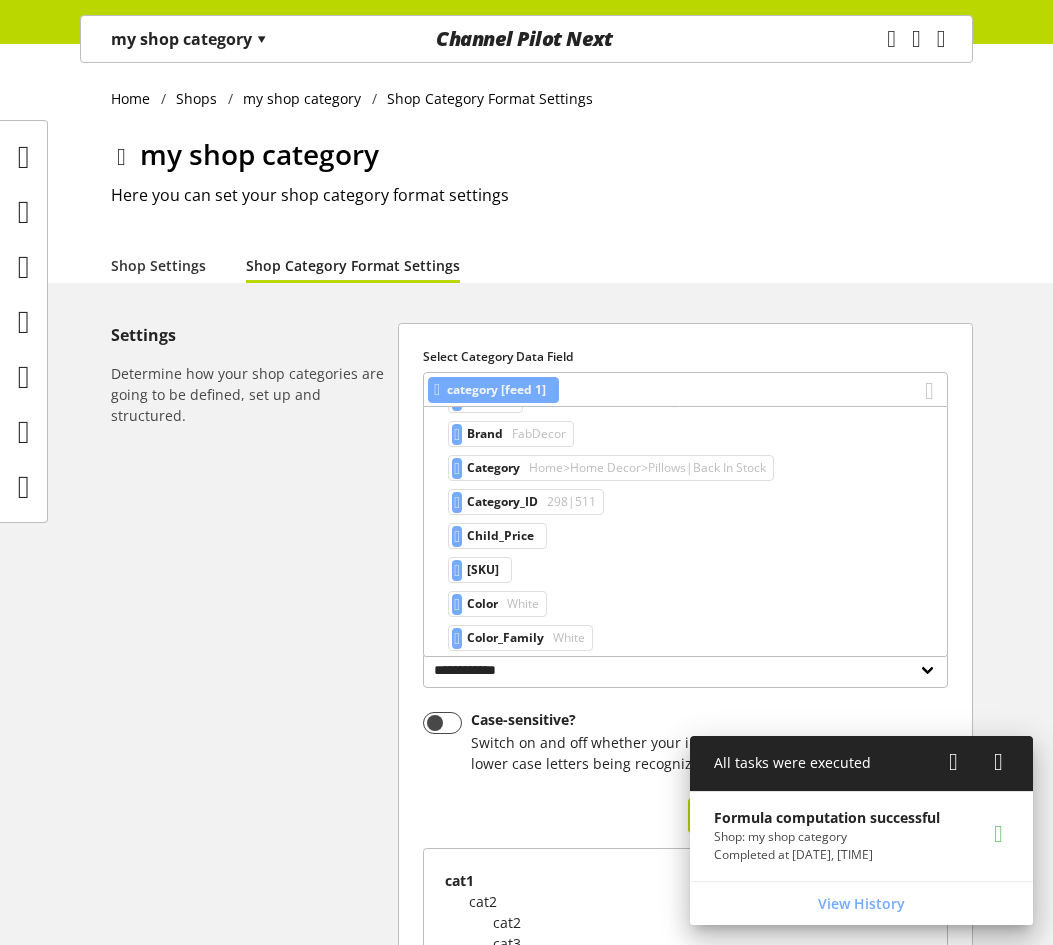 scroll, scrollTop: 200, scrollLeft: 0, axis: vertical 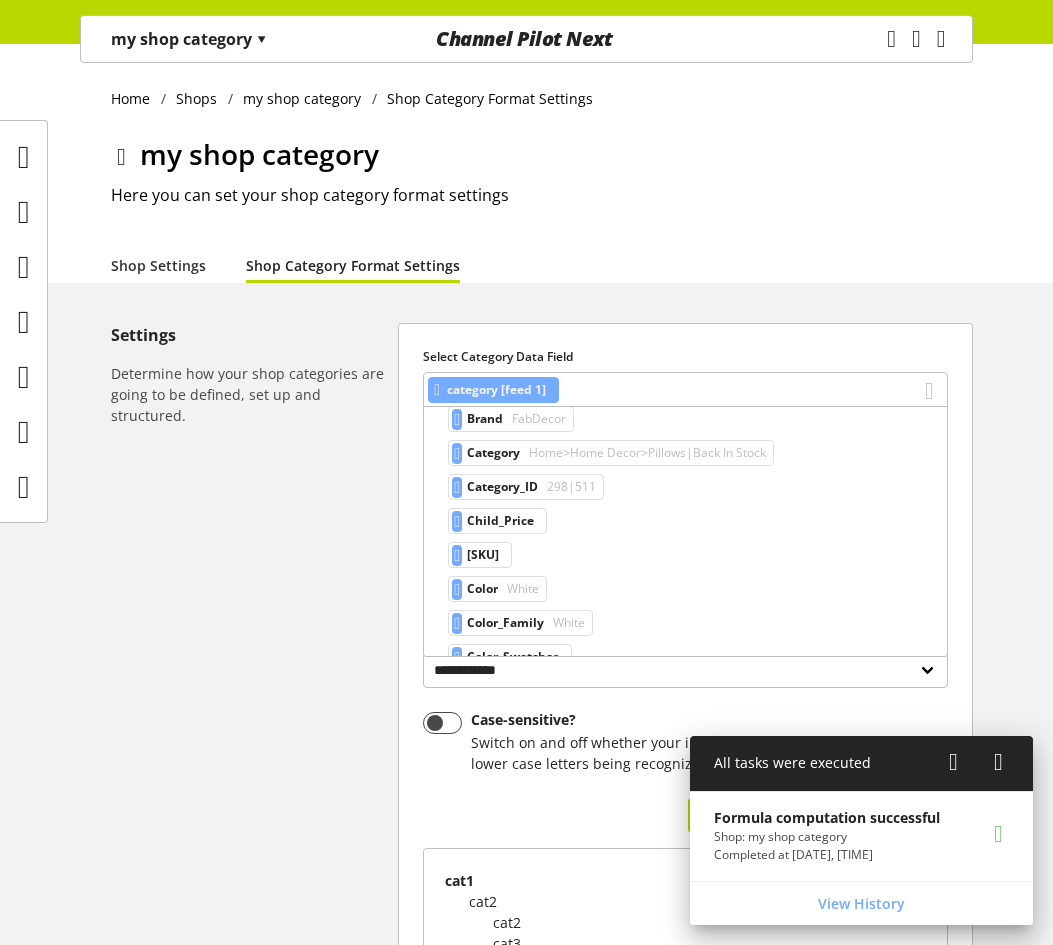 click on "Category Home>Home Decor>Pillows|Back In Stock" at bounding box center (621, 453) 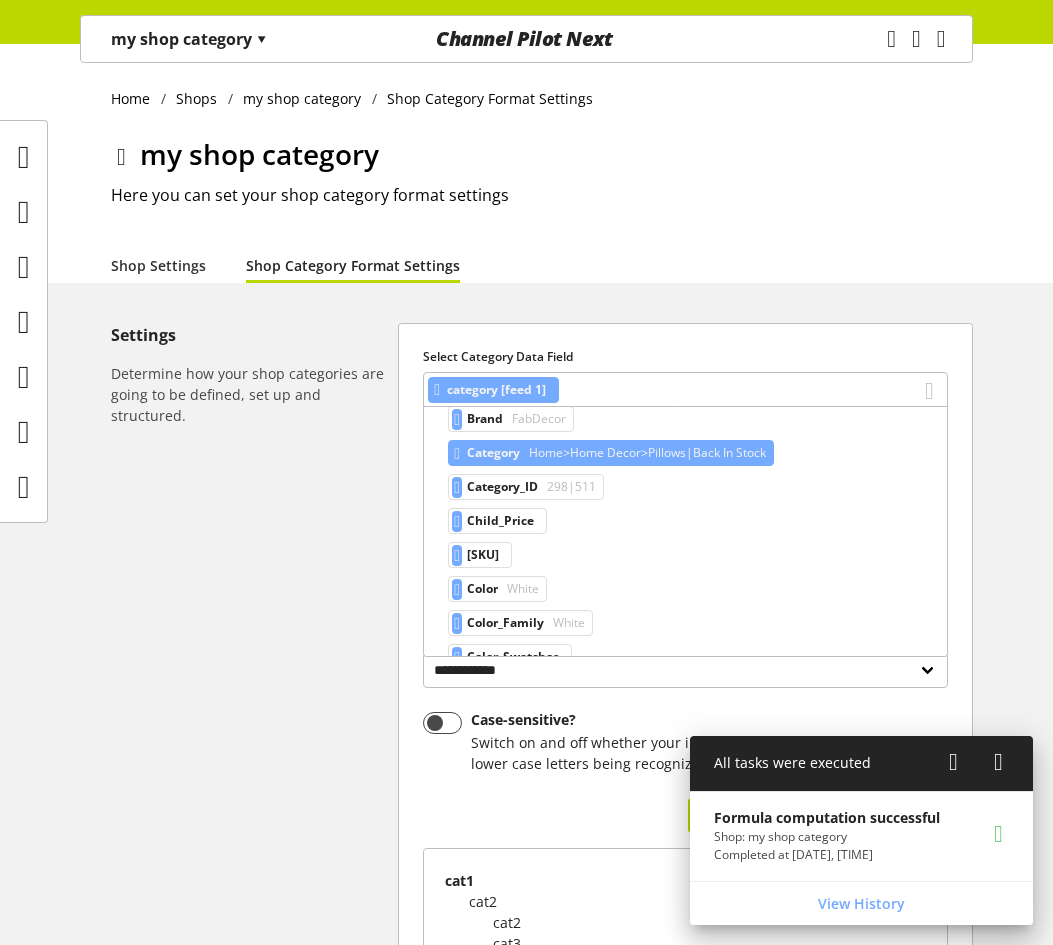 click on "Home>Home Decor>Pillows|Back In Stock" at bounding box center [537, 419] 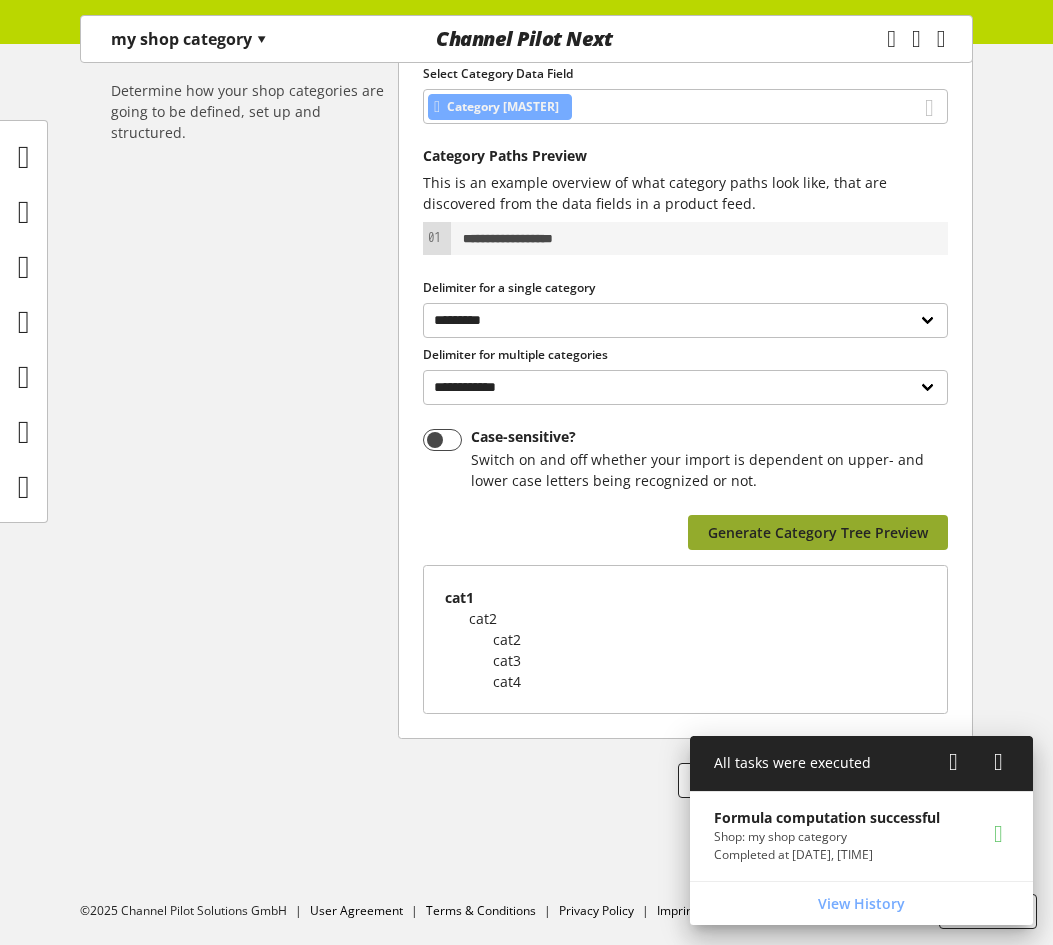 click on "Generate Category Tree Preview" at bounding box center (818, 532) 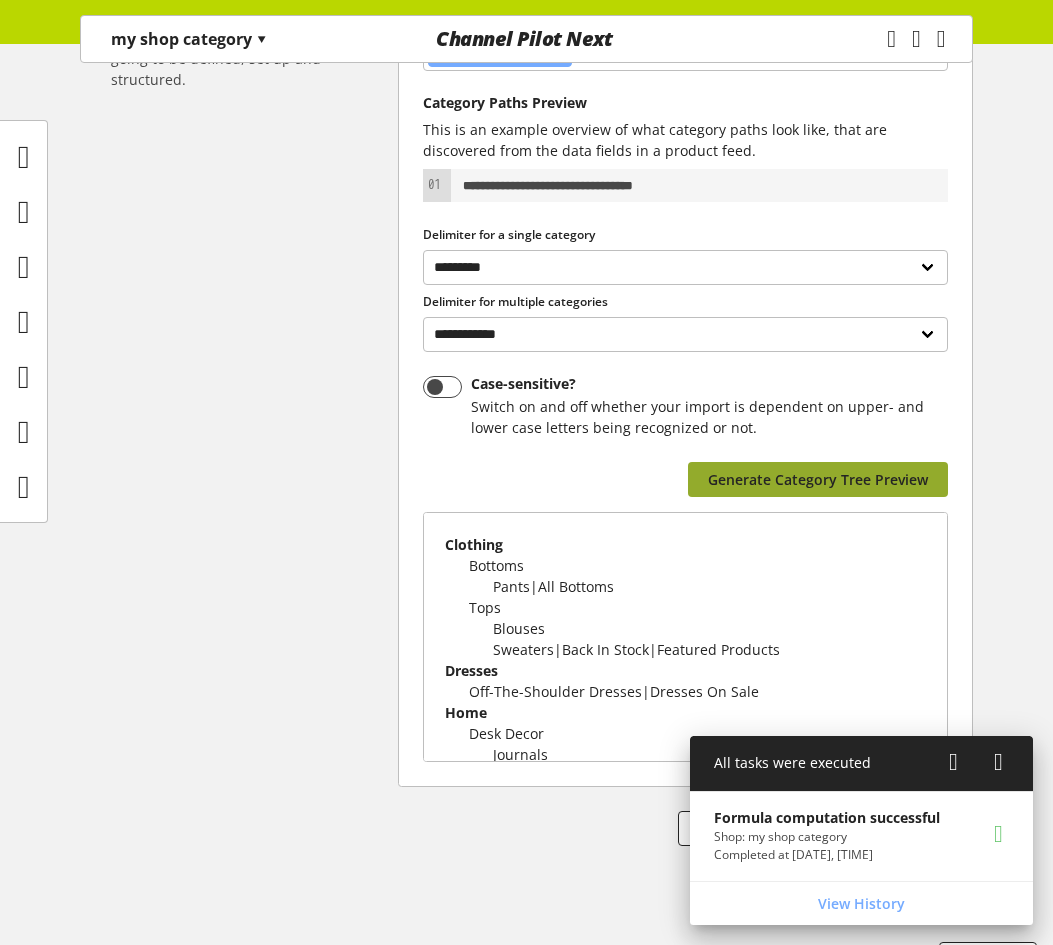 scroll, scrollTop: 384, scrollLeft: 0, axis: vertical 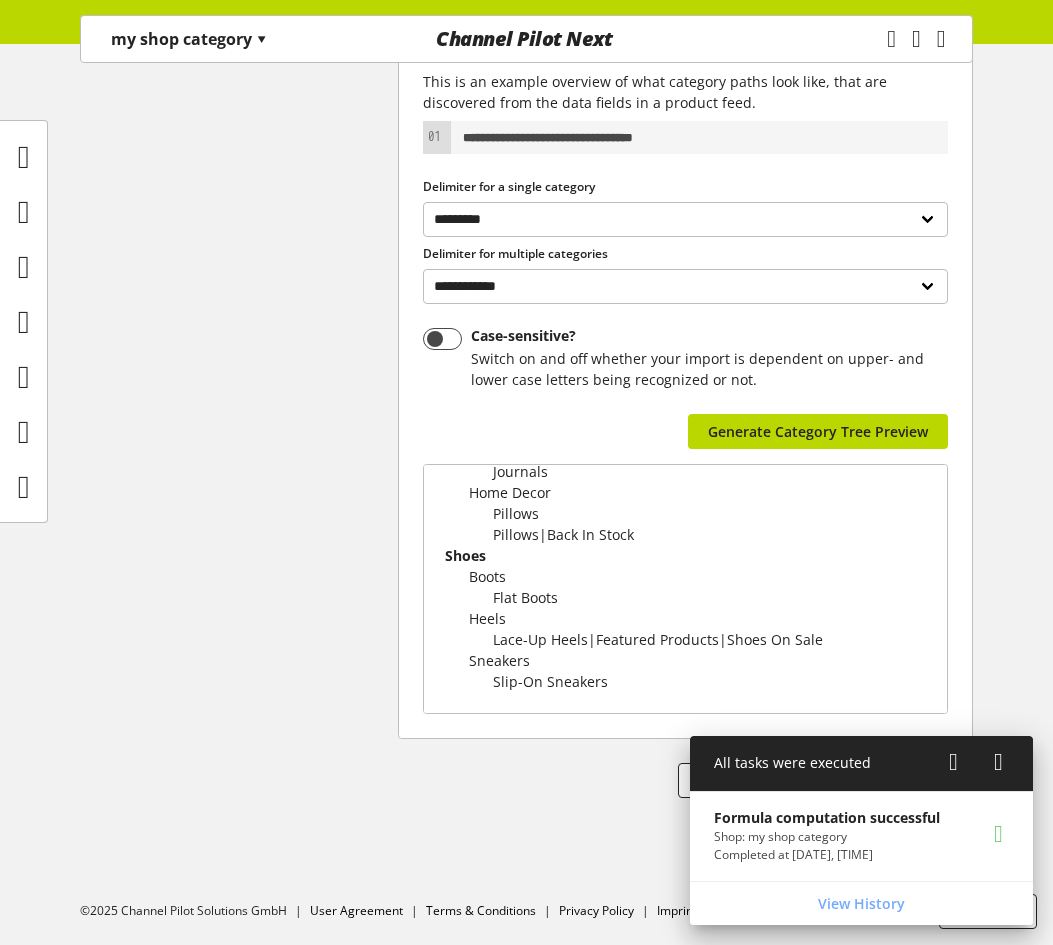 click at bounding box center (953, 762) 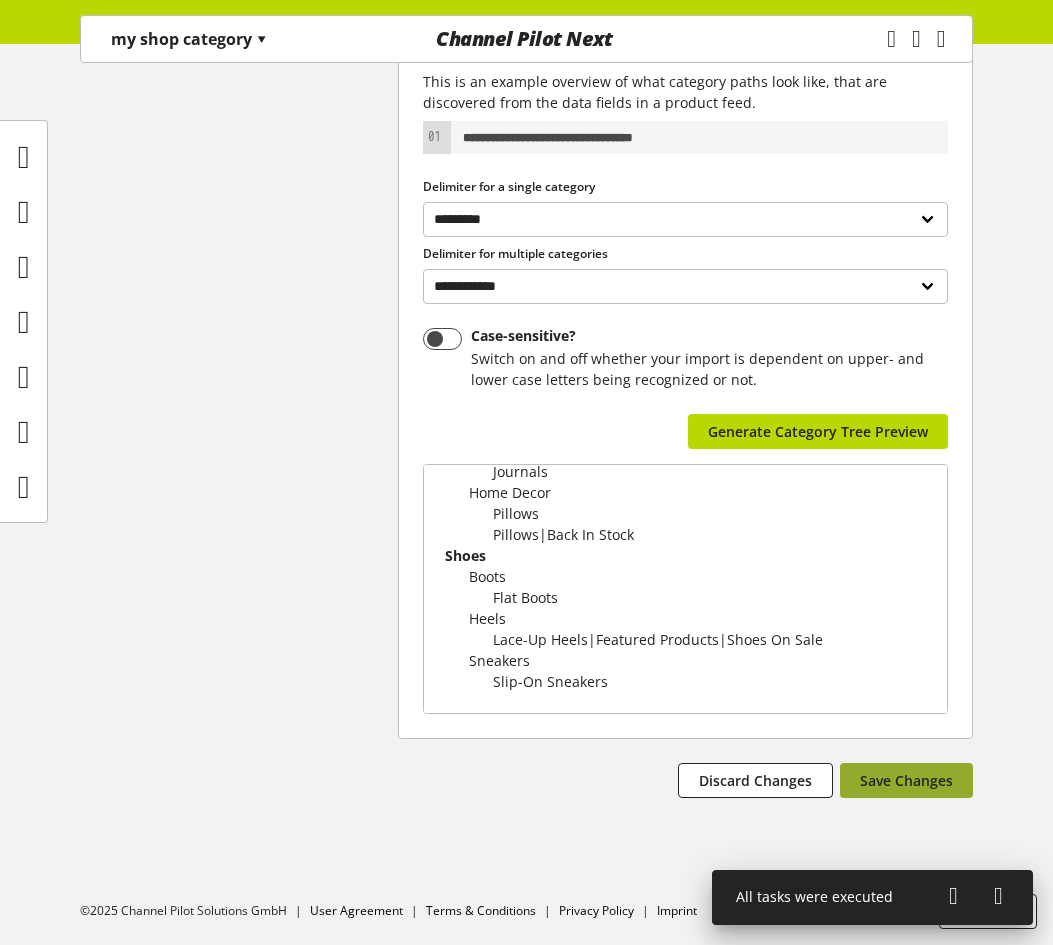 click on "Save Changes" at bounding box center (906, 780) 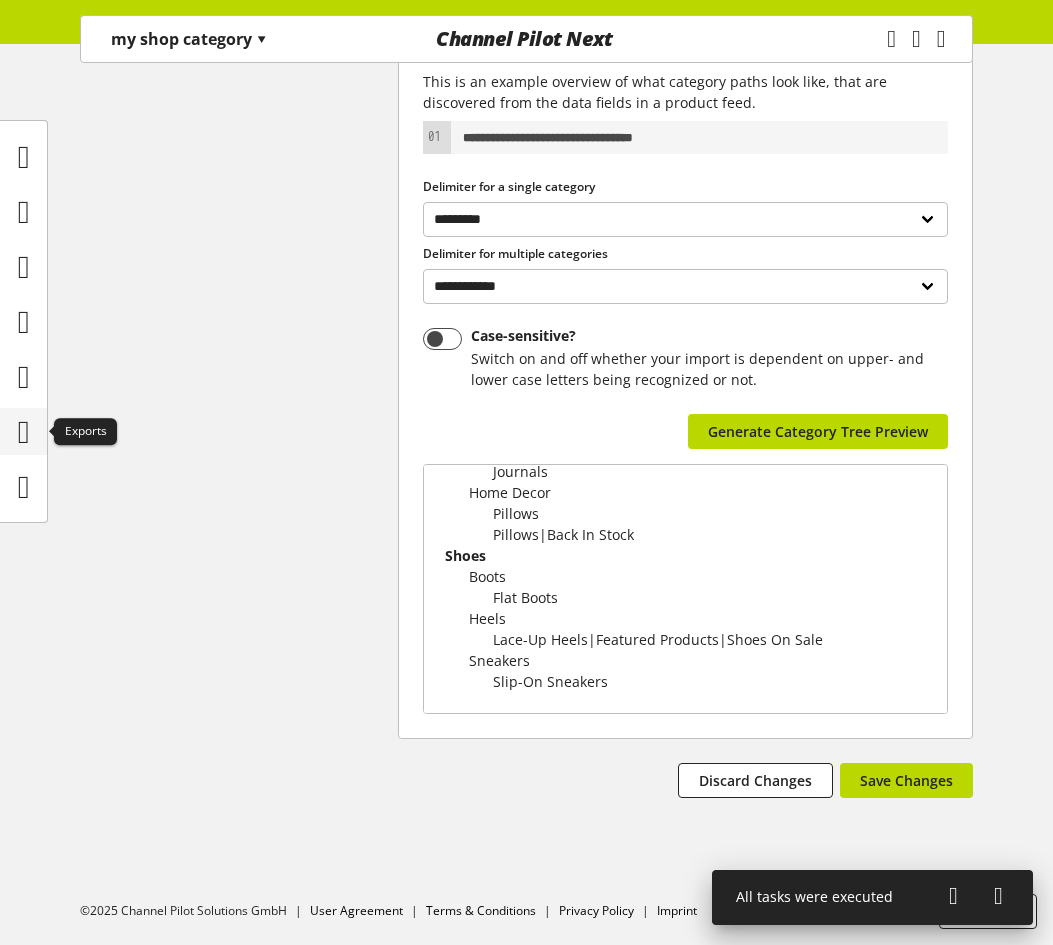 click at bounding box center (24, 432) 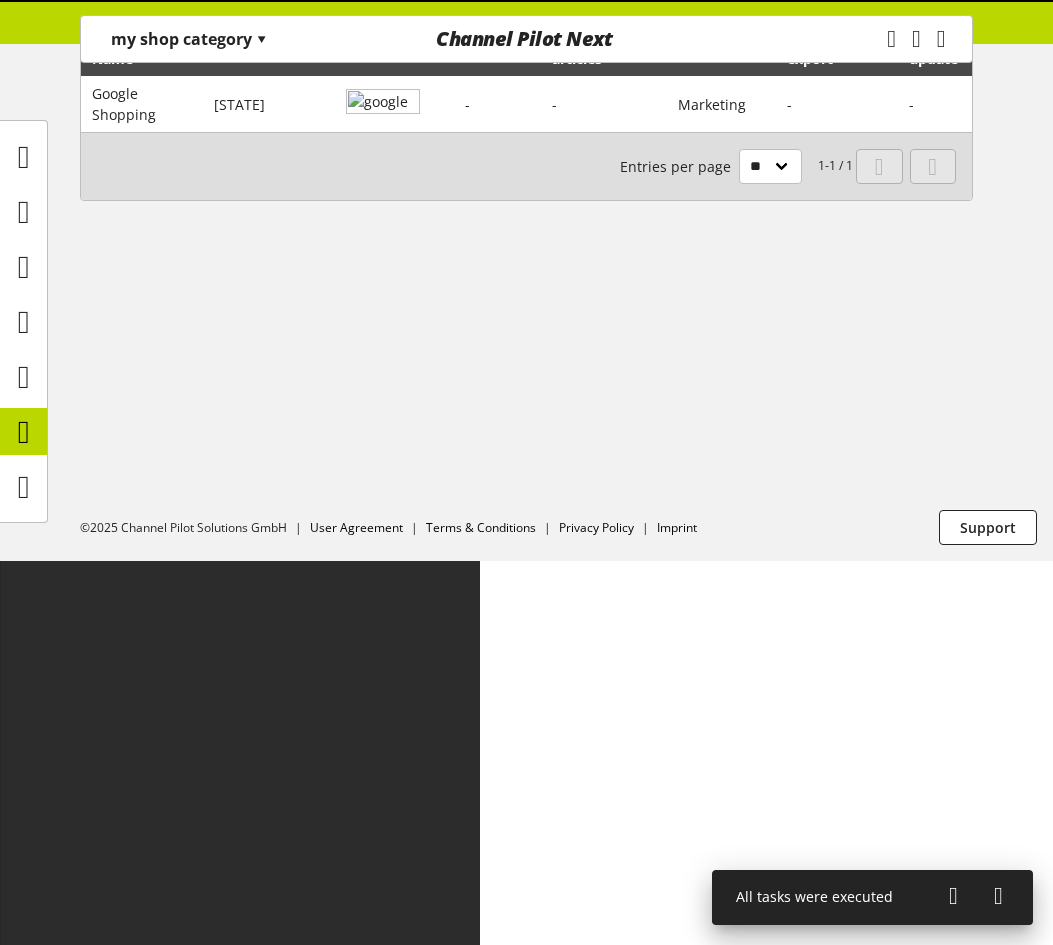 scroll, scrollTop: 0, scrollLeft: 0, axis: both 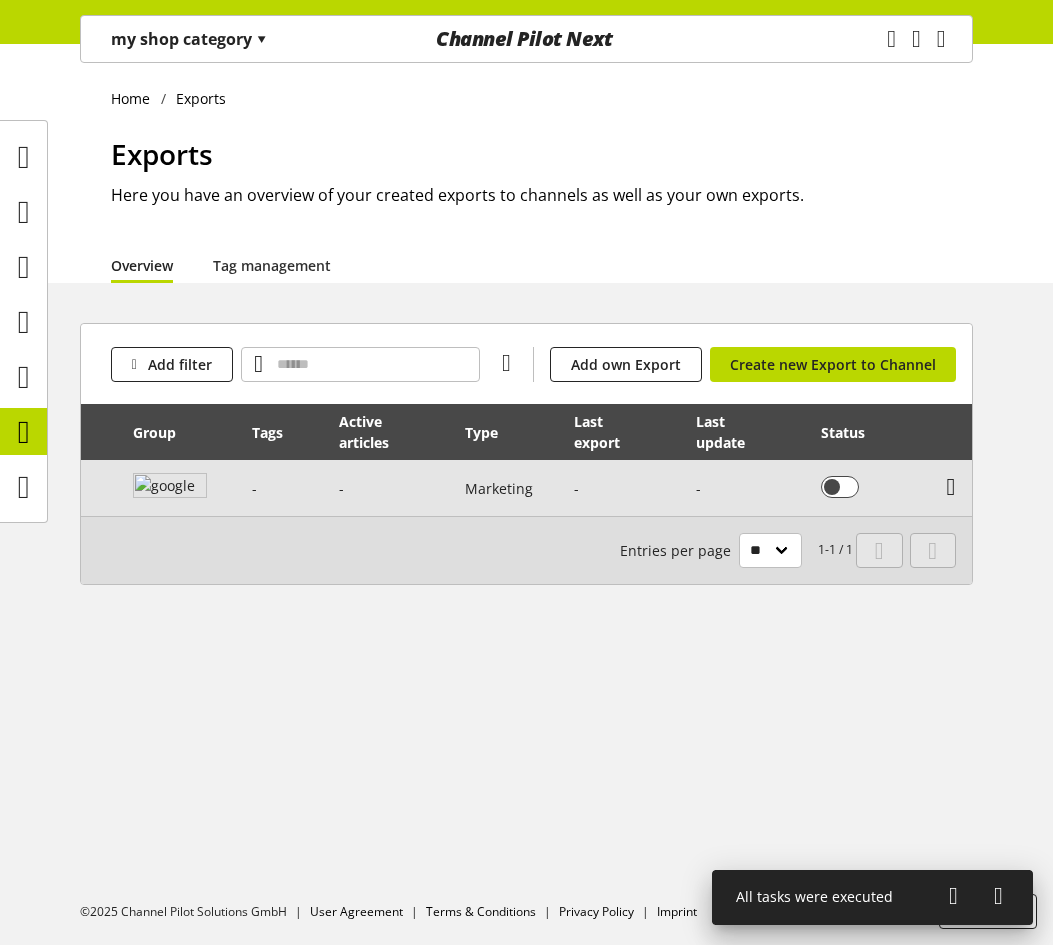 click at bounding box center (951, 487) 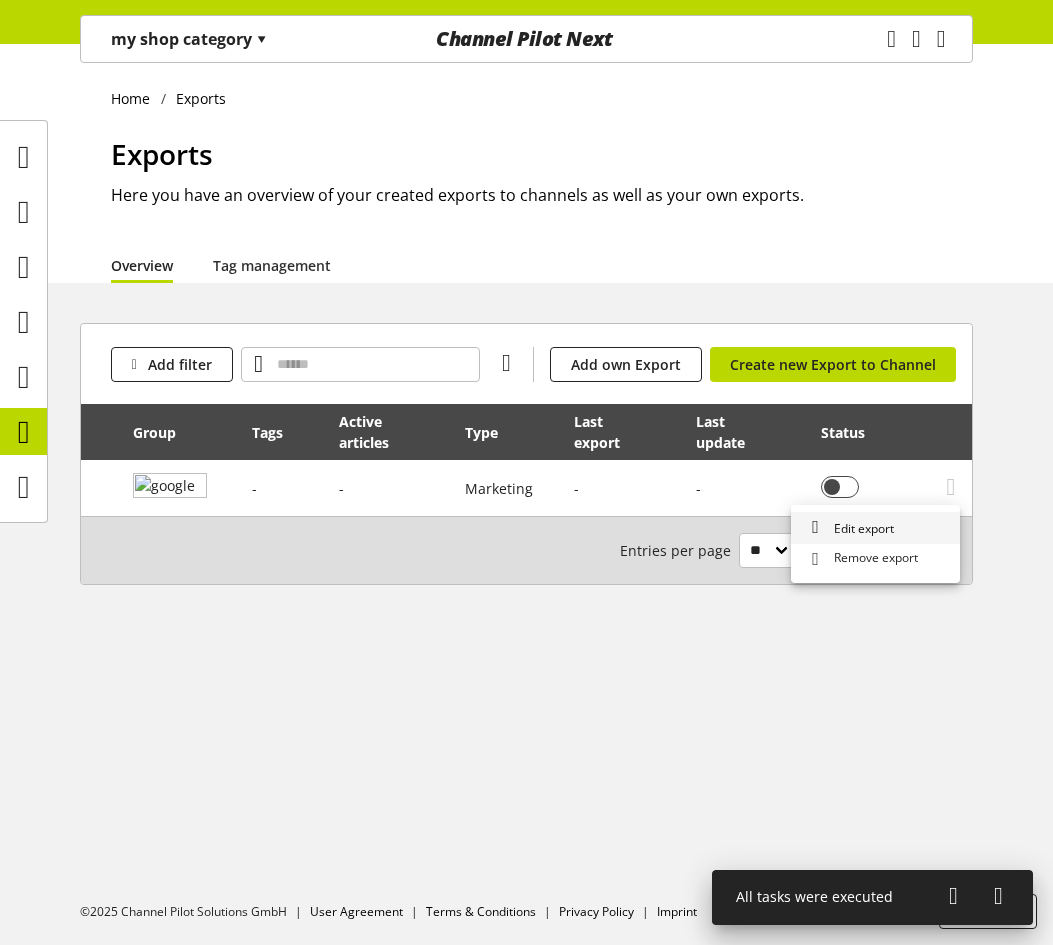 click on "Edit export" at bounding box center (875, 528) 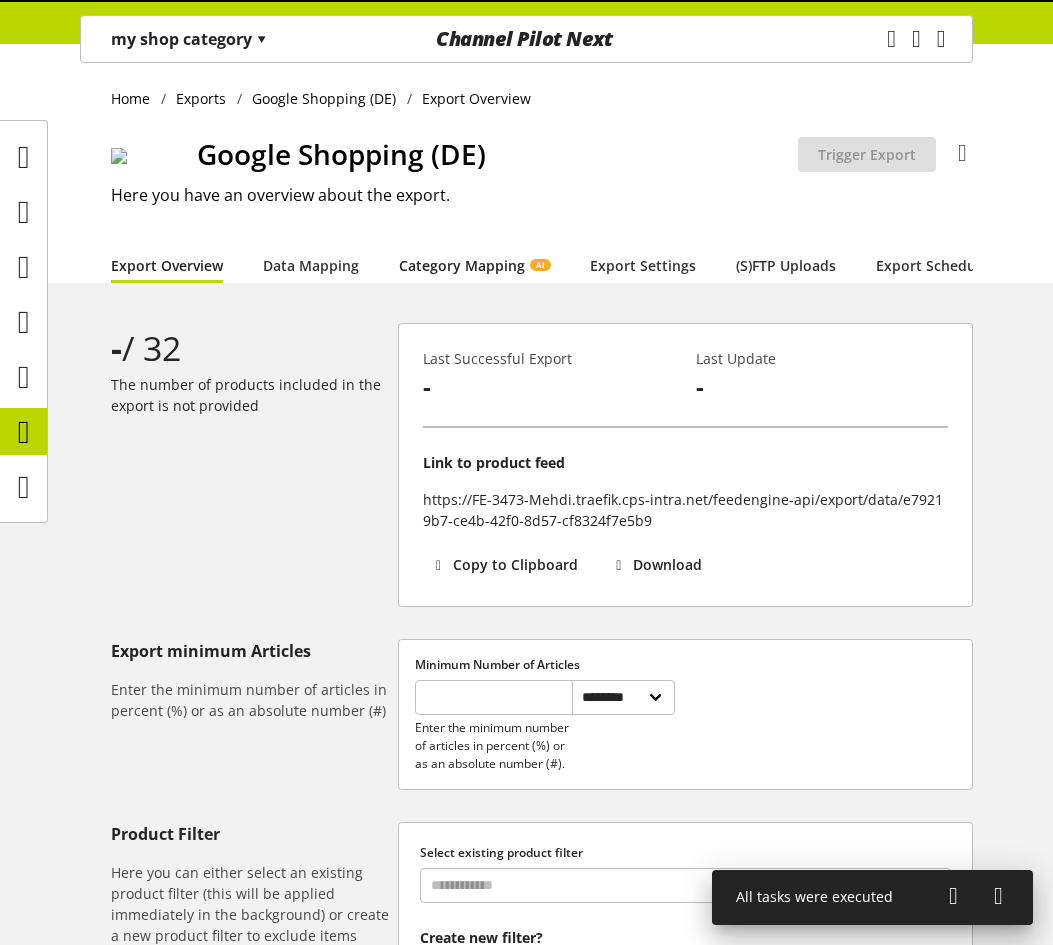 click on "Category Mapping AI" at bounding box center (474, 265) 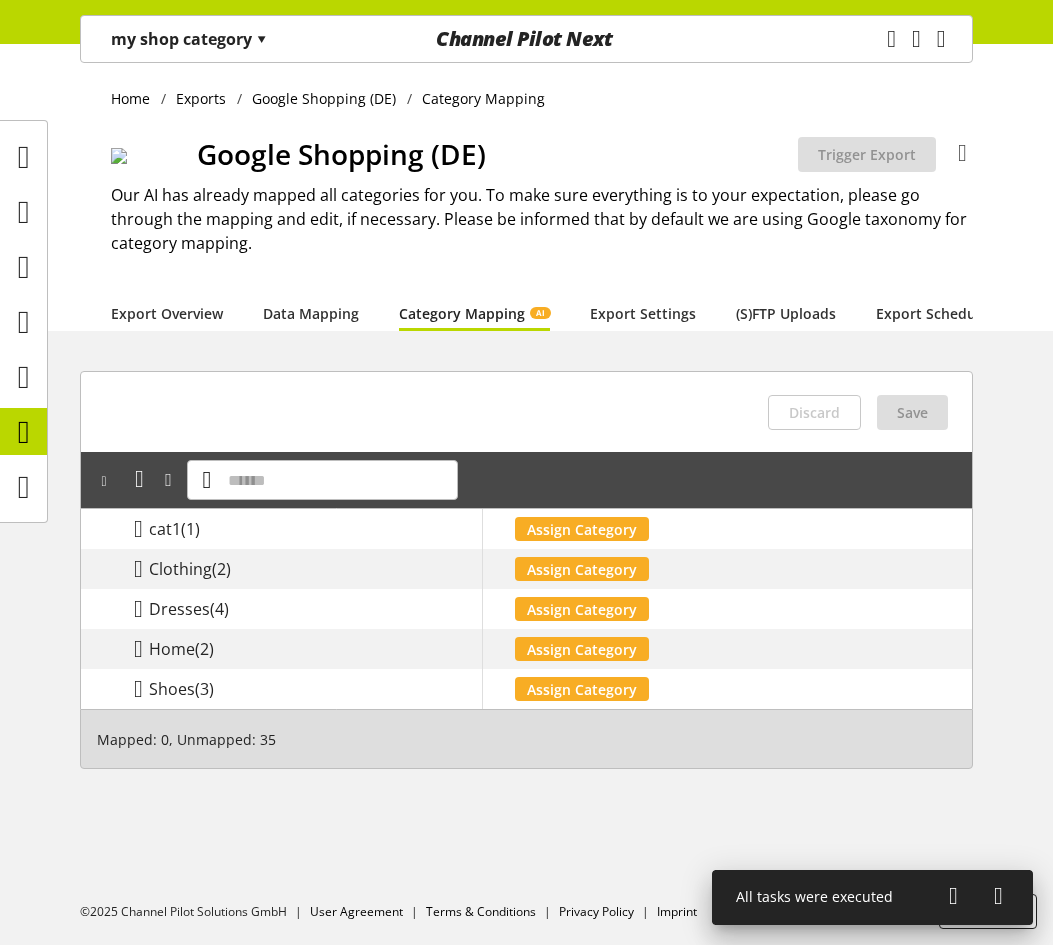 click on "my shop category ▾" at bounding box center (189, 39) 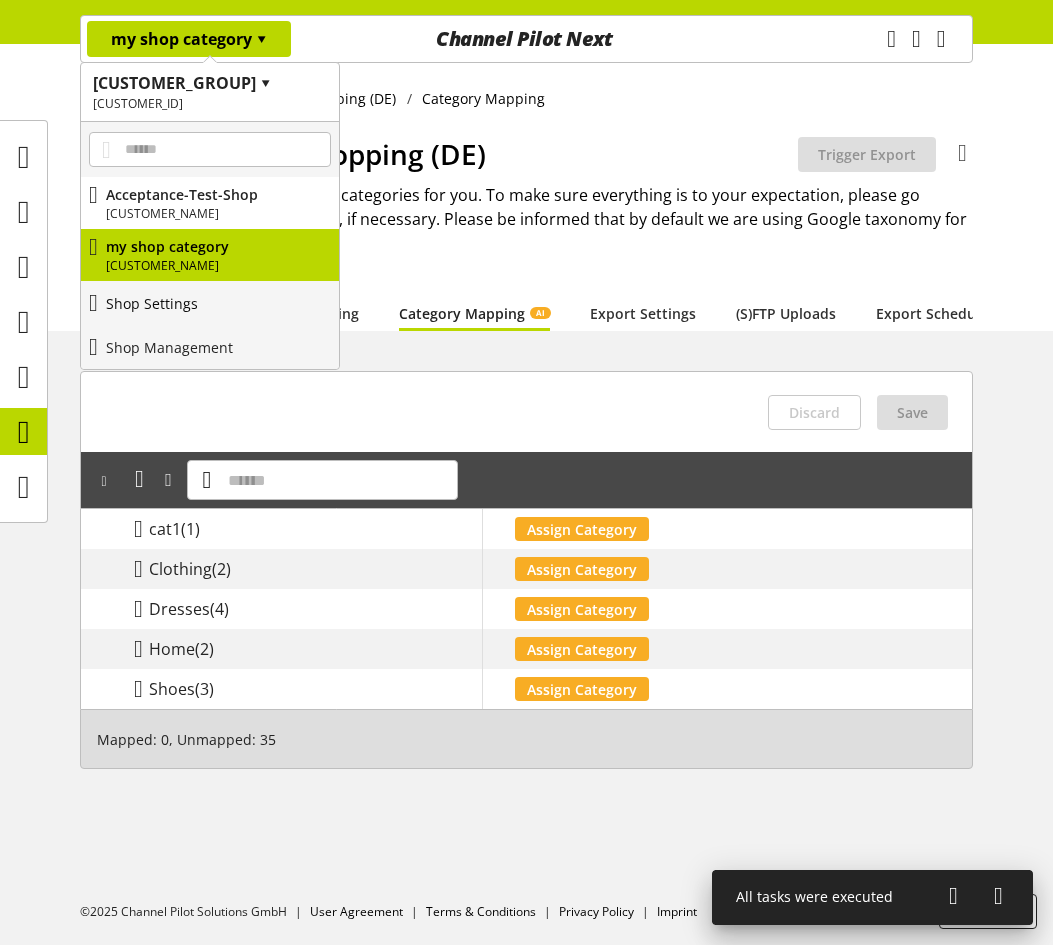 click on "Shop Settings" at bounding box center (152, 303) 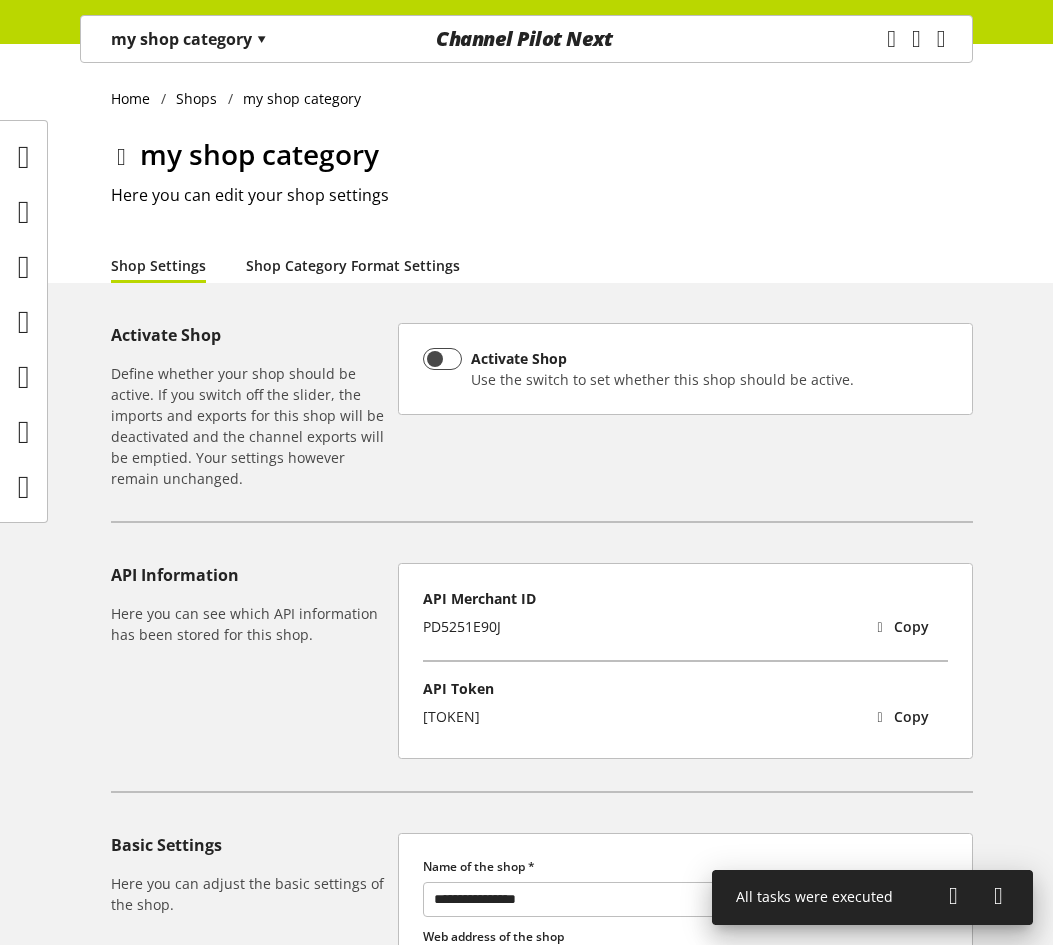 click on "Shop Category Format Settings" at bounding box center (353, 265) 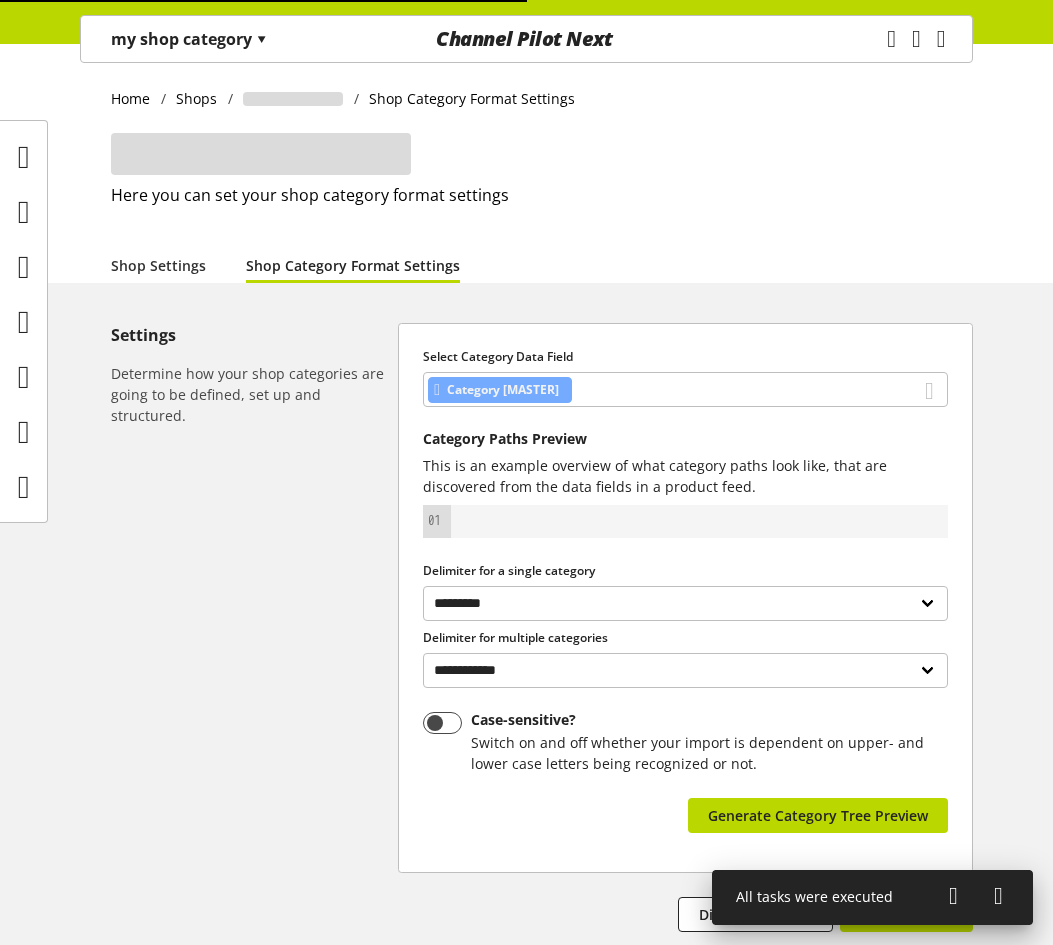 click on "Category [MASTER]" at bounding box center (685, 389) 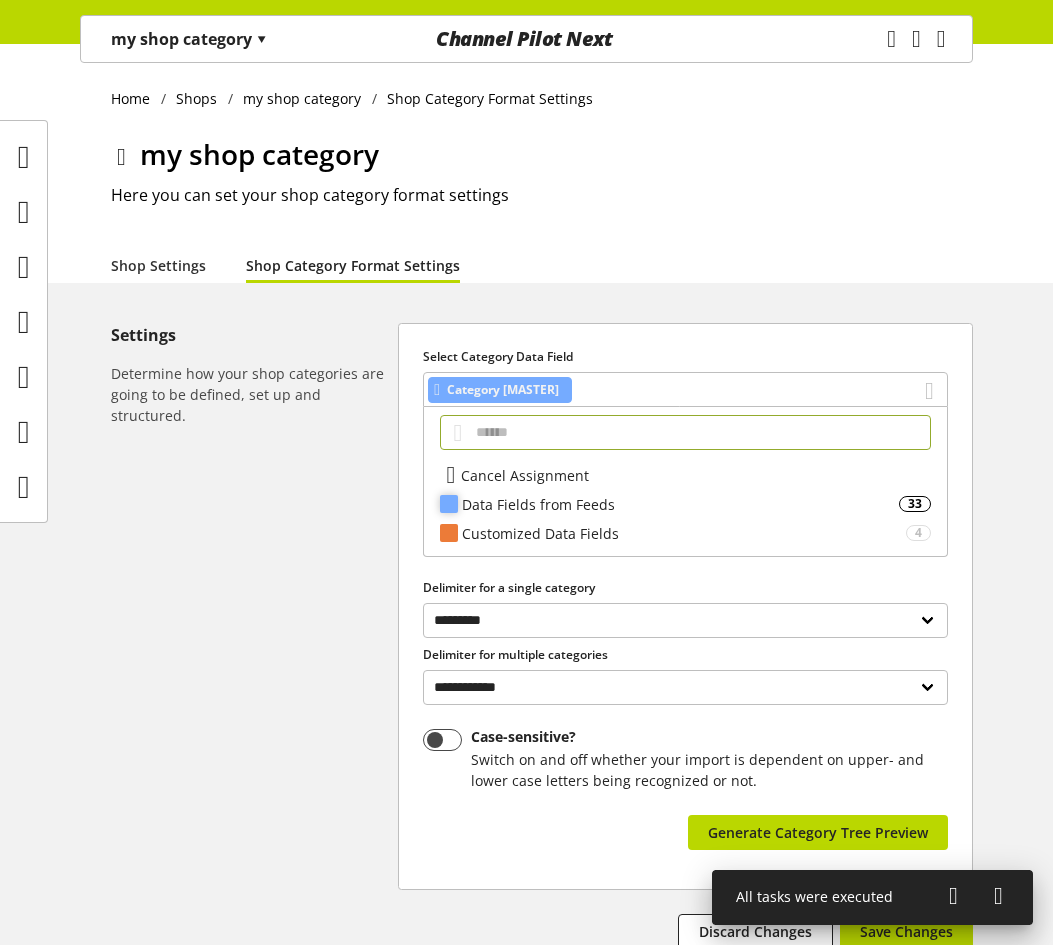 click on "Data Fields from Feeds" at bounding box center [680, 504] 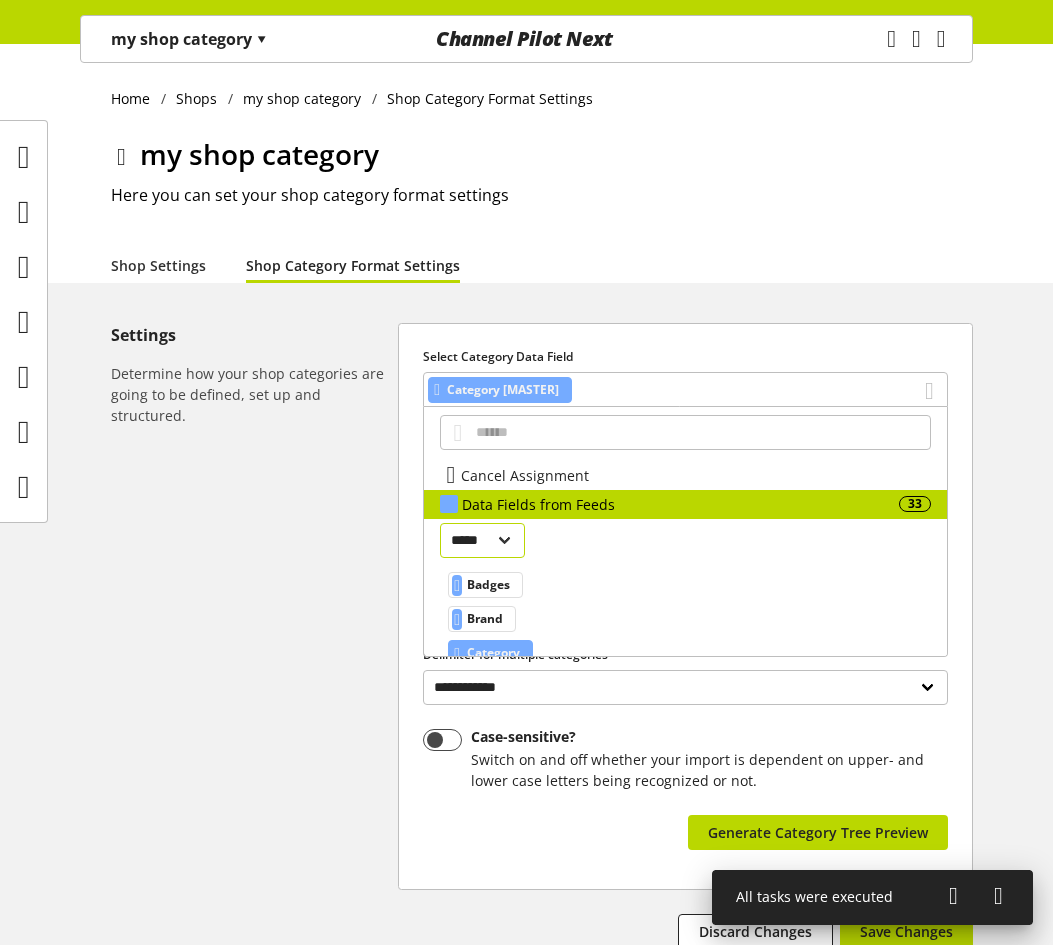 click on "***** ******" at bounding box center (482, 540) 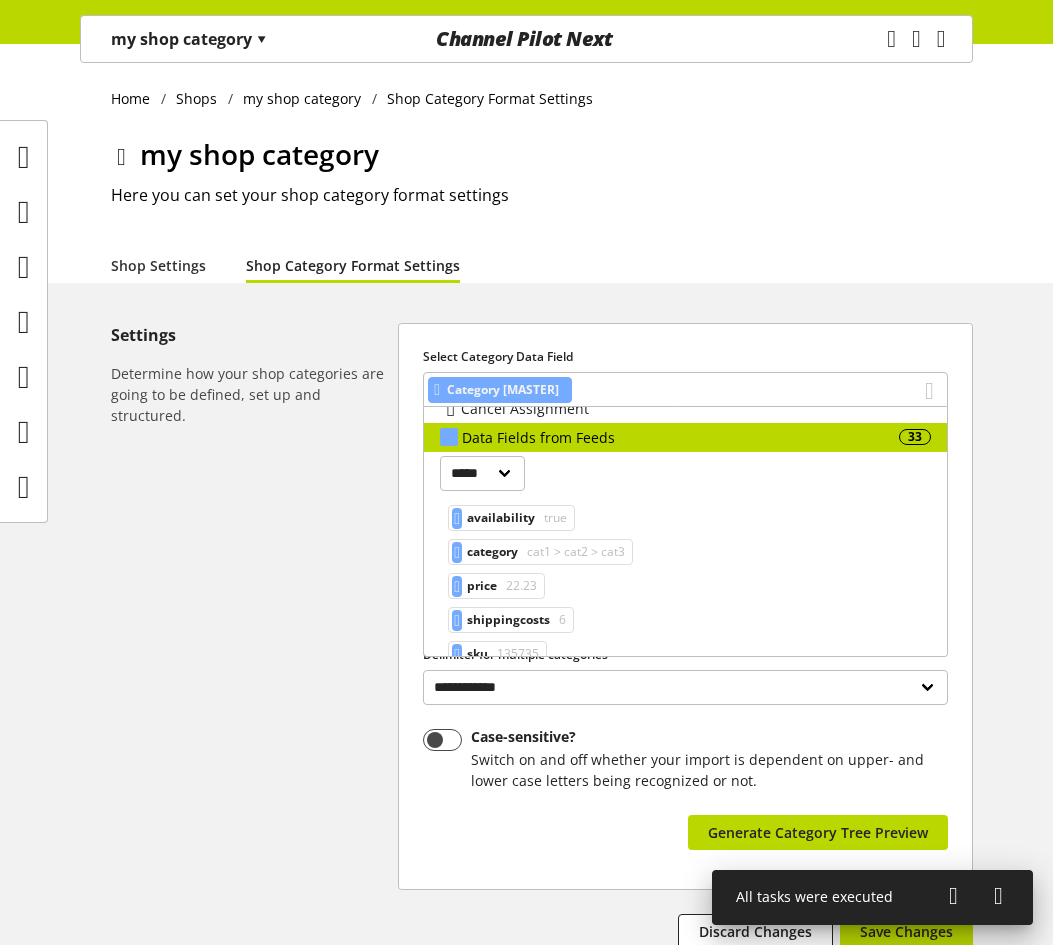 scroll, scrollTop: 100, scrollLeft: 0, axis: vertical 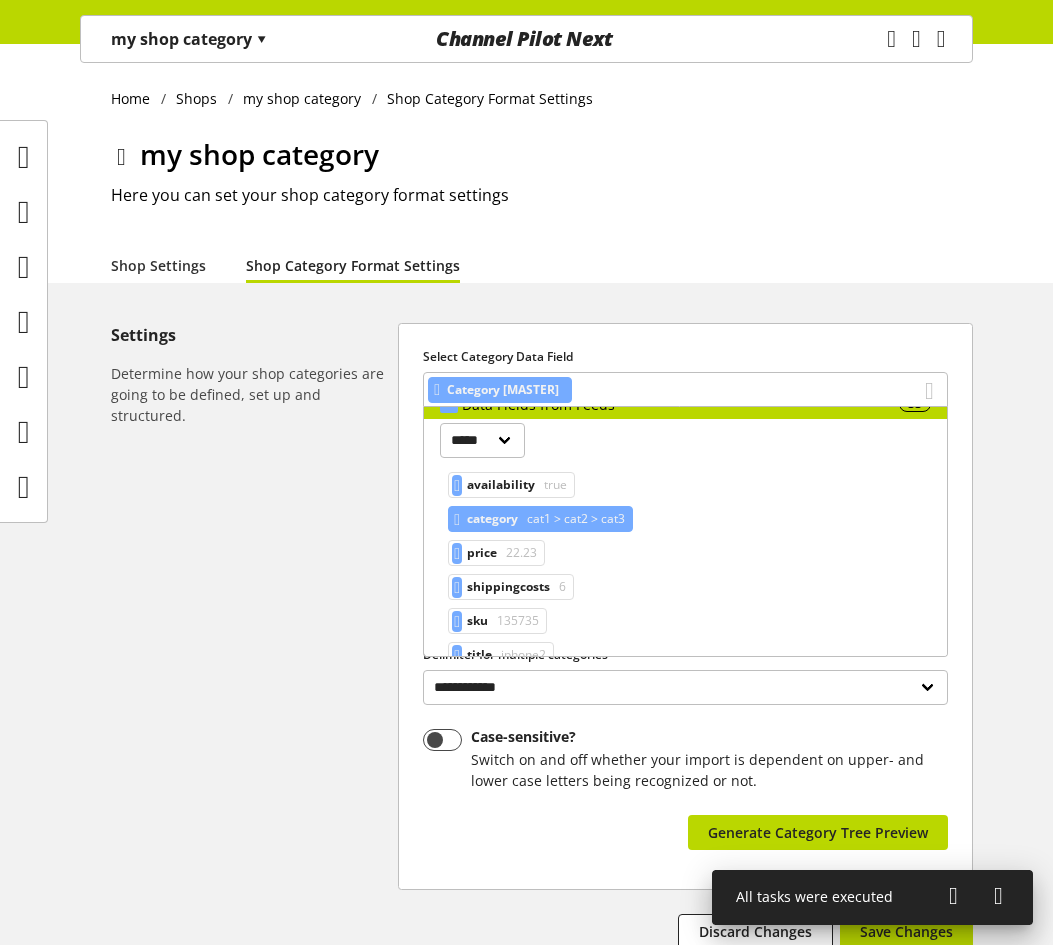 click on "cat1 > cat2 > cat3" at bounding box center [553, 485] 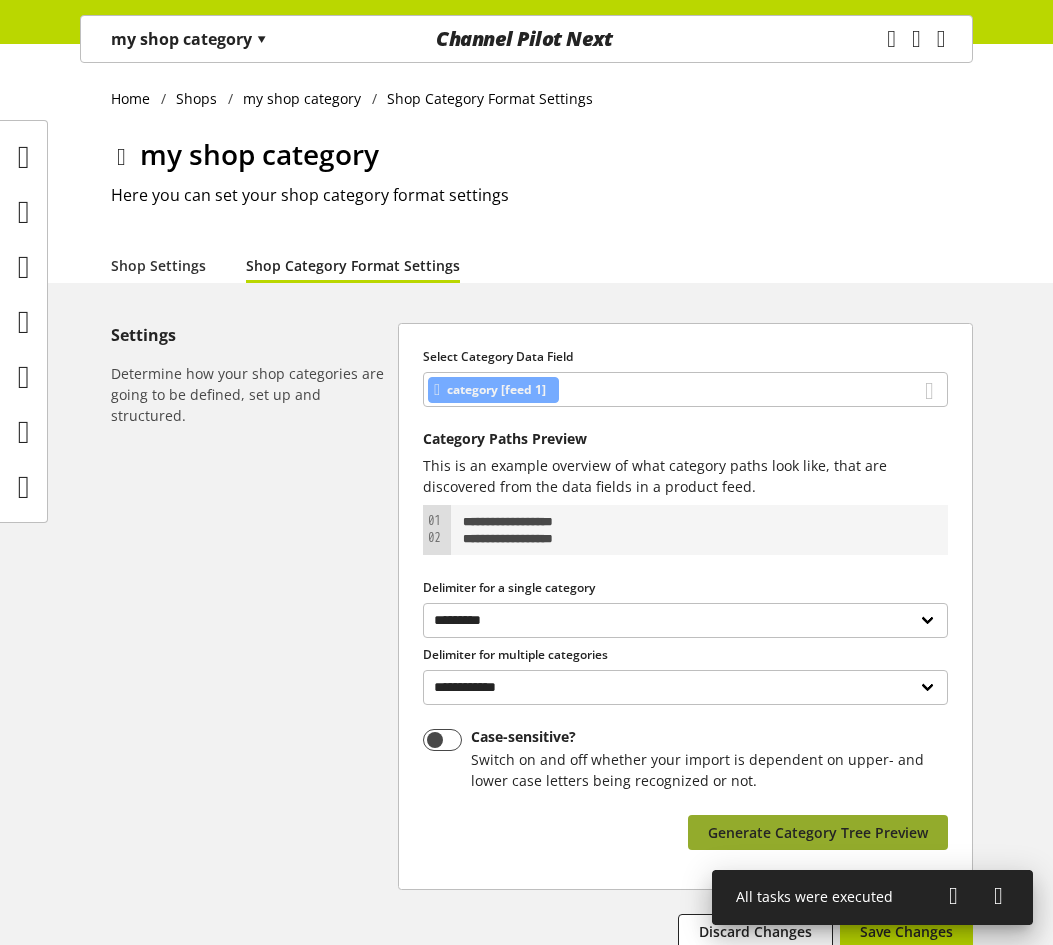 click on "Generate Category Tree Preview" at bounding box center (818, 832) 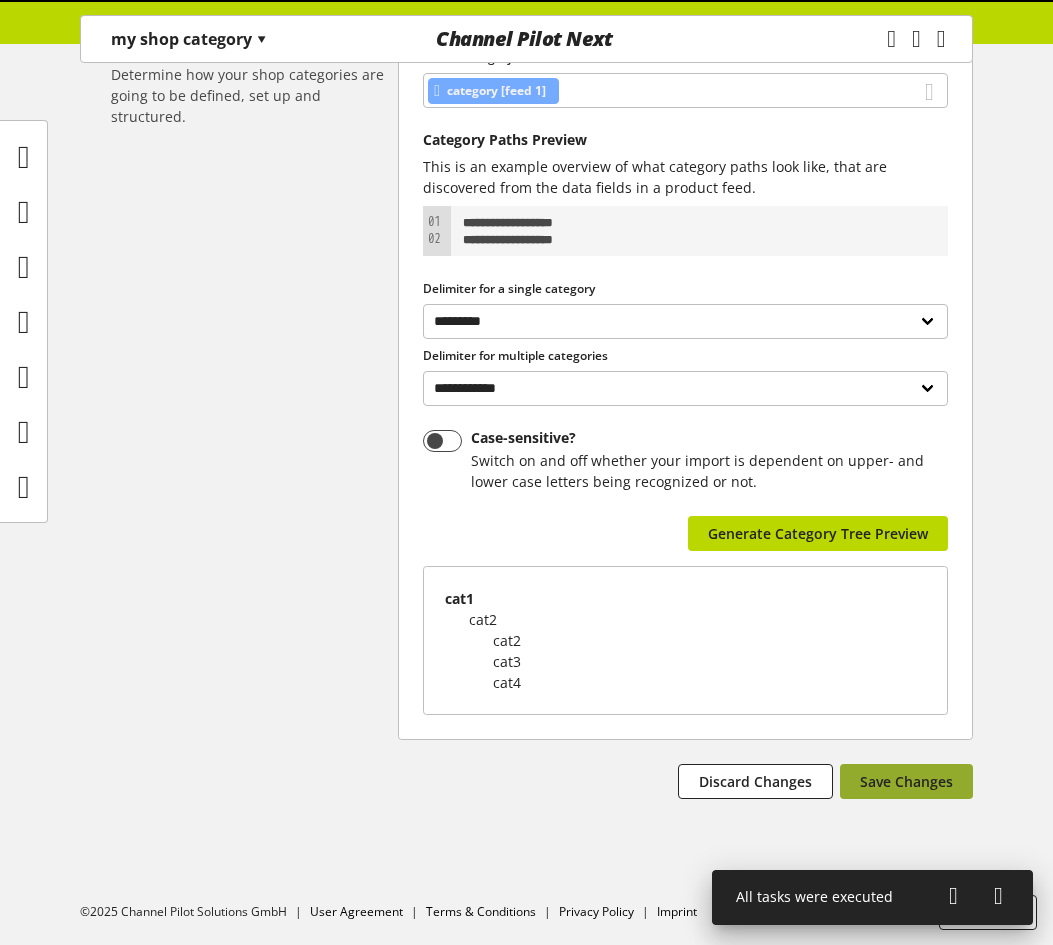 scroll, scrollTop: 300, scrollLeft: 0, axis: vertical 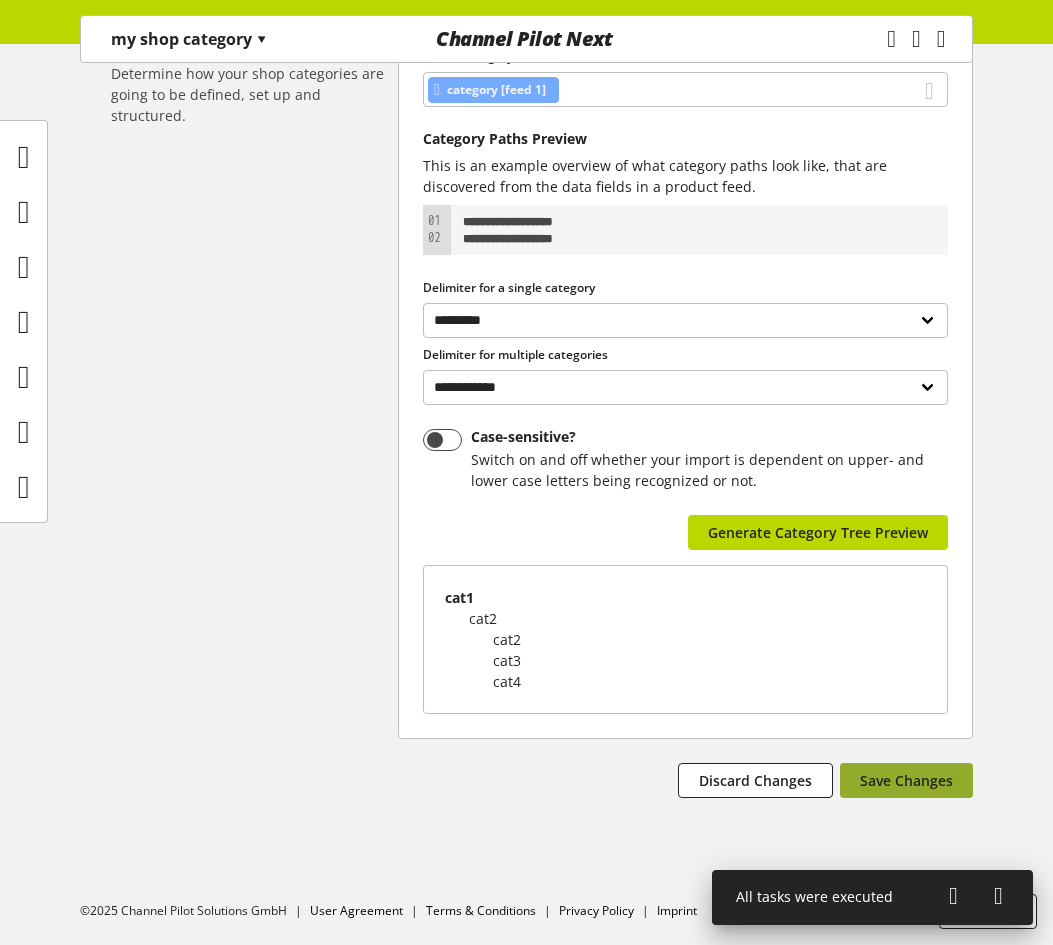 click on "Save Changes" at bounding box center (906, 780) 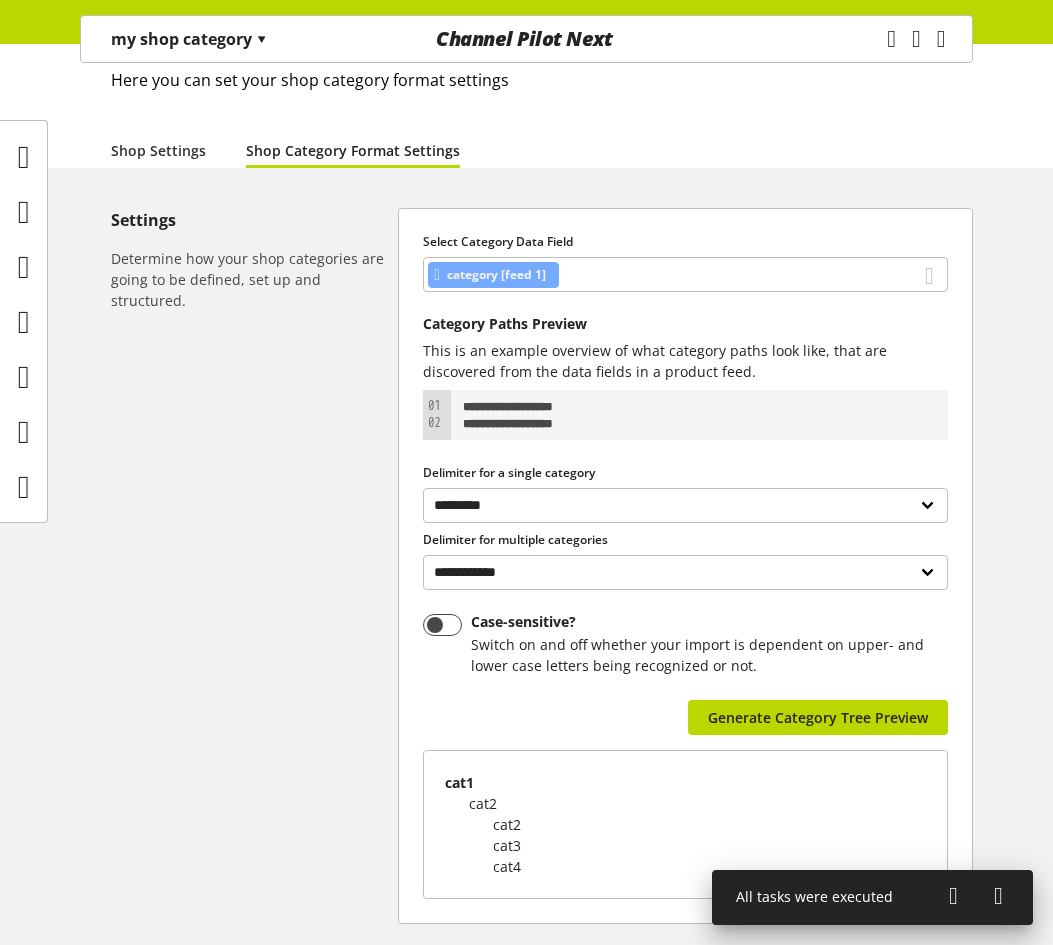 scroll, scrollTop: 100, scrollLeft: 0, axis: vertical 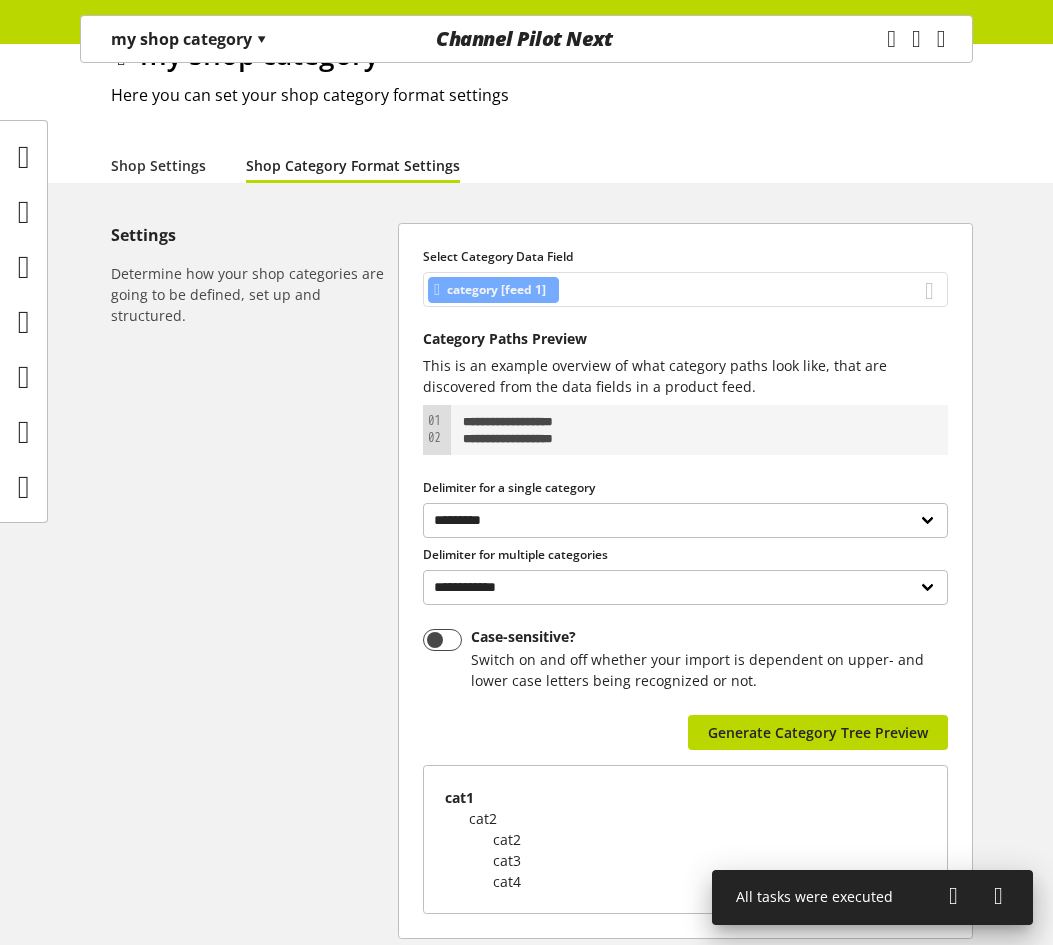 click on "category [feed 1]" at bounding box center [685, 289] 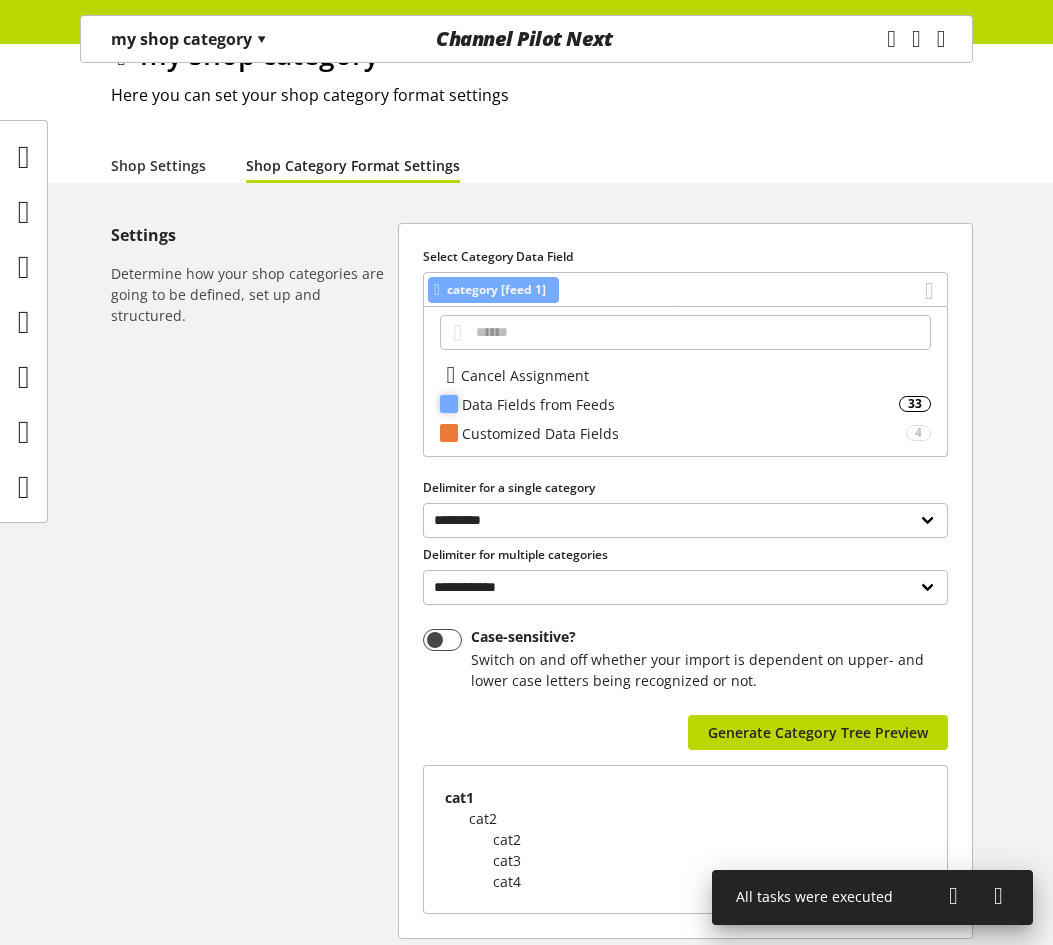 click on "Data Fields from Feeds" at bounding box center (680, 404) 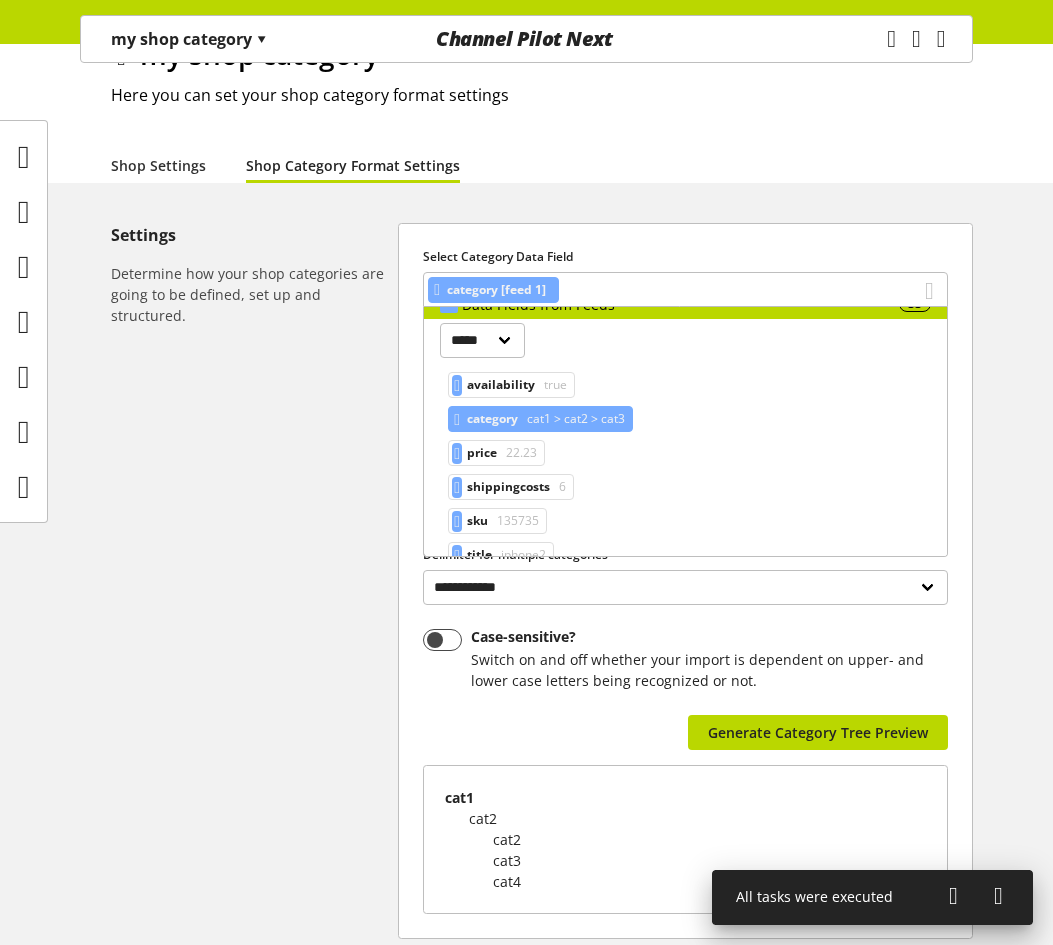 scroll, scrollTop: 157, scrollLeft: 0, axis: vertical 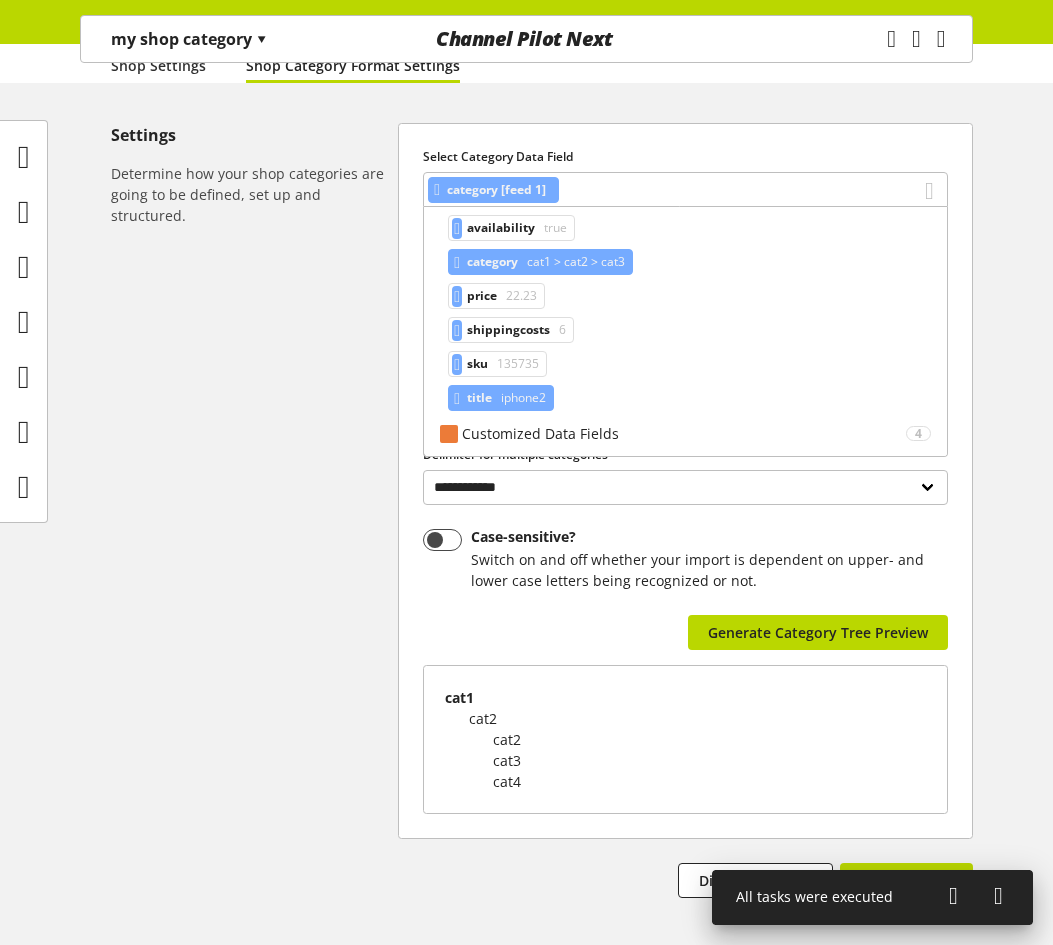 click on "iphone2" at bounding box center (553, 228) 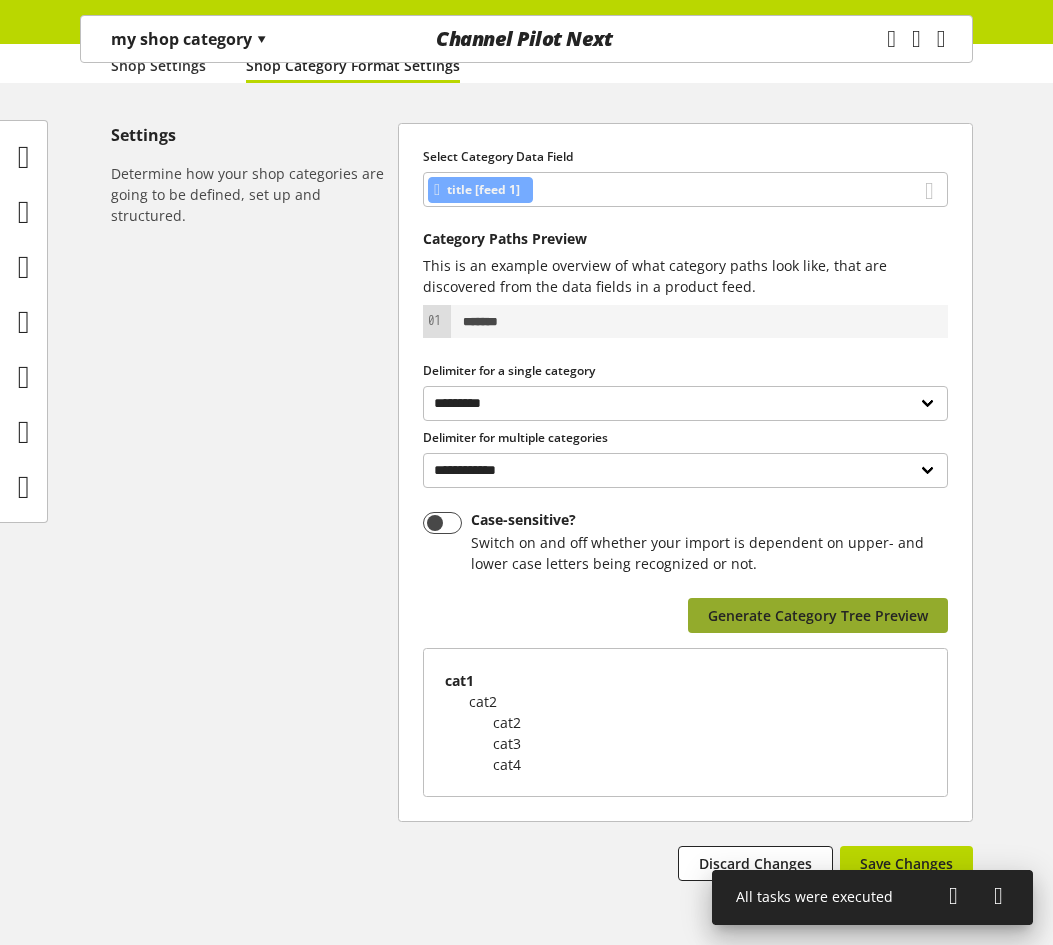 click on "Generate Category Tree Preview" at bounding box center [818, 615] 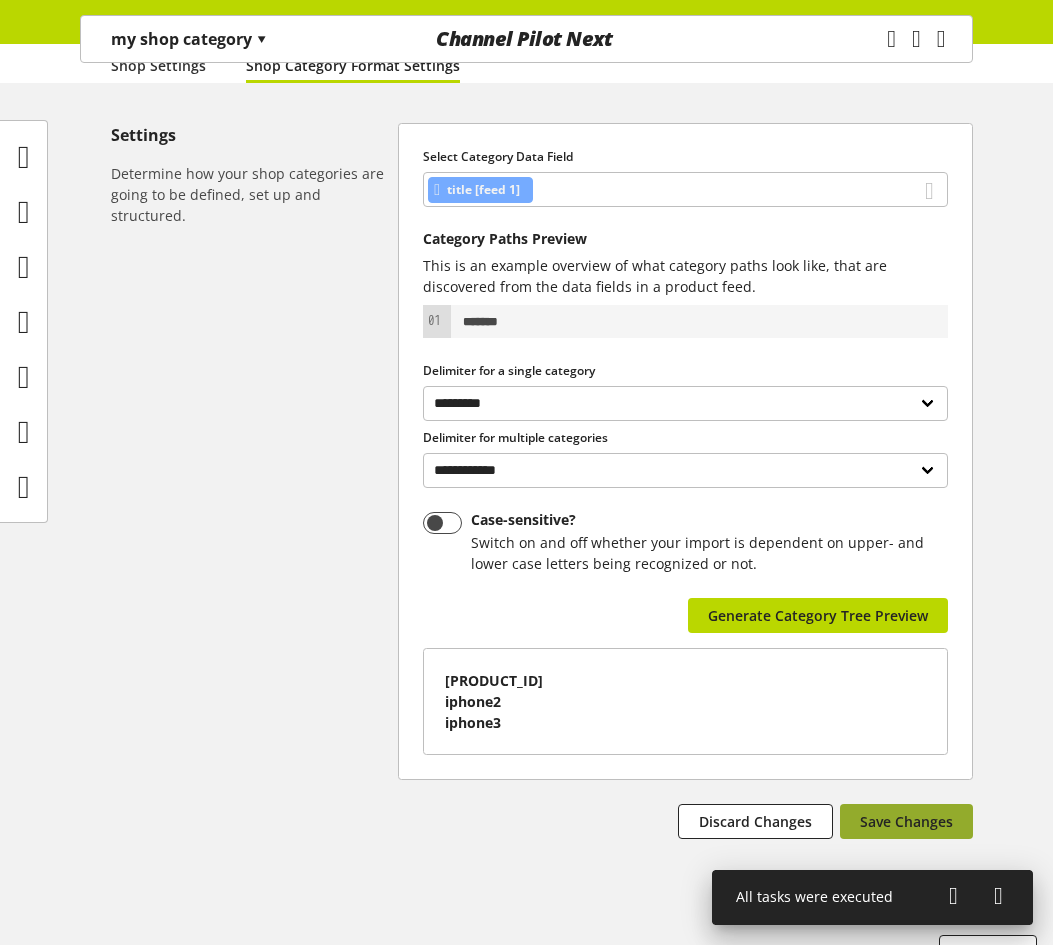 click on "Save Changes" at bounding box center (906, 821) 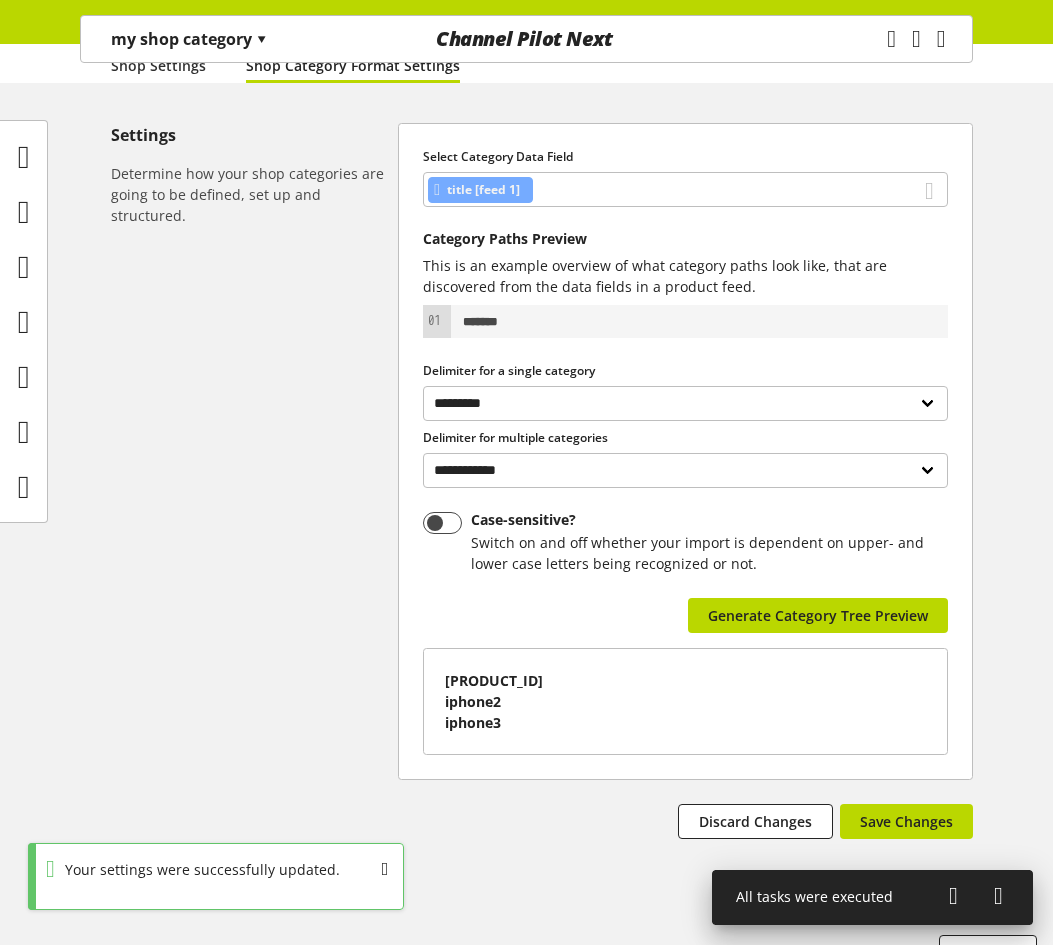 click at bounding box center [953, 896] 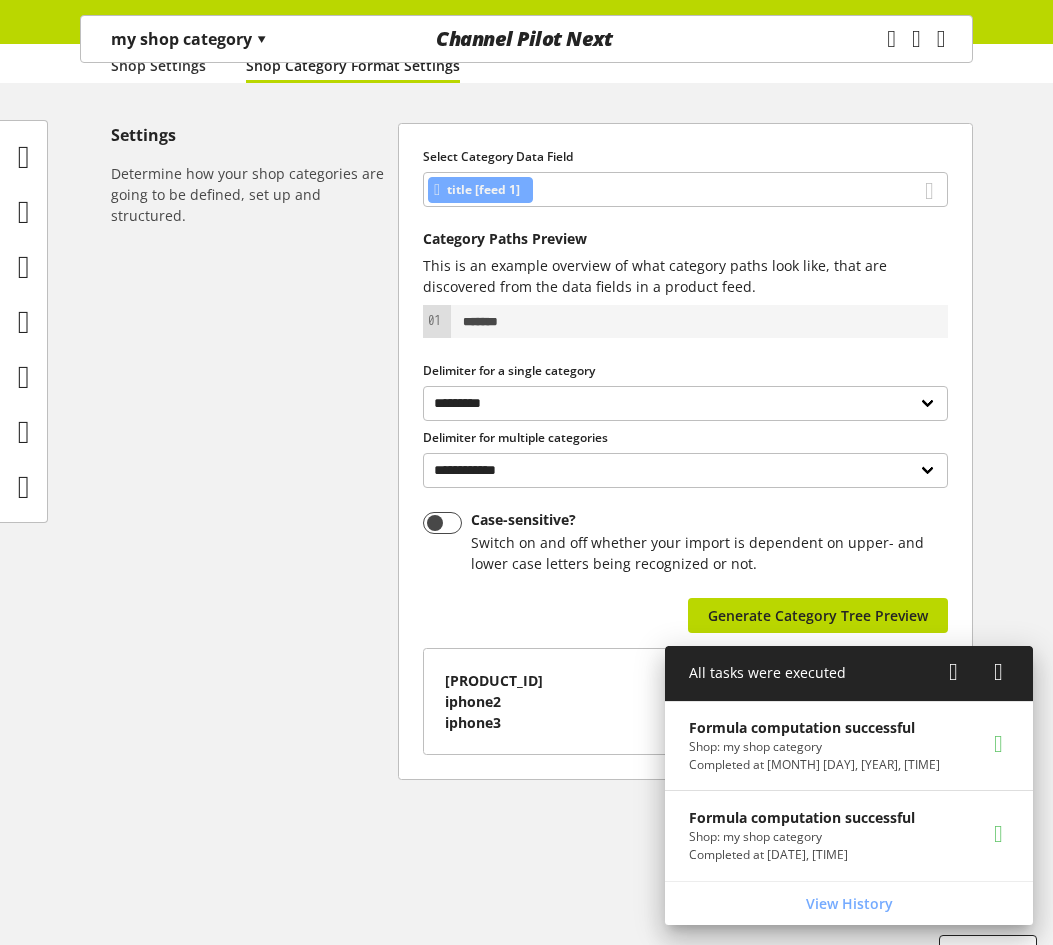 click on "▾" at bounding box center [261, 39] 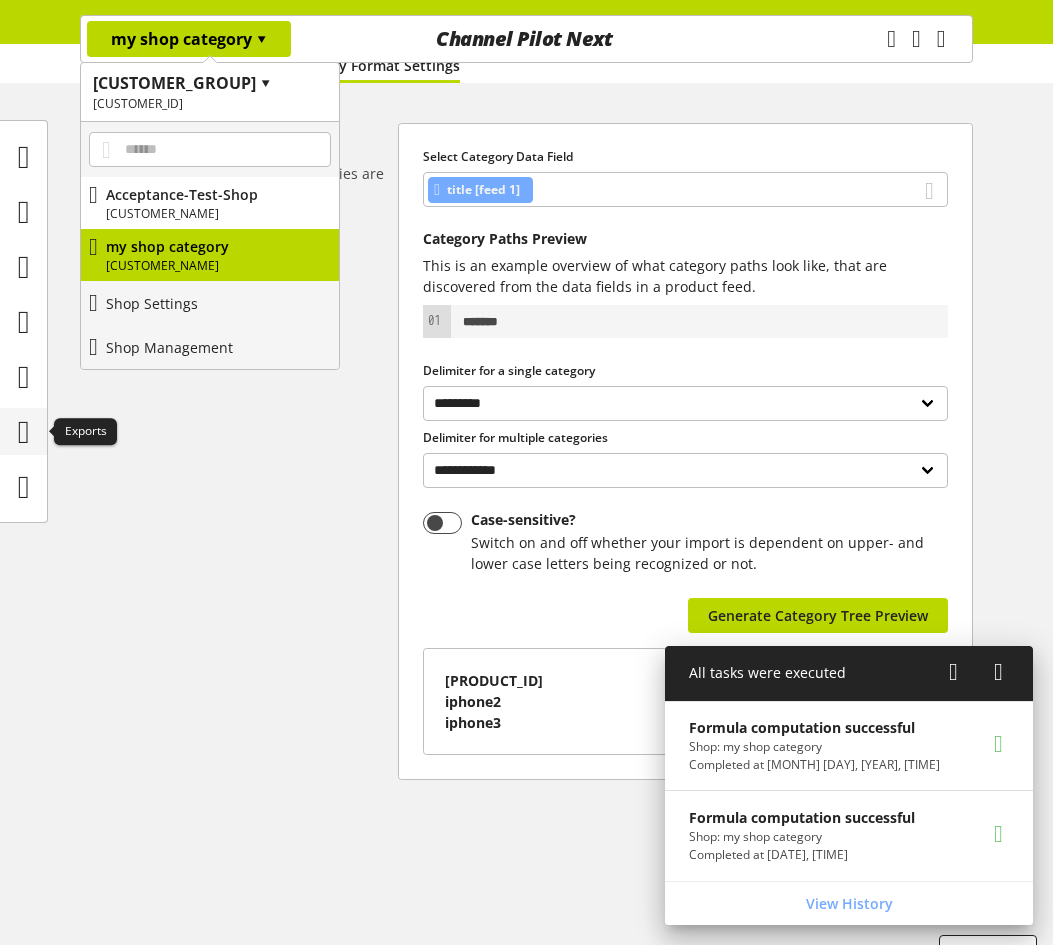 click at bounding box center (24, 432) 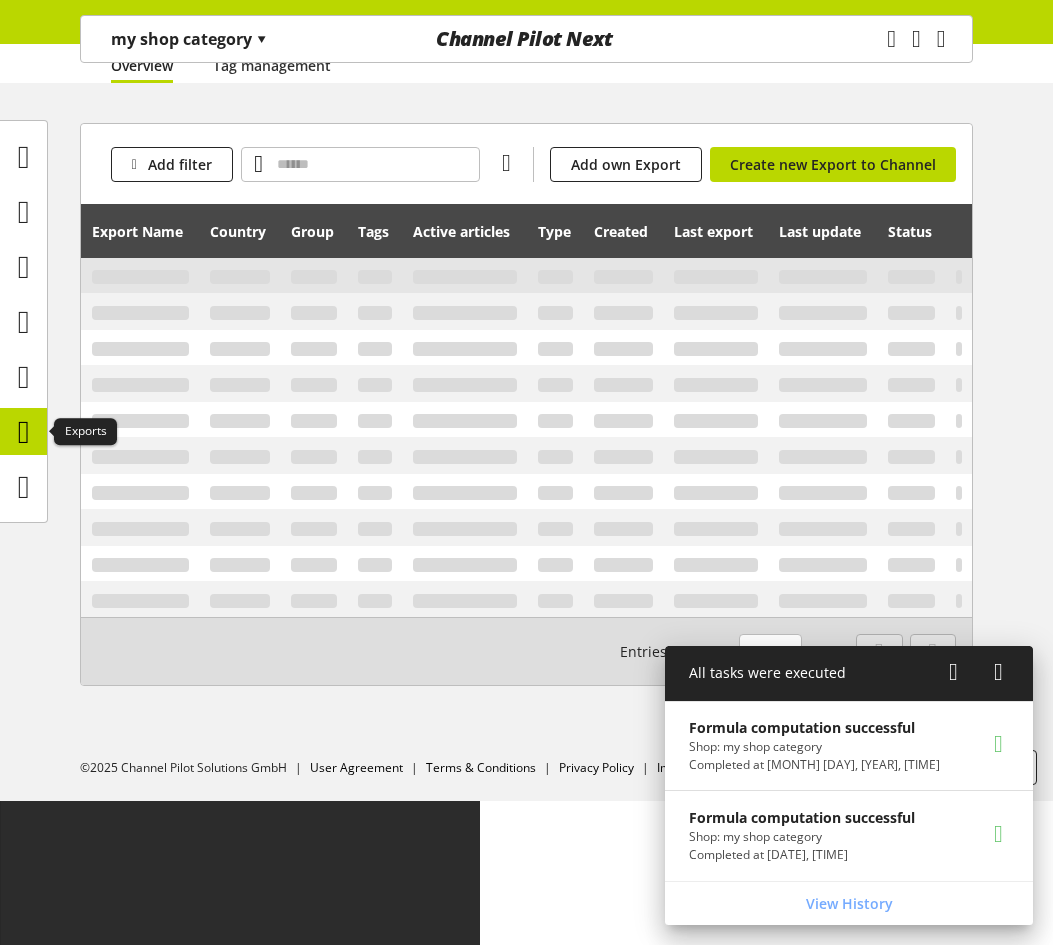 scroll, scrollTop: 0, scrollLeft: 0, axis: both 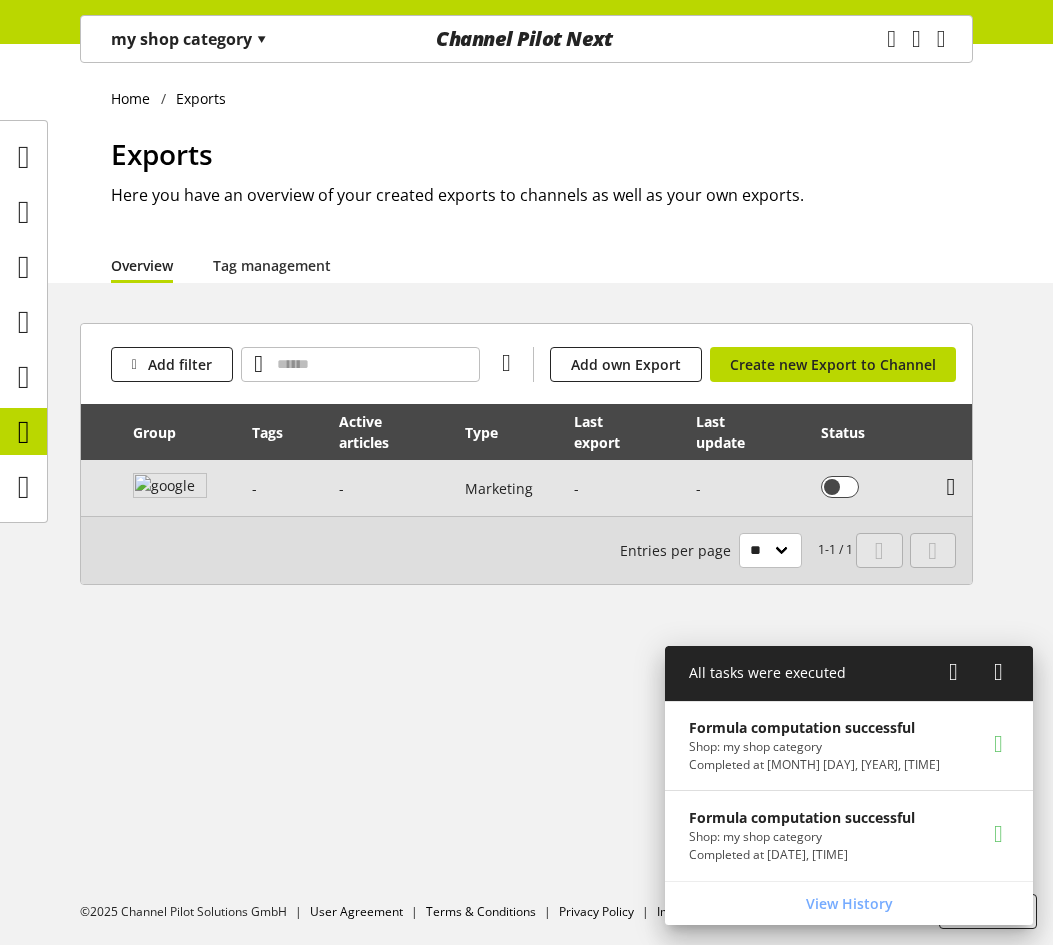 click at bounding box center (951, 487) 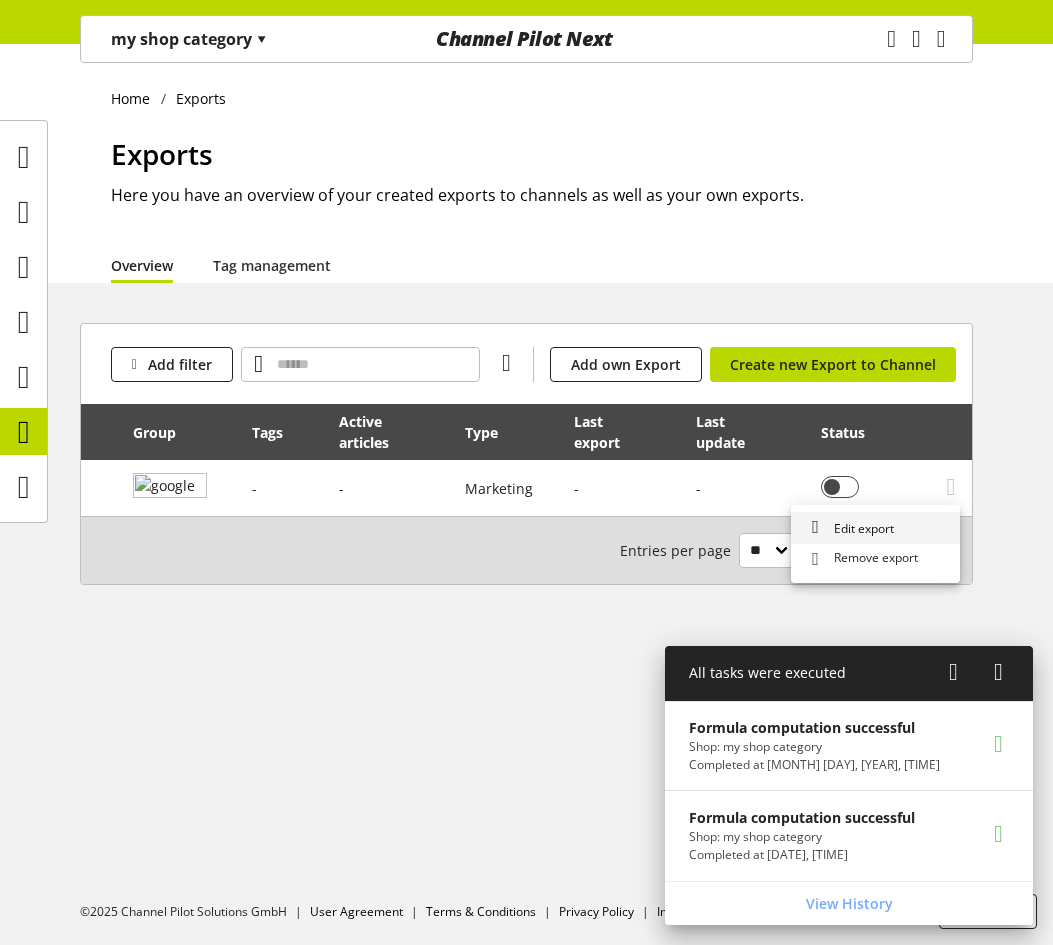 click on "Edit export" at bounding box center [875, 528] 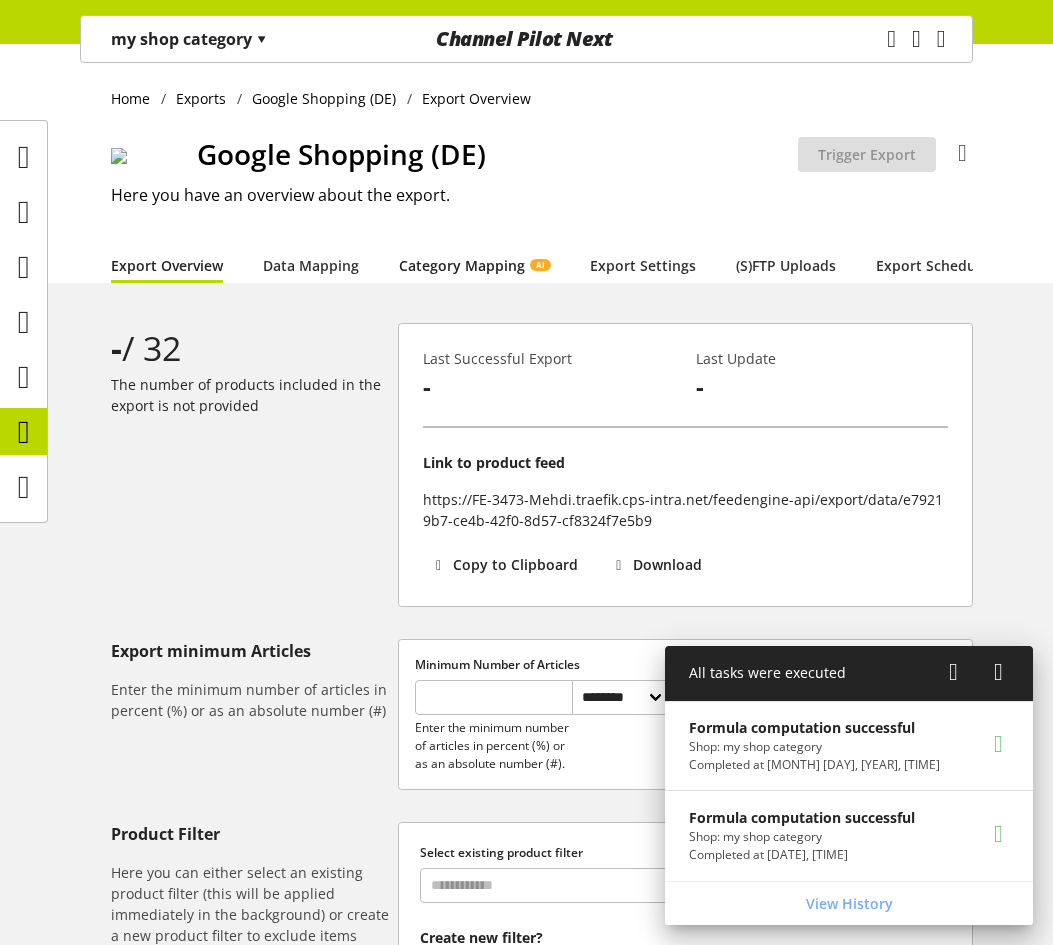click on "Category Mapping AI" at bounding box center (474, 265) 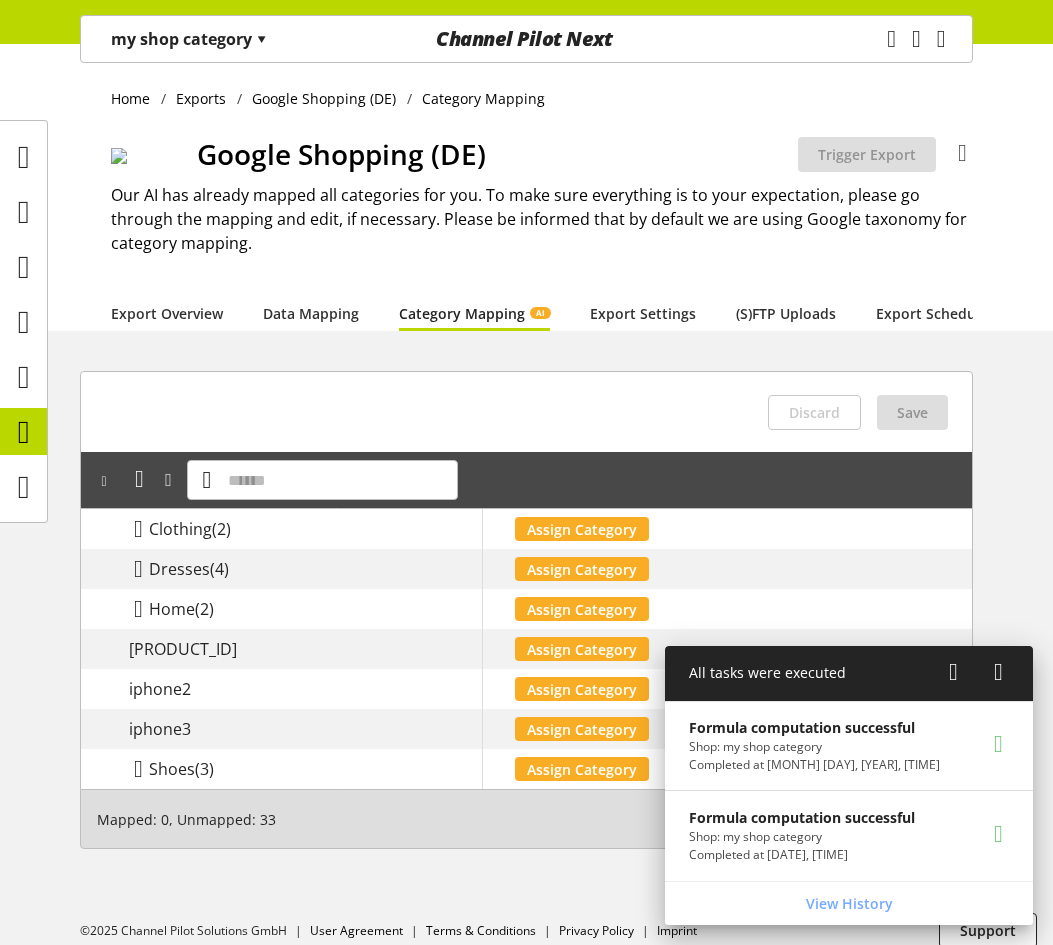 click on "my shop category ▾" at bounding box center (189, 39) 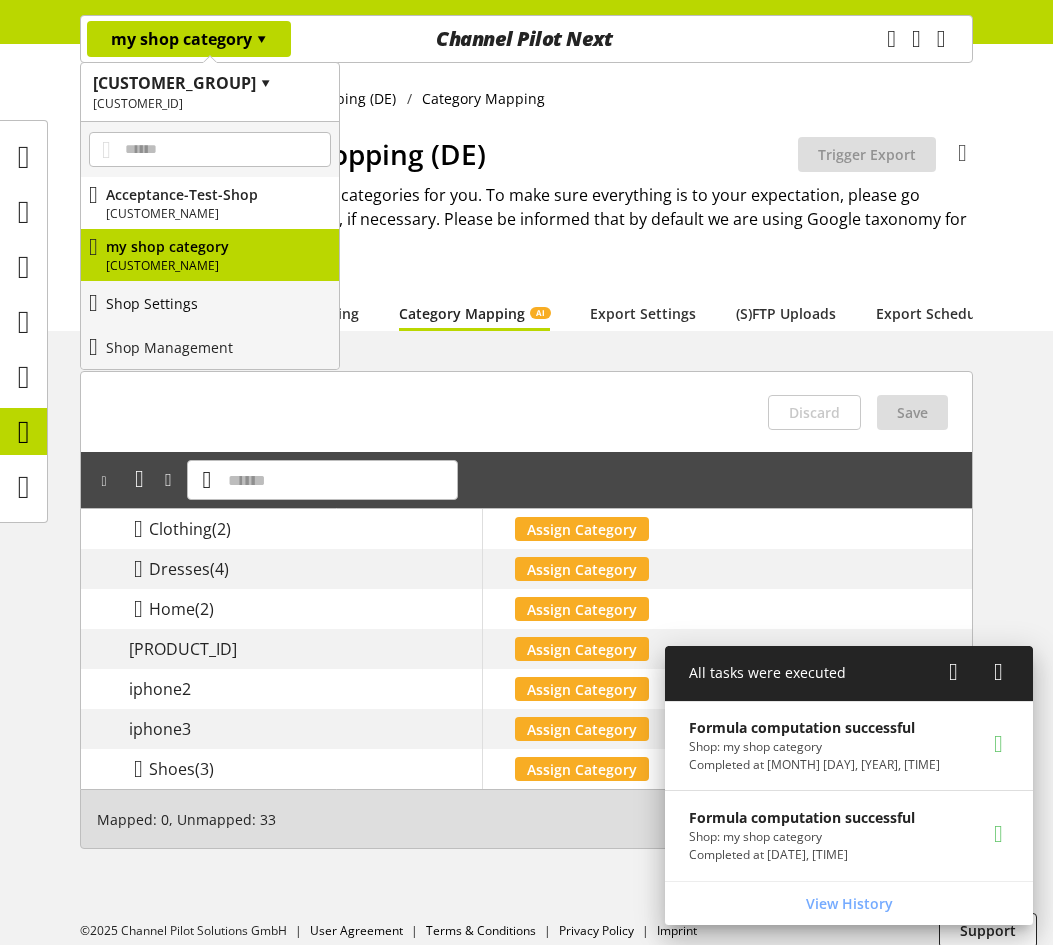 click on "Shop Settings" at bounding box center [210, 303] 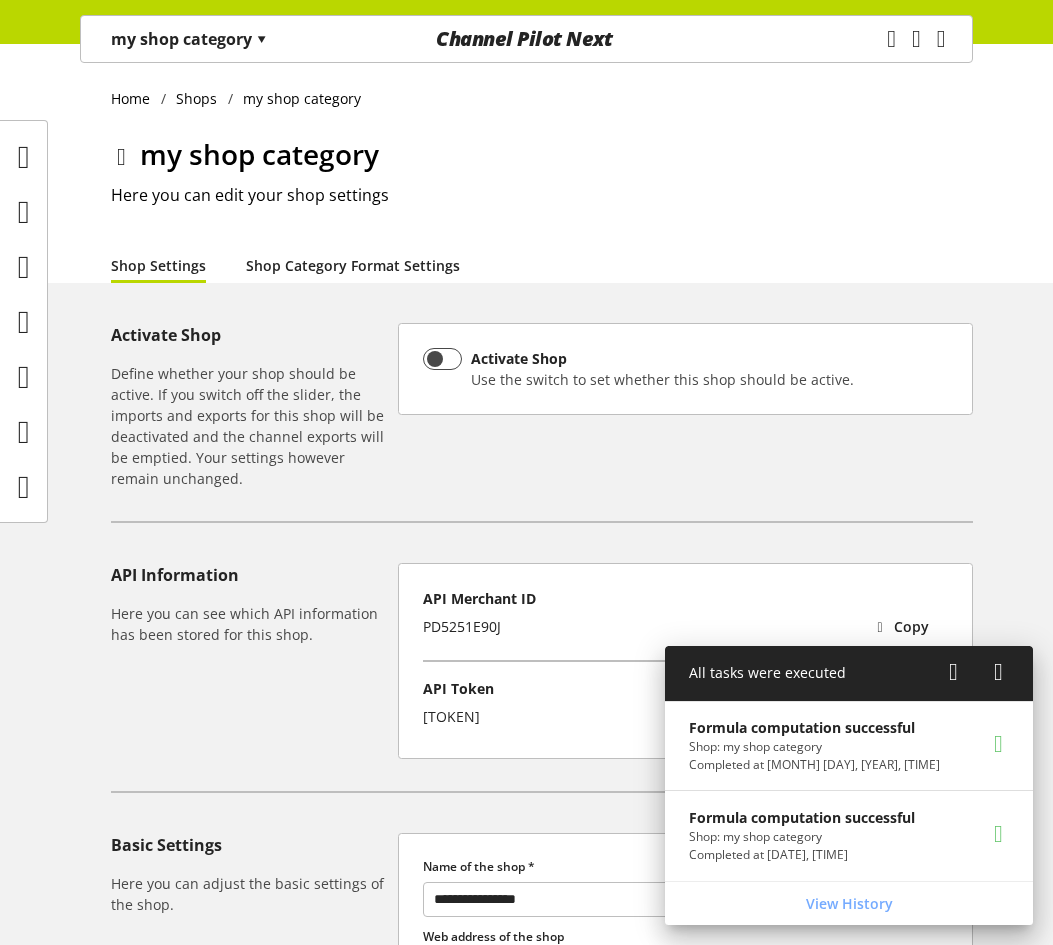 click on "Shop Category Format Settings" at bounding box center (353, 265) 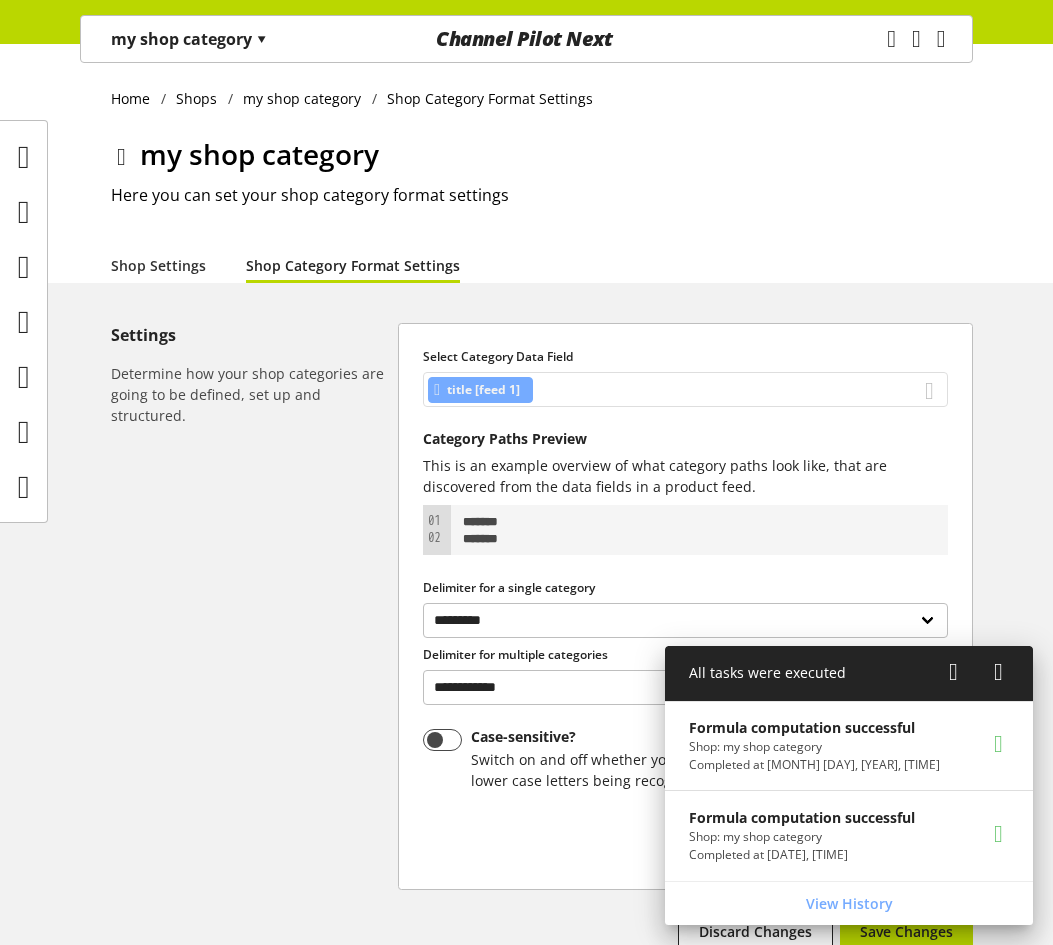 click on "title [feed 1]" at bounding box center (685, 389) 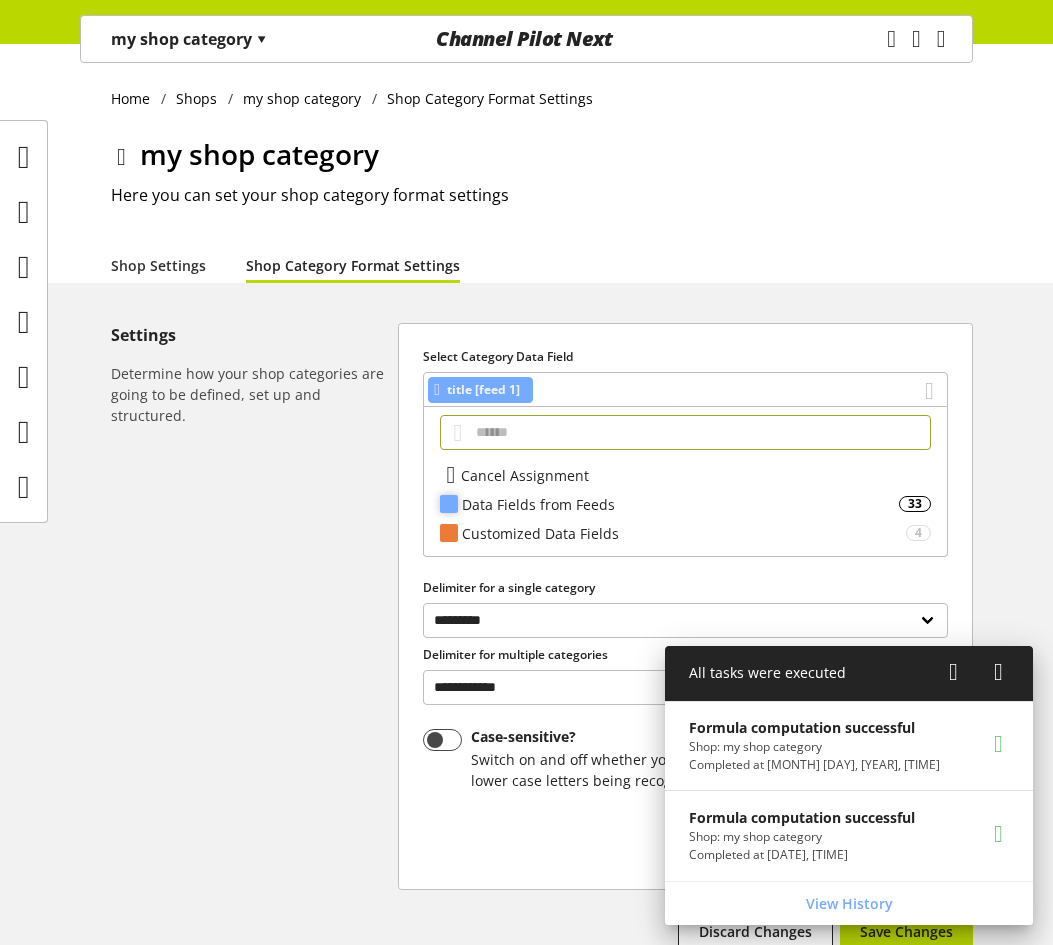 click on "Data Fields from Feeds" at bounding box center [680, 504] 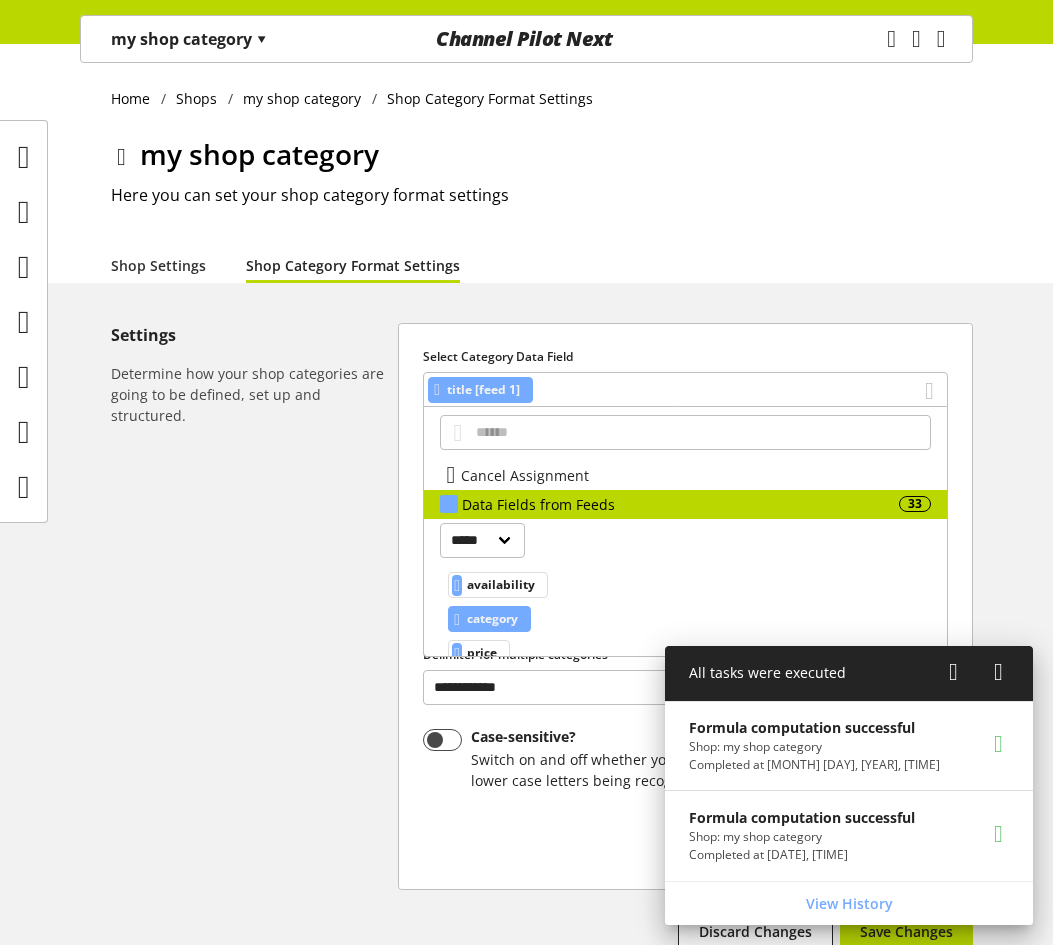 click on "category" at bounding box center (501, 585) 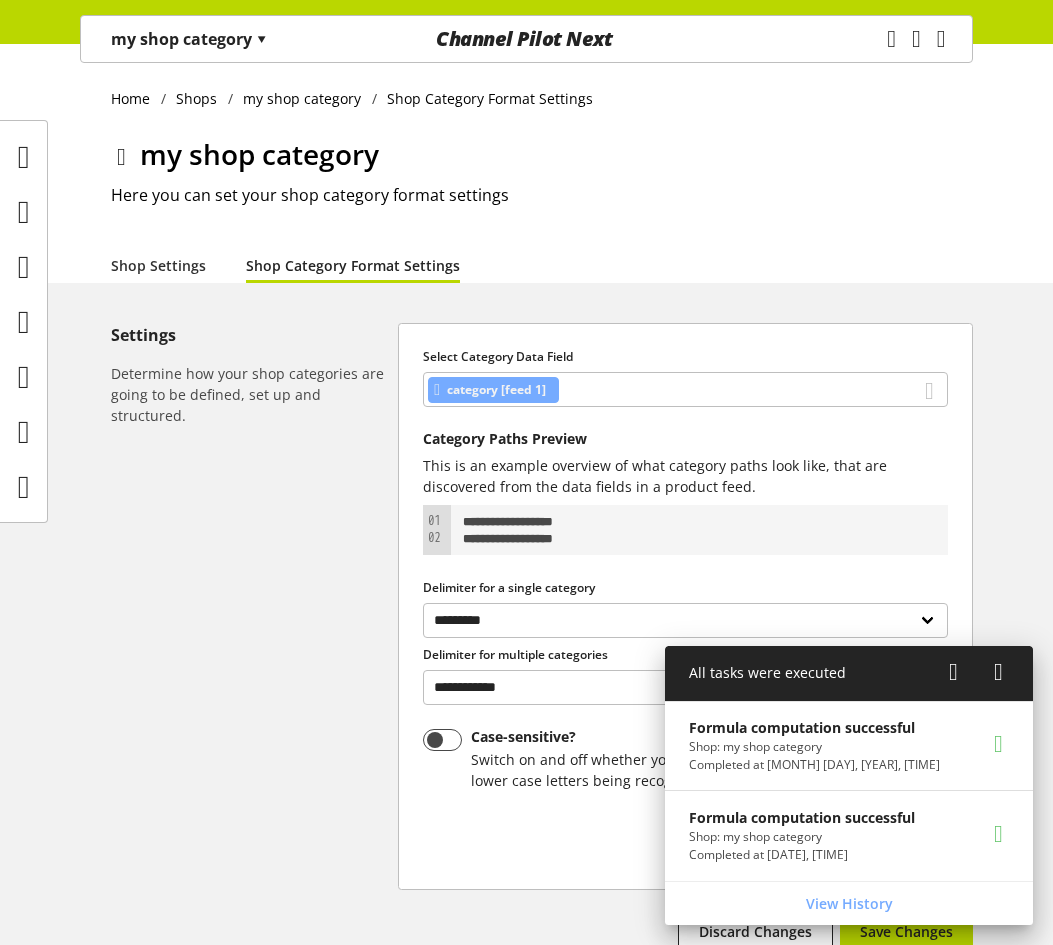 click at bounding box center [953, 672] 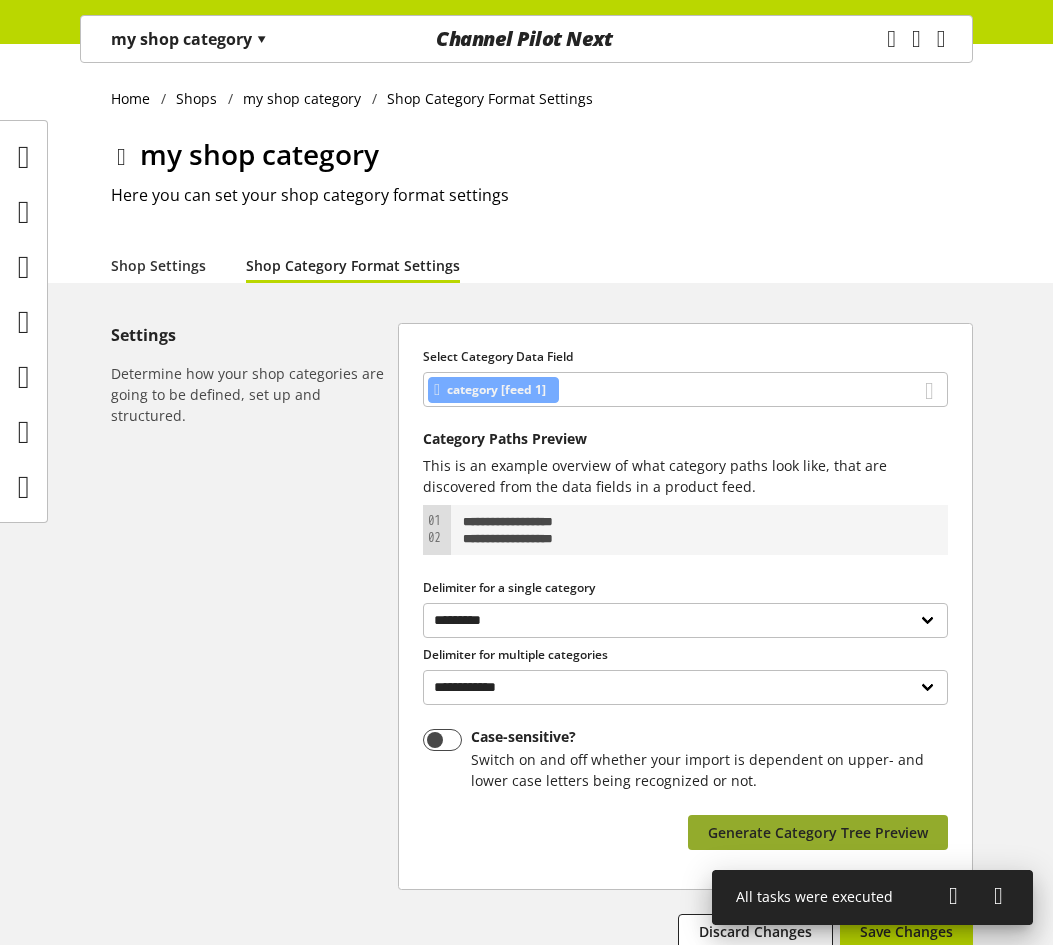 click on "Generate Category Tree Preview" at bounding box center [818, 832] 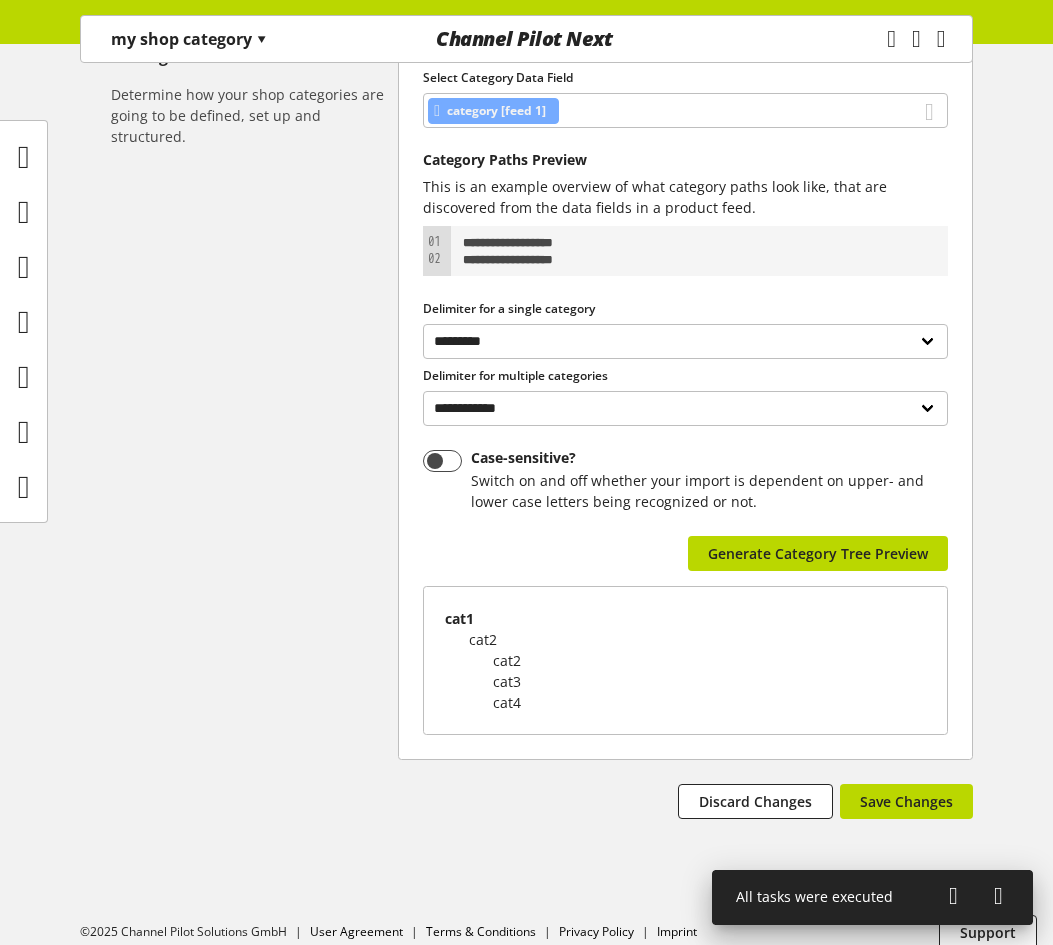 scroll, scrollTop: 300, scrollLeft: 0, axis: vertical 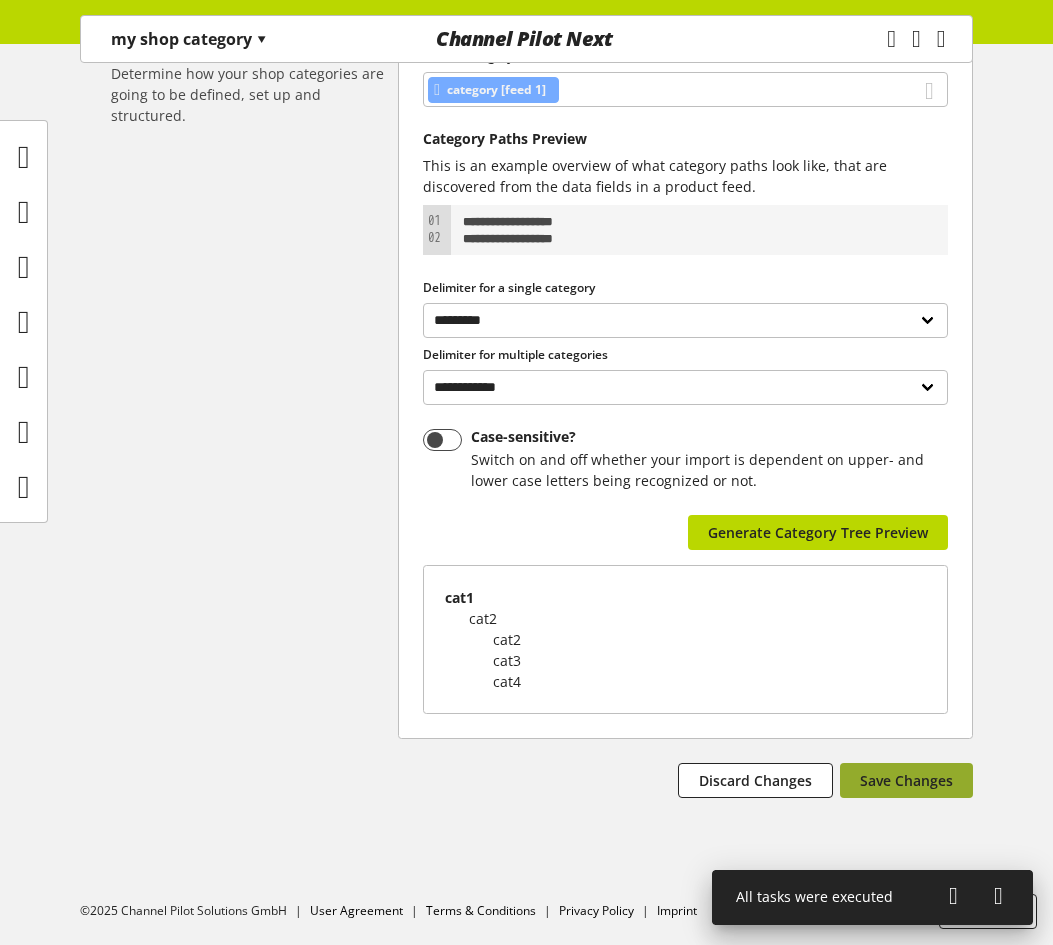 click on "Save Changes" at bounding box center [906, 780] 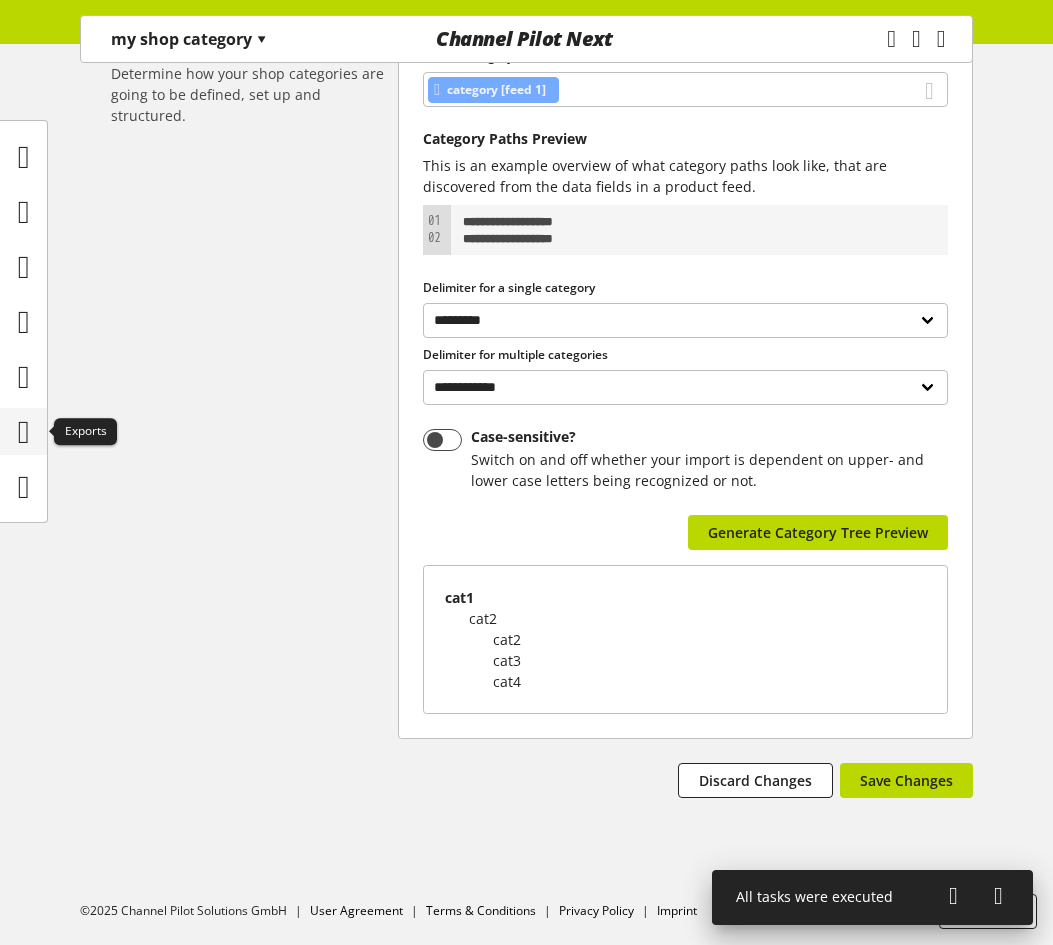click at bounding box center (24, 432) 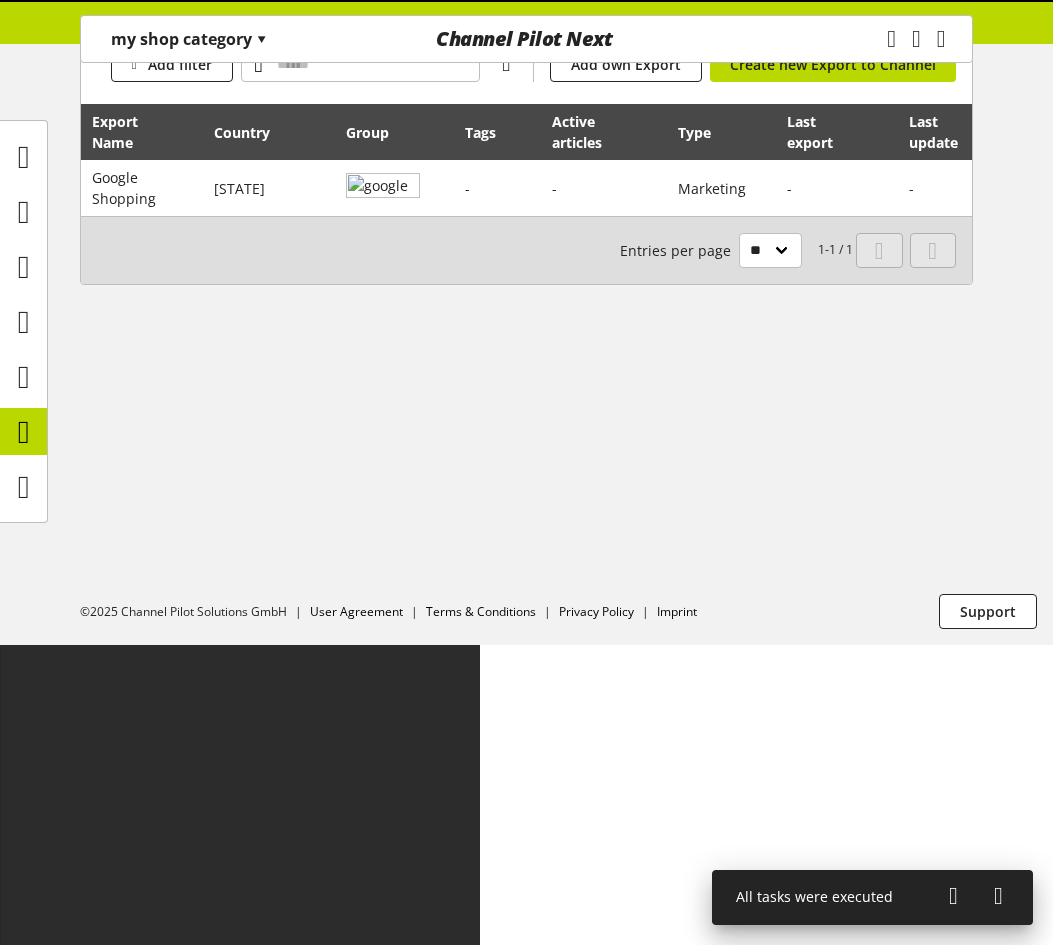 scroll, scrollTop: 0, scrollLeft: 0, axis: both 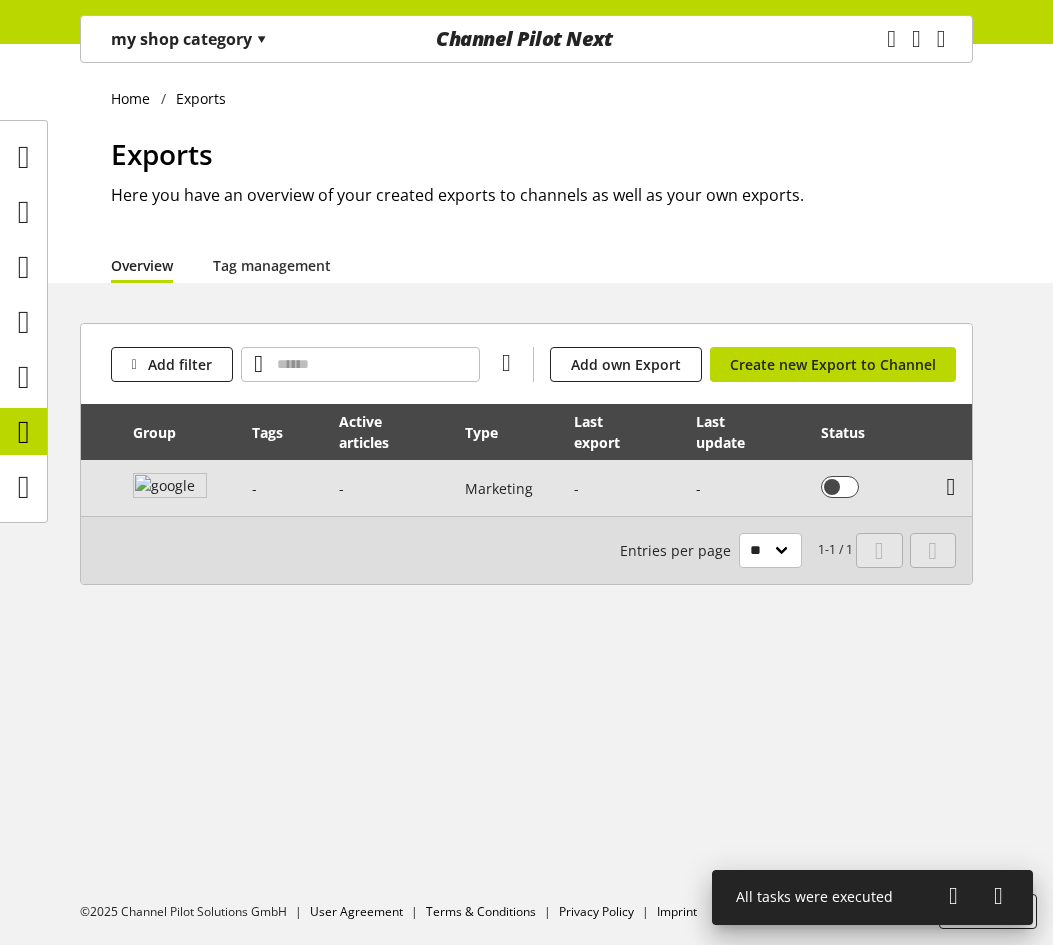 click at bounding box center (951, 487) 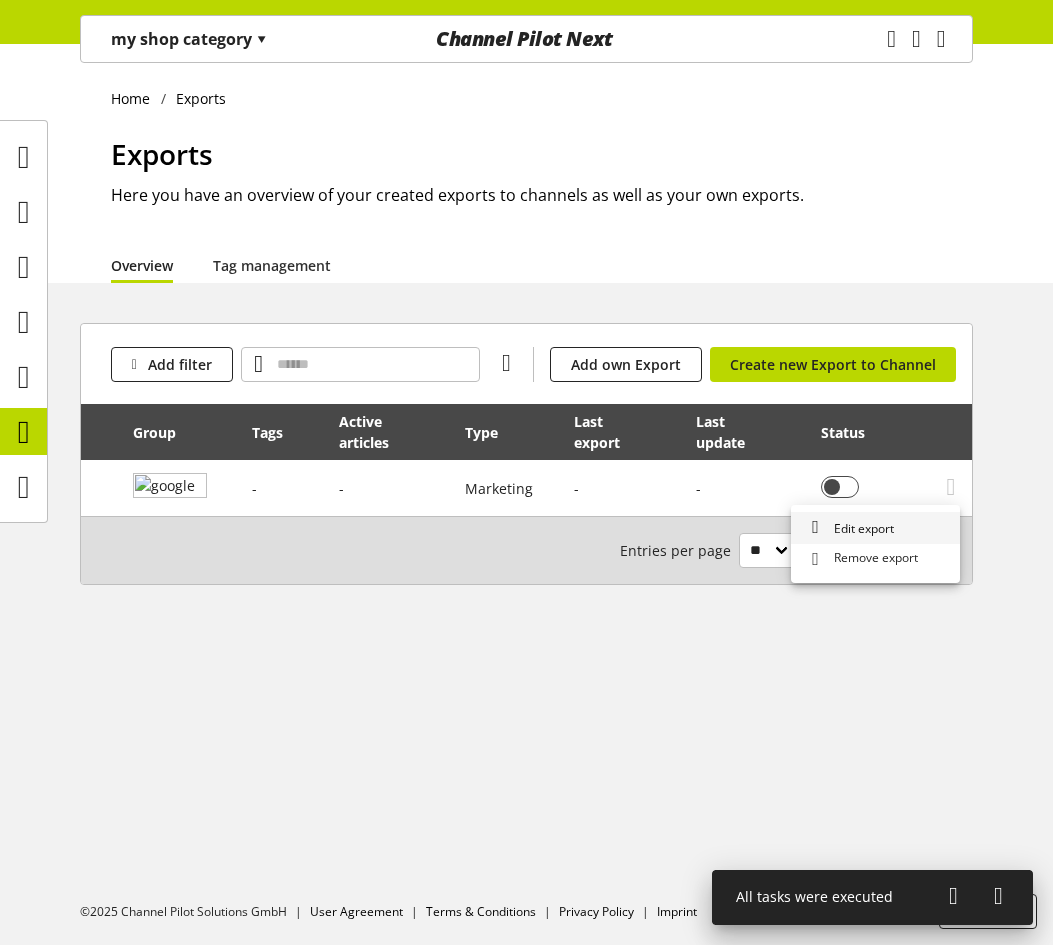 click on "Edit export" at bounding box center (875, 528) 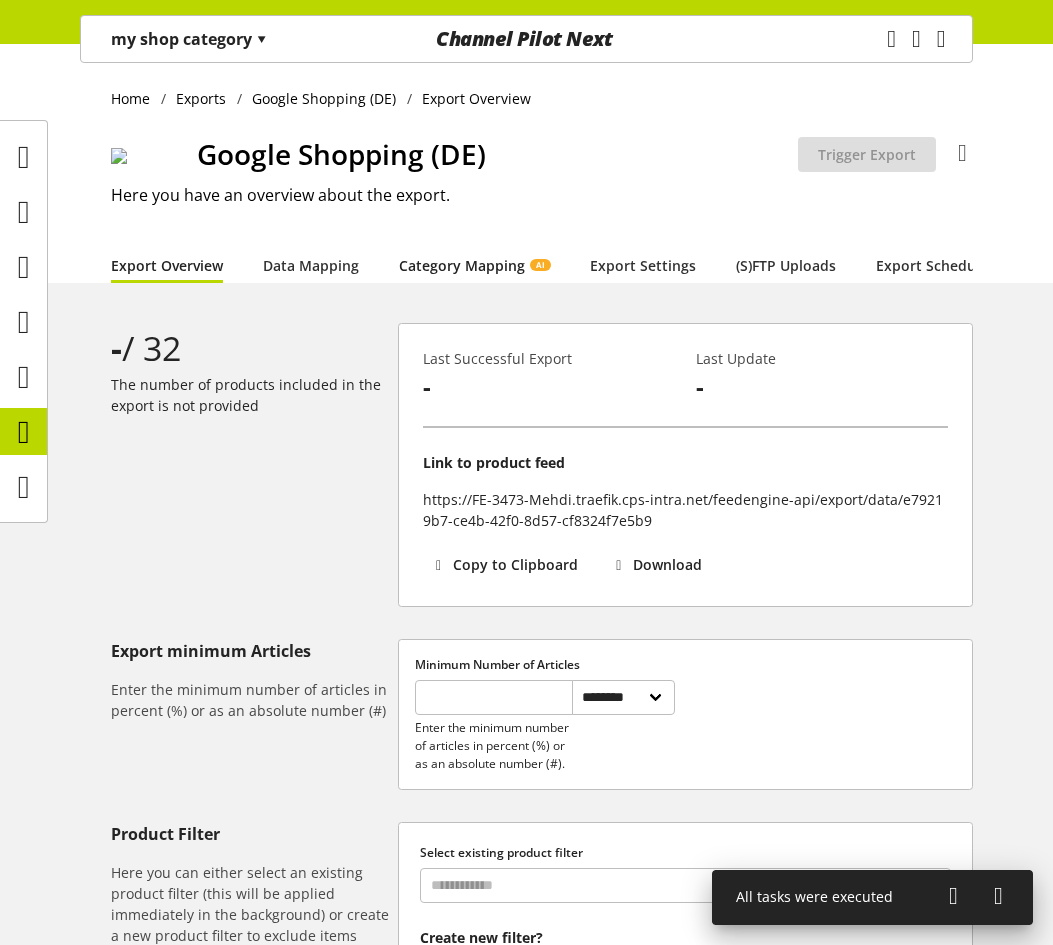 click on "Category Mapping AI" at bounding box center [474, 265] 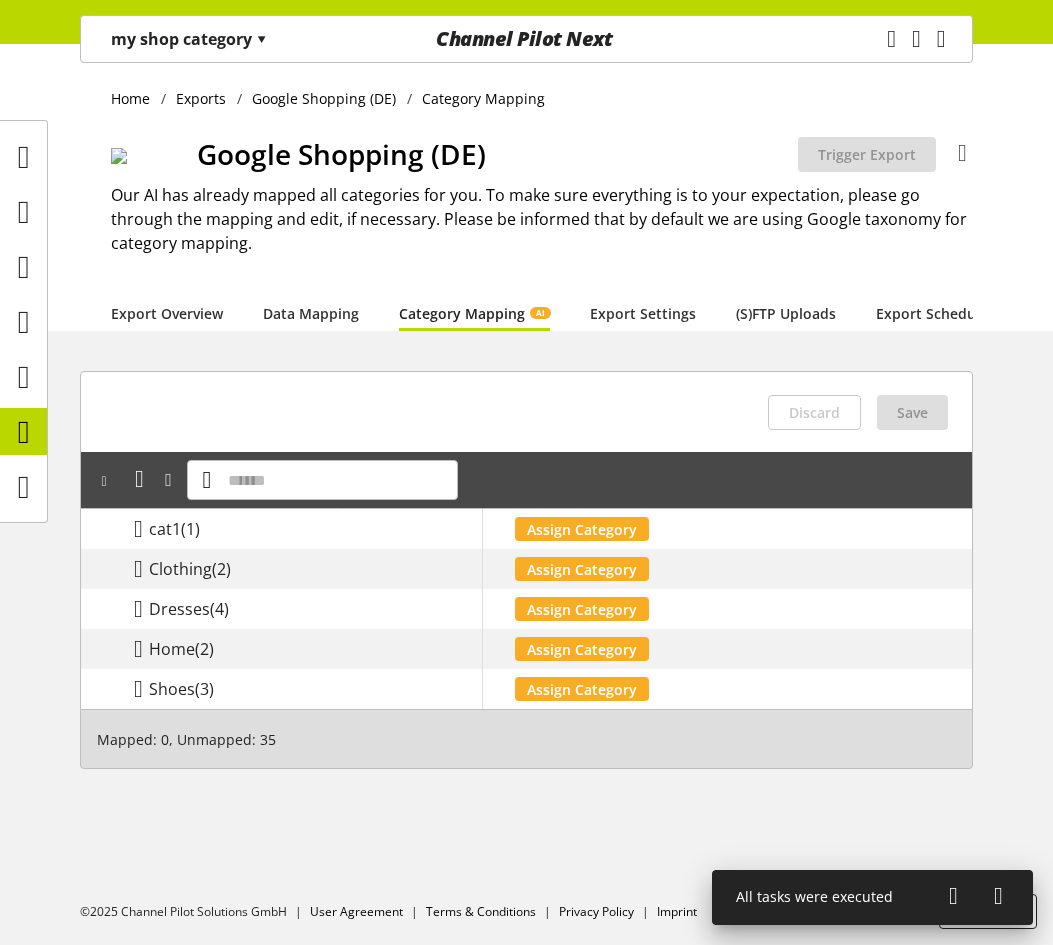 click on "my shop category ▾" at bounding box center (189, 39) 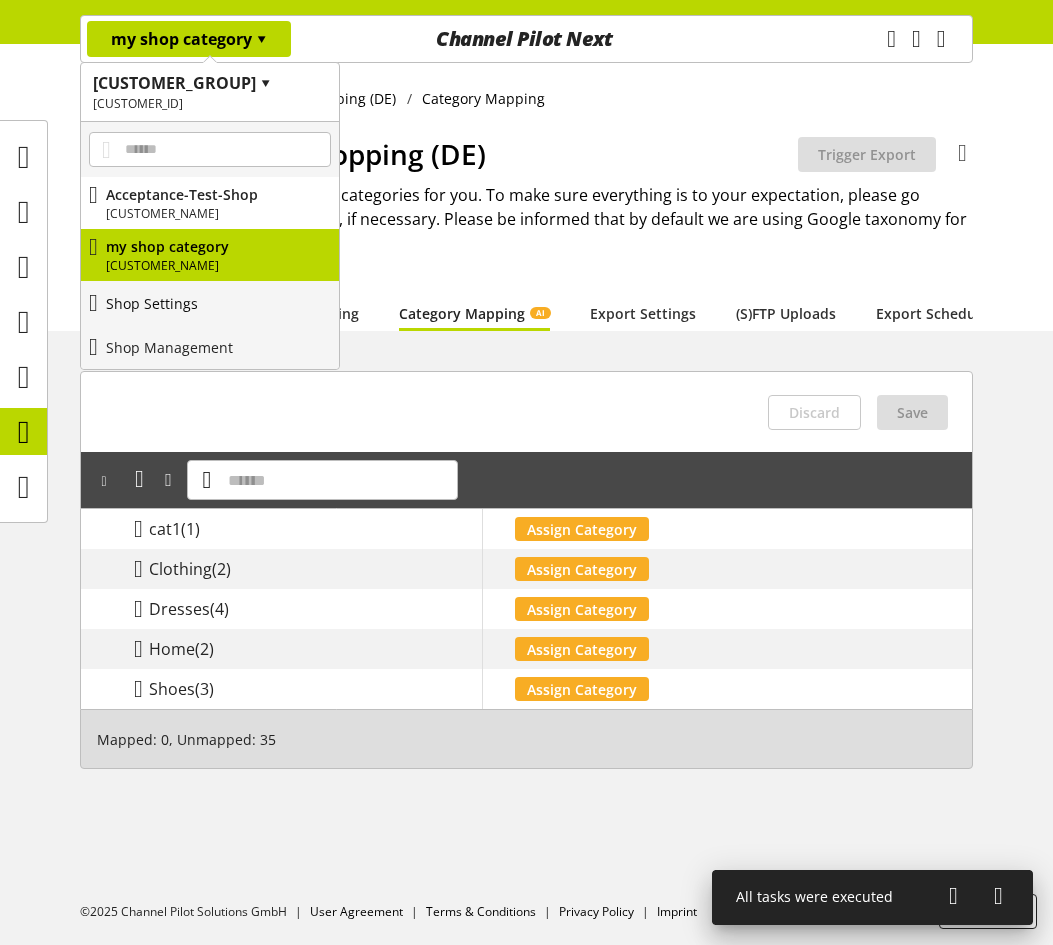 click on "Shop Settings" at bounding box center (210, 303) 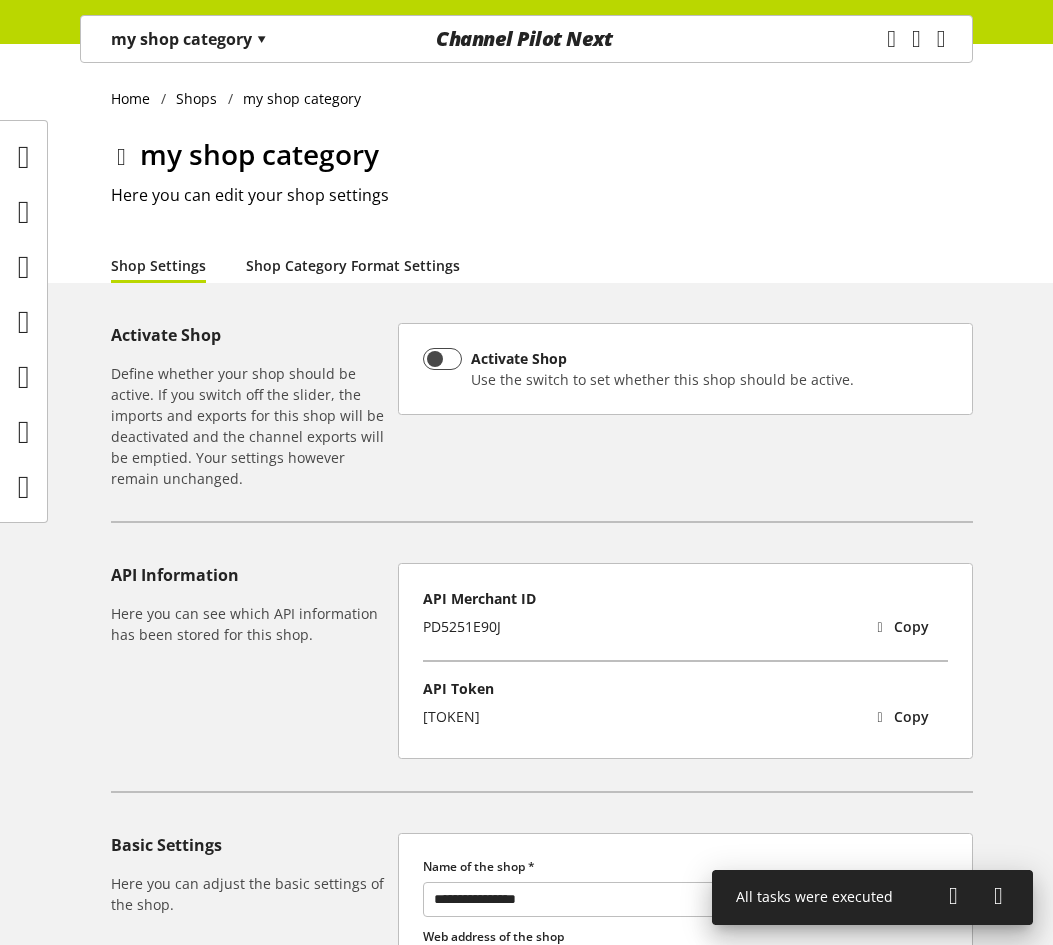 click on "Shop Category Format Settings" at bounding box center (353, 265) 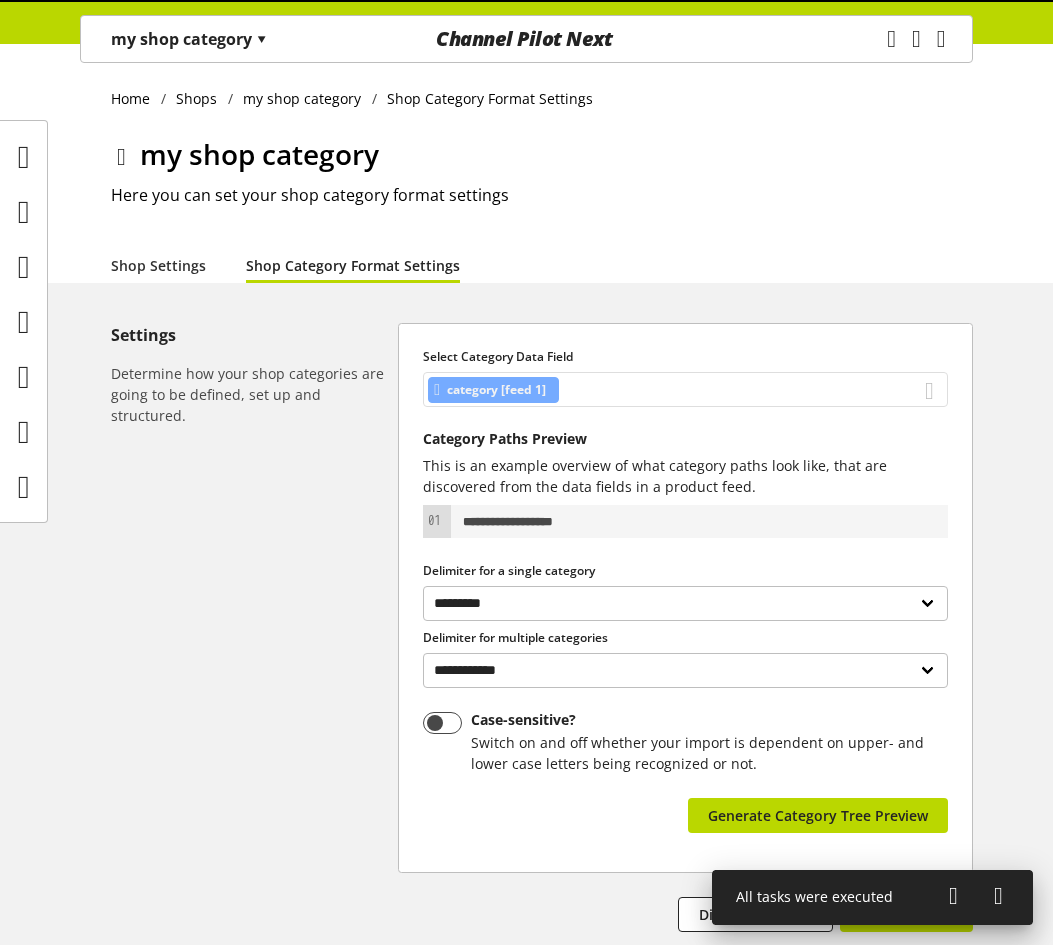 click on "category [feed 1]" at bounding box center (685, 389) 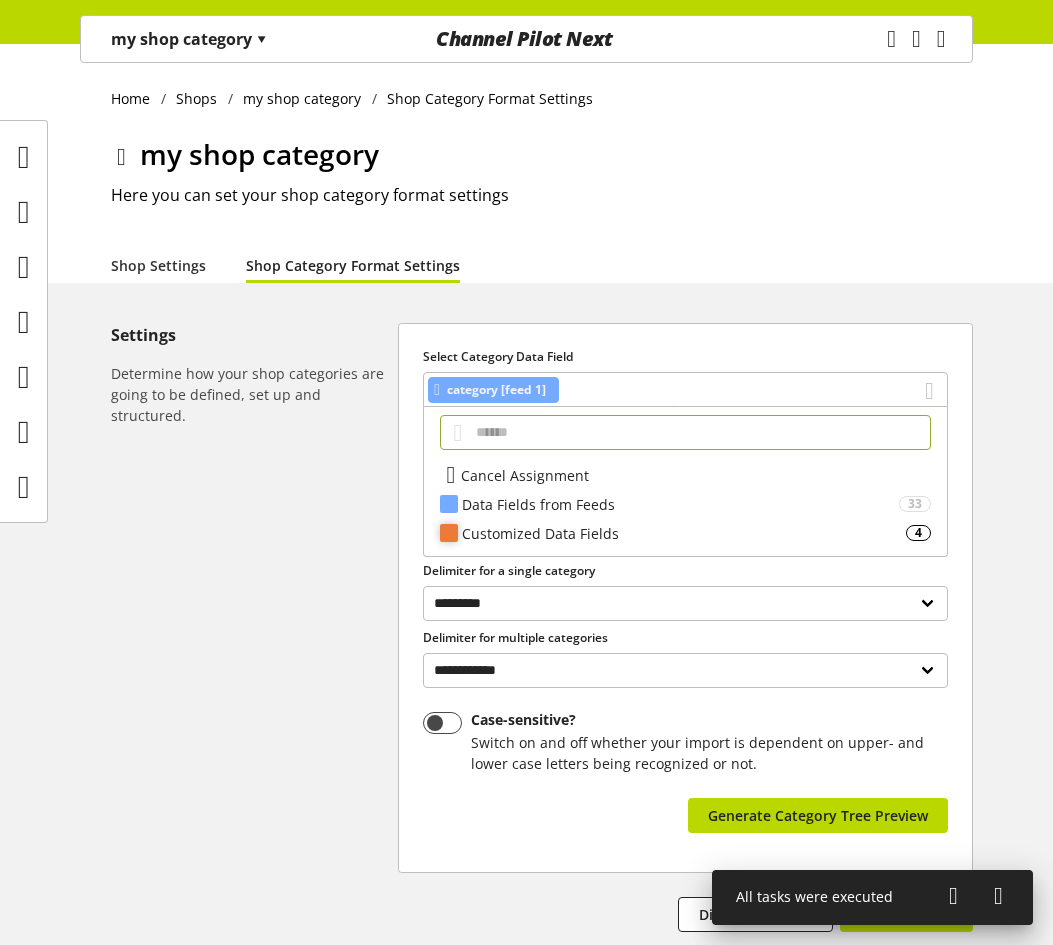 click on "Customized Data Fields" at bounding box center (680, 504) 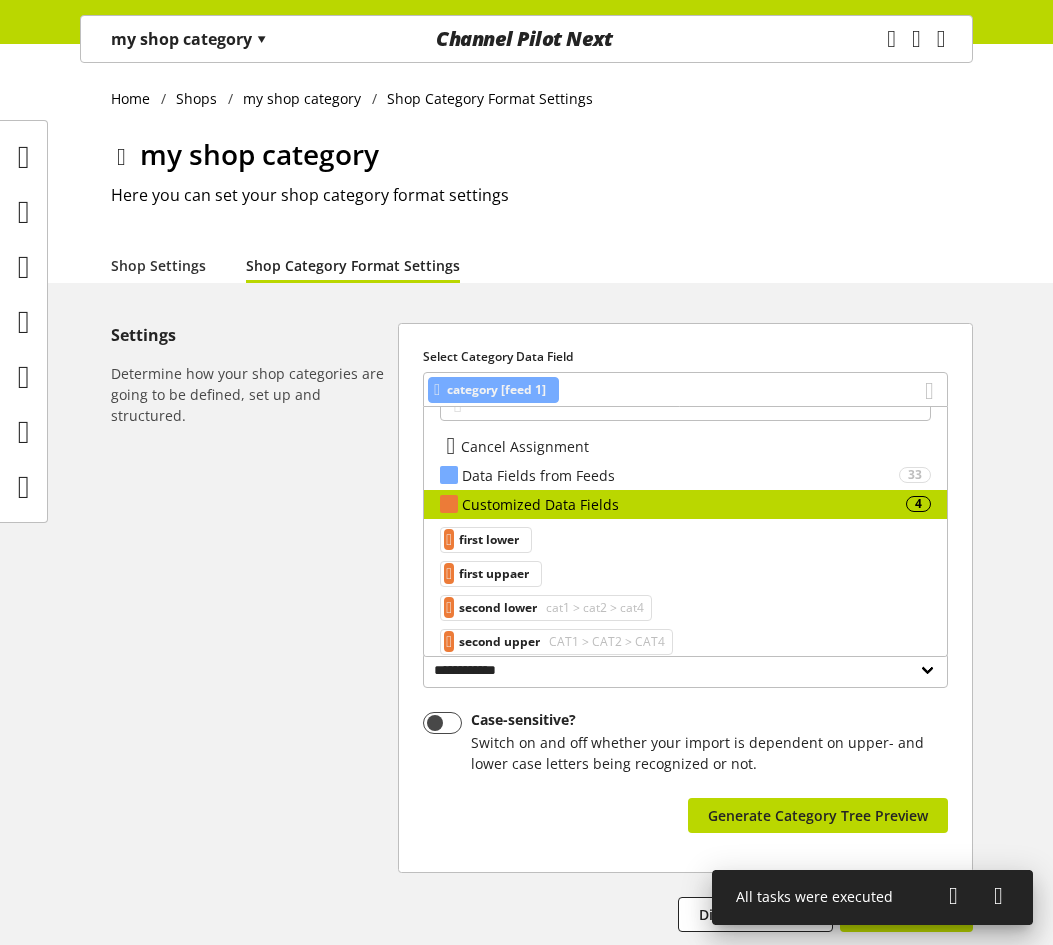 scroll, scrollTop: 44, scrollLeft: 0, axis: vertical 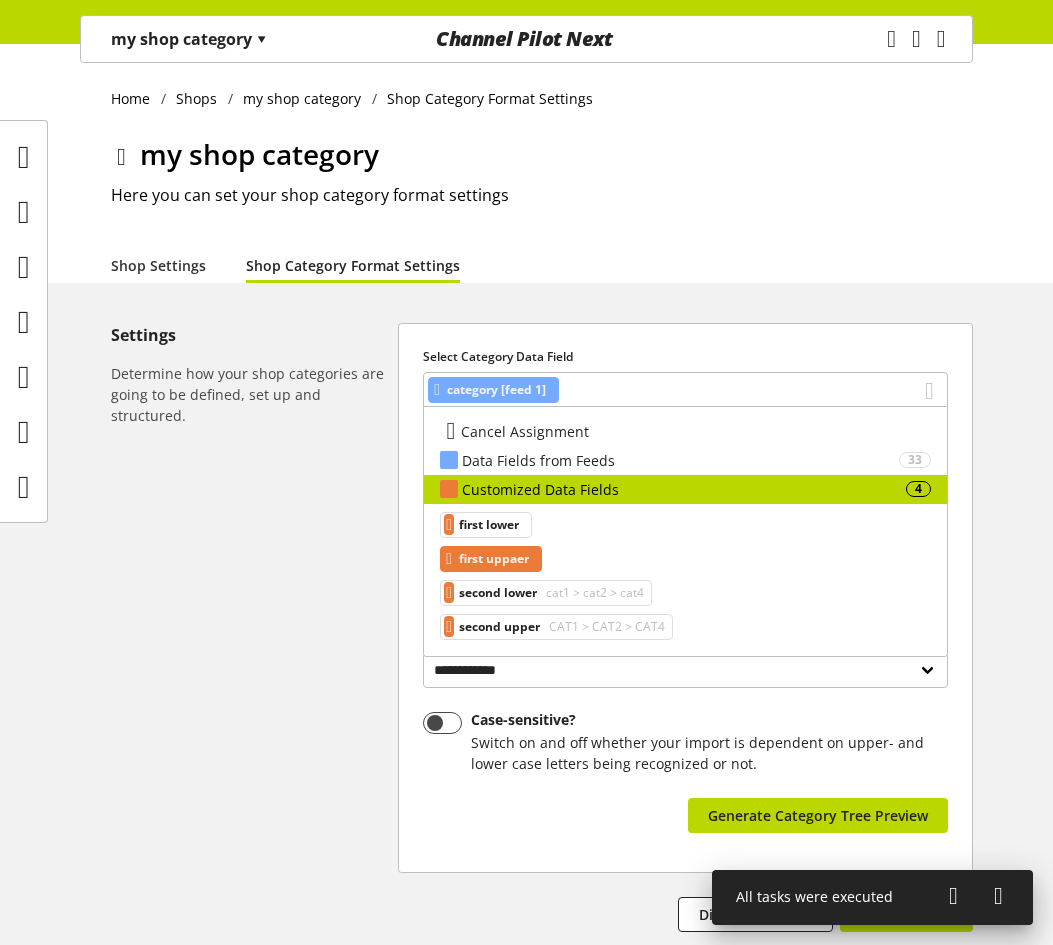 click on "first uppaer" at bounding box center [489, 525] 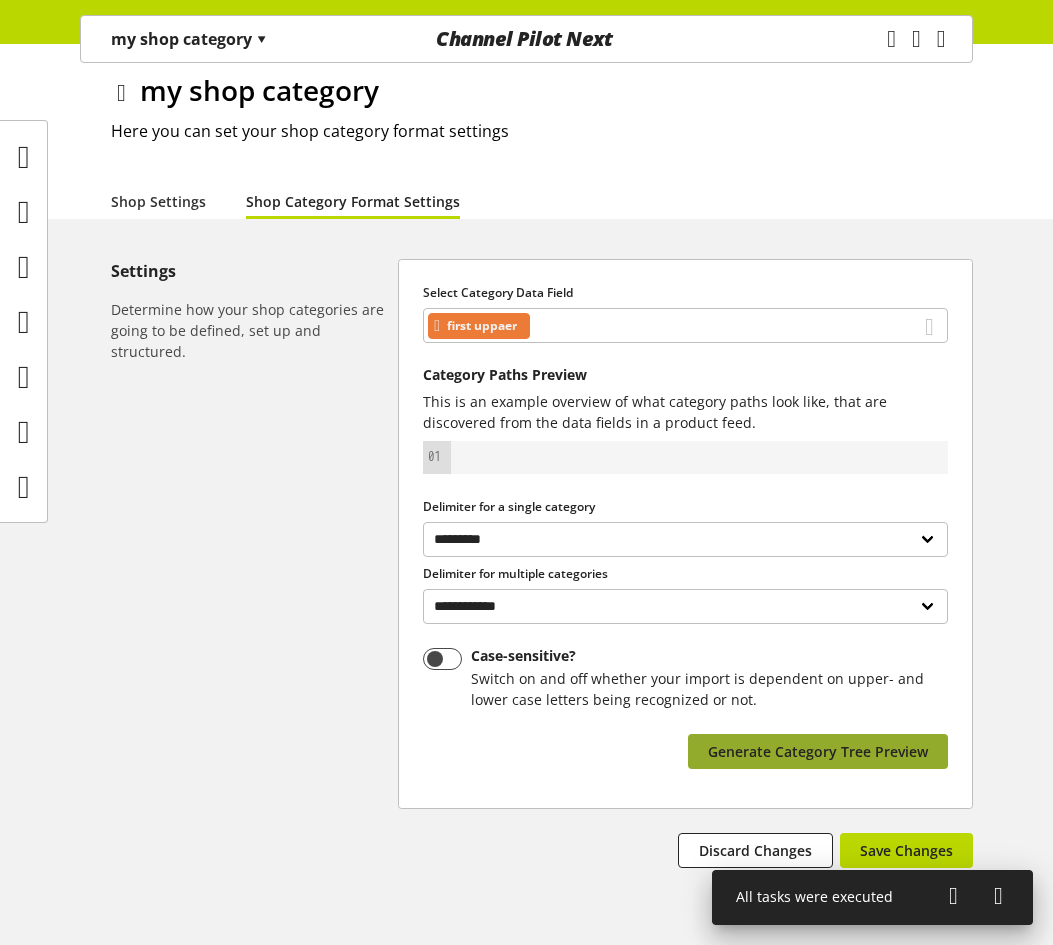 scroll, scrollTop: 100, scrollLeft: 0, axis: vertical 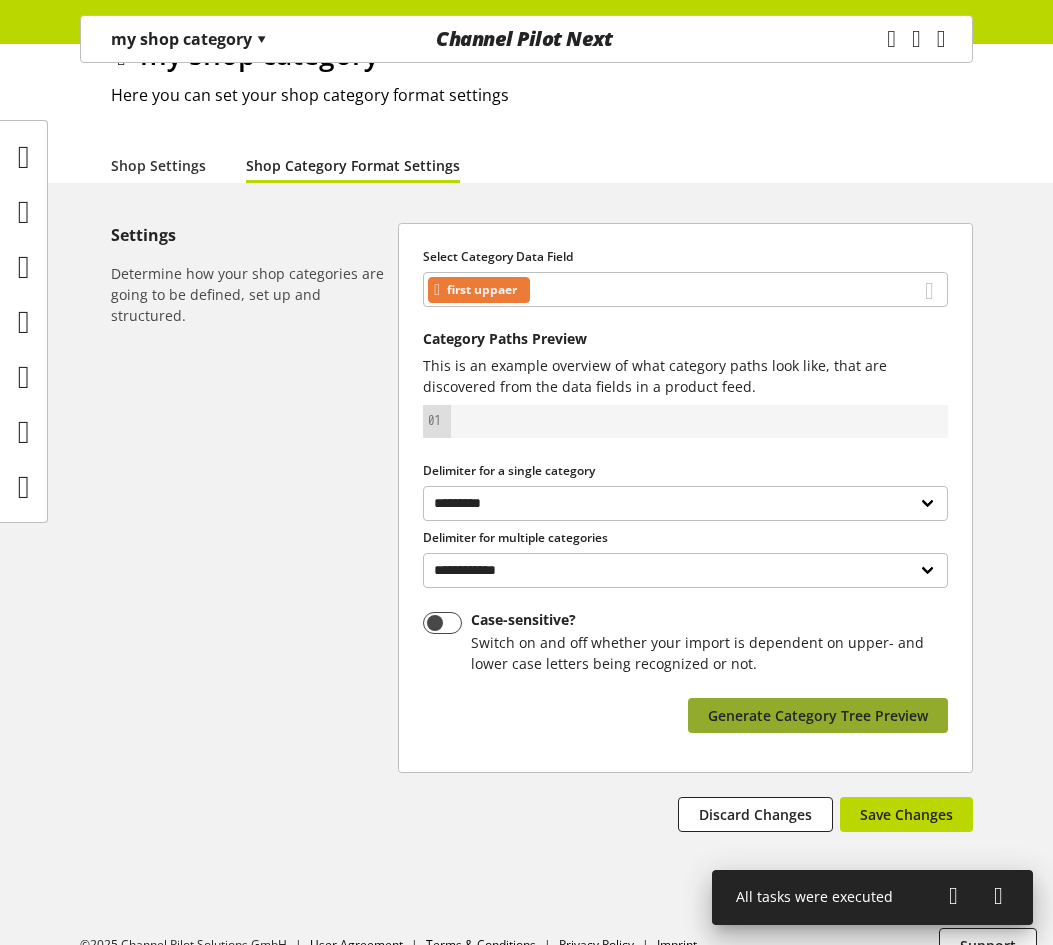 click on "Generate Category Tree Preview" at bounding box center (818, 715) 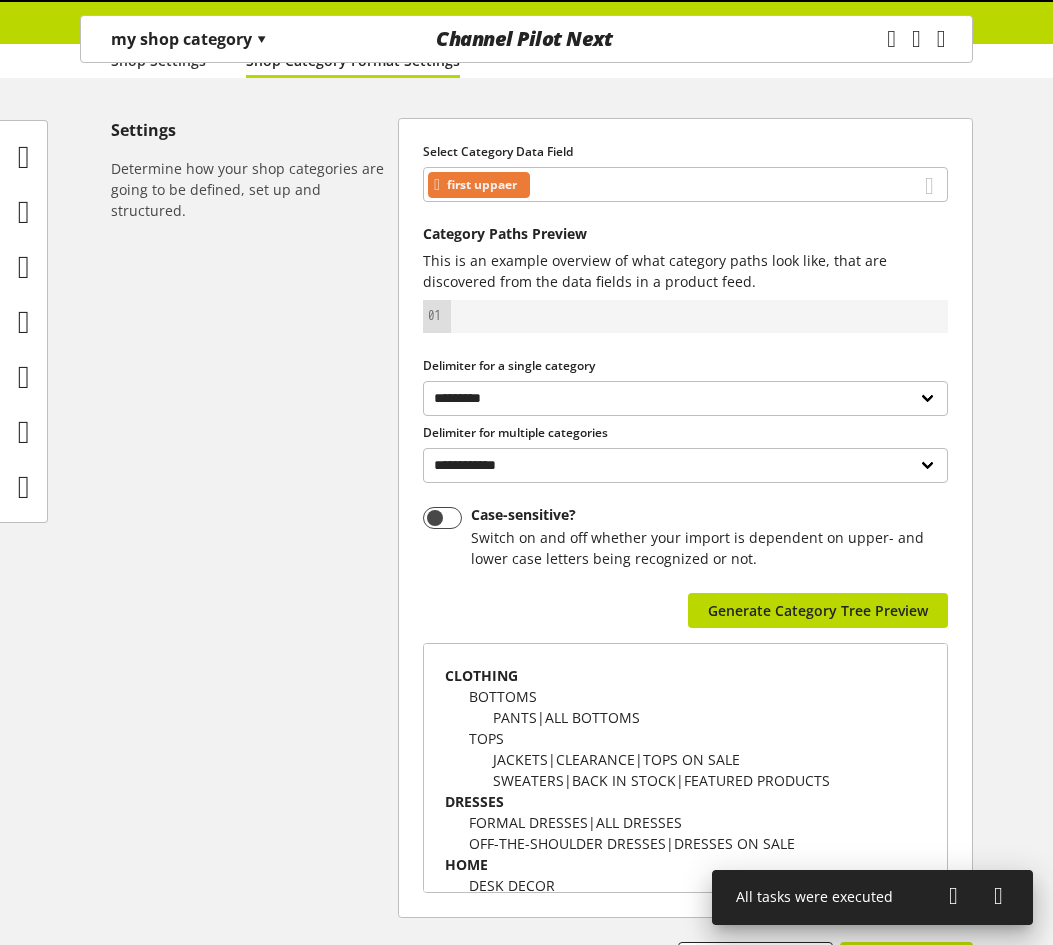 scroll, scrollTop: 384, scrollLeft: 0, axis: vertical 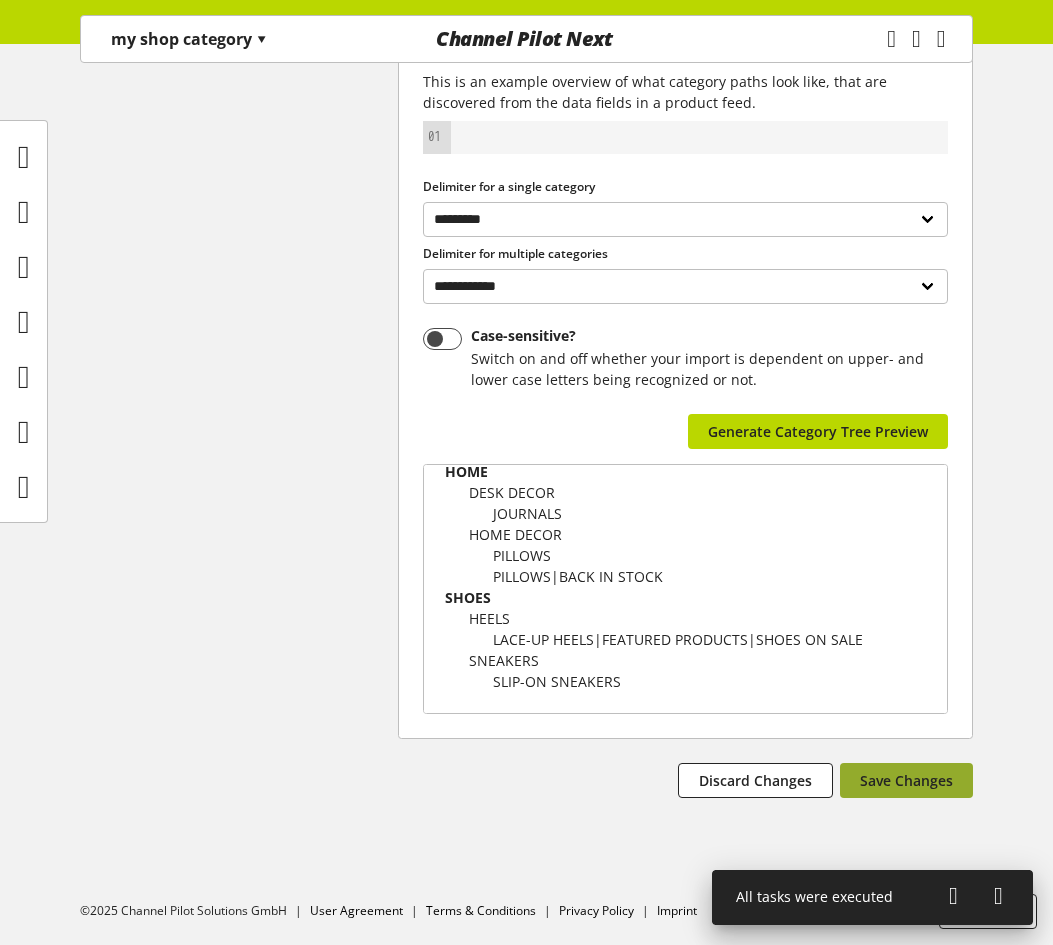 click on "Save Changes" at bounding box center (906, 780) 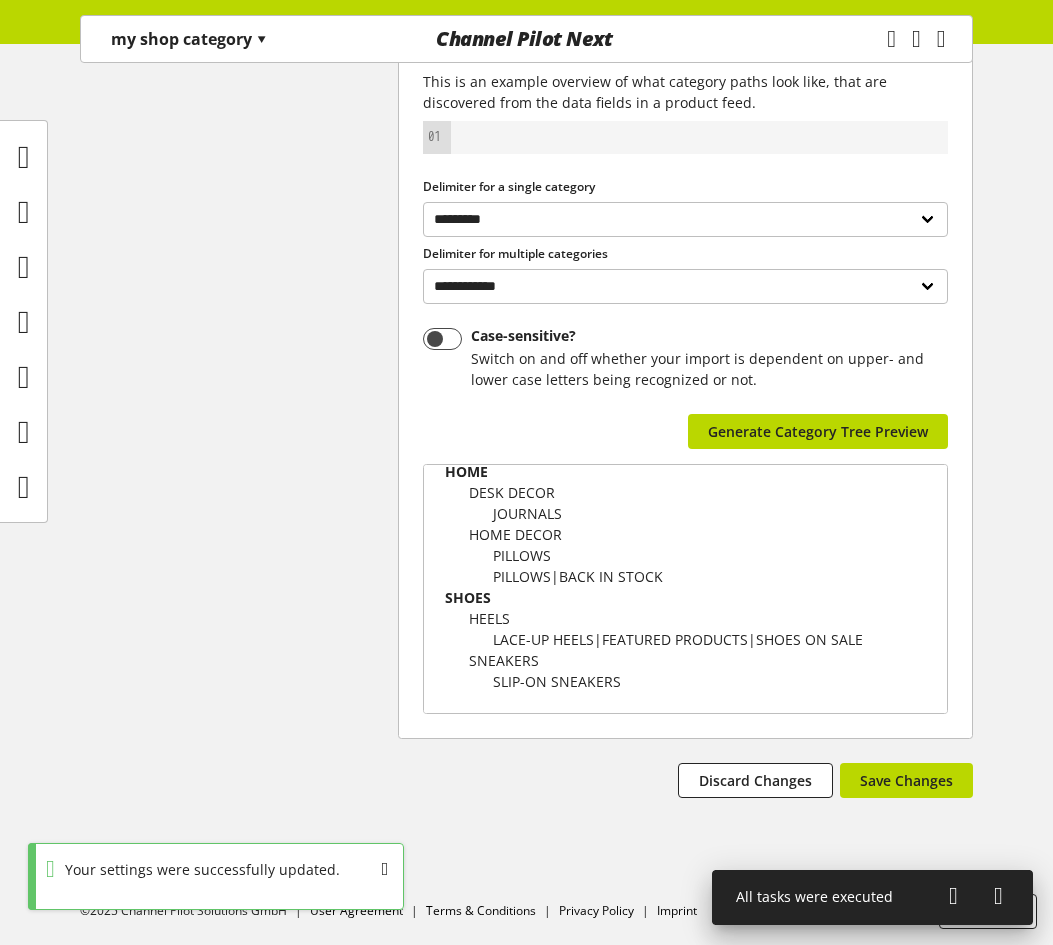 click at bounding box center (953, 896) 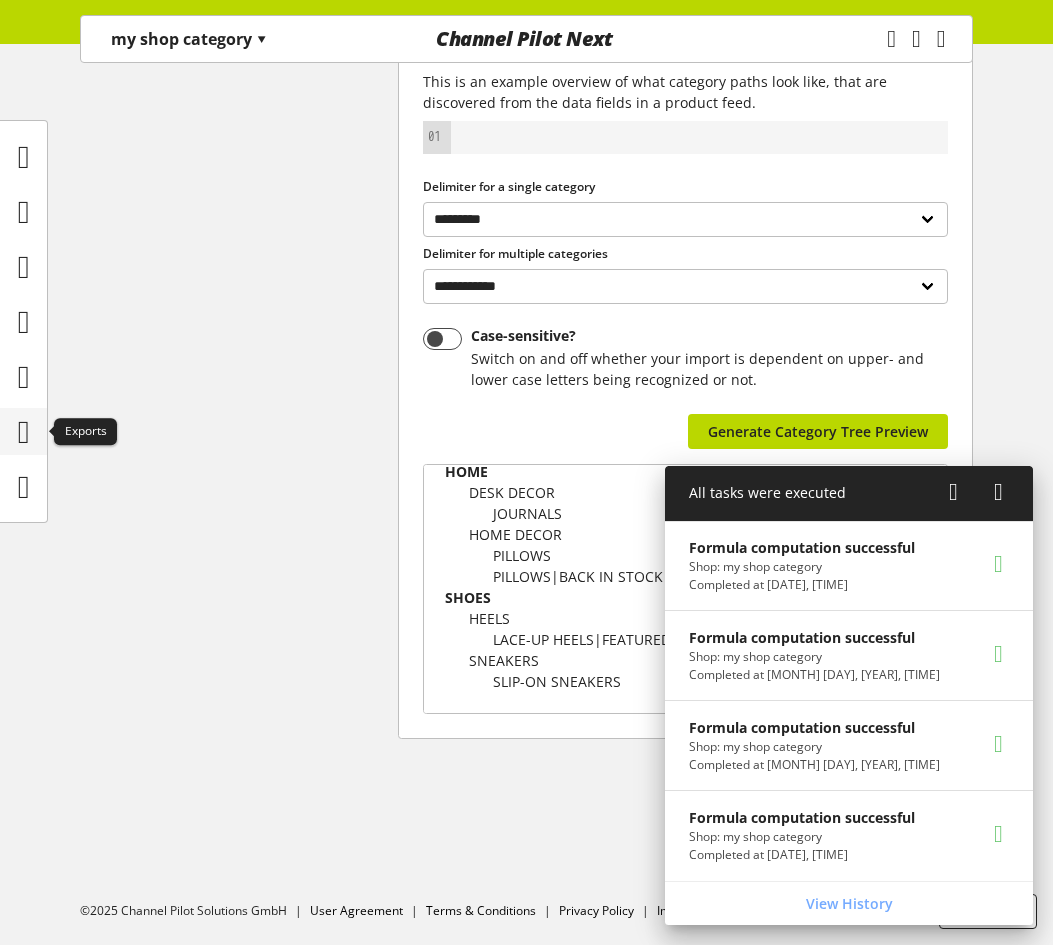click at bounding box center (24, 432) 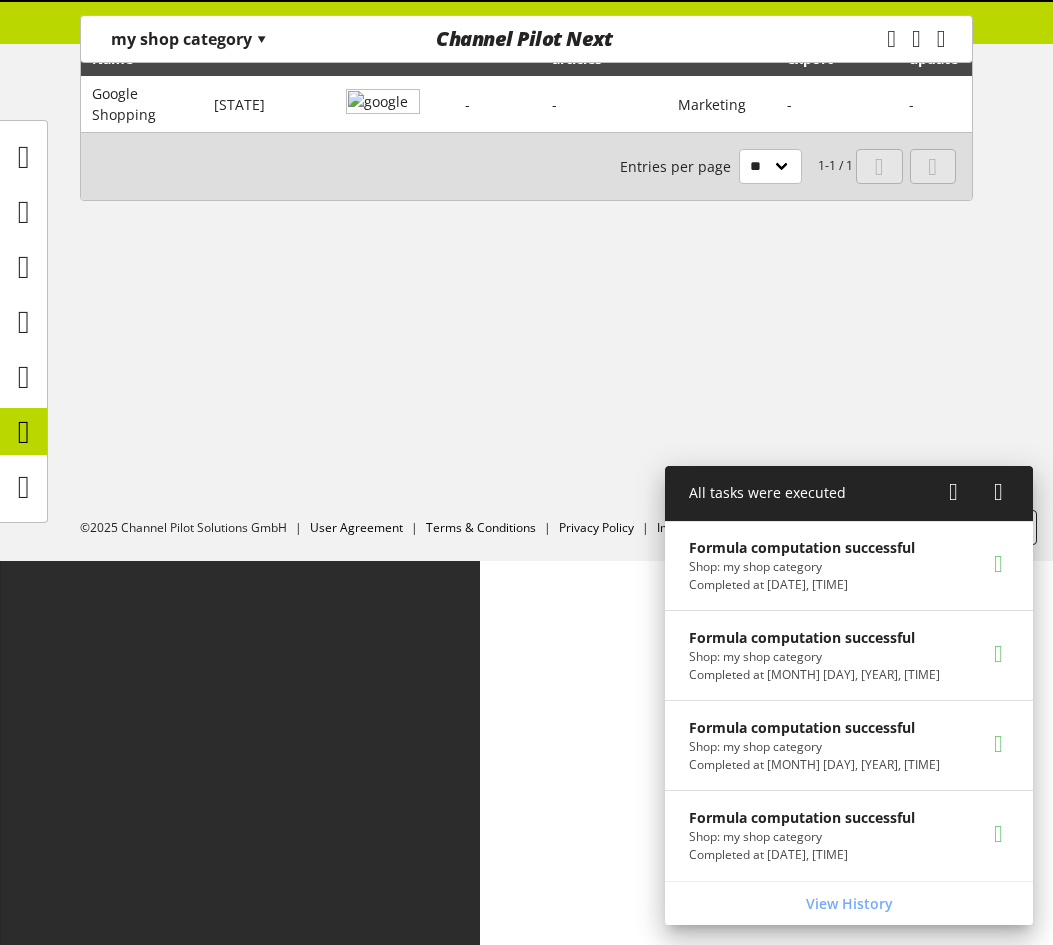 scroll, scrollTop: 0, scrollLeft: 0, axis: both 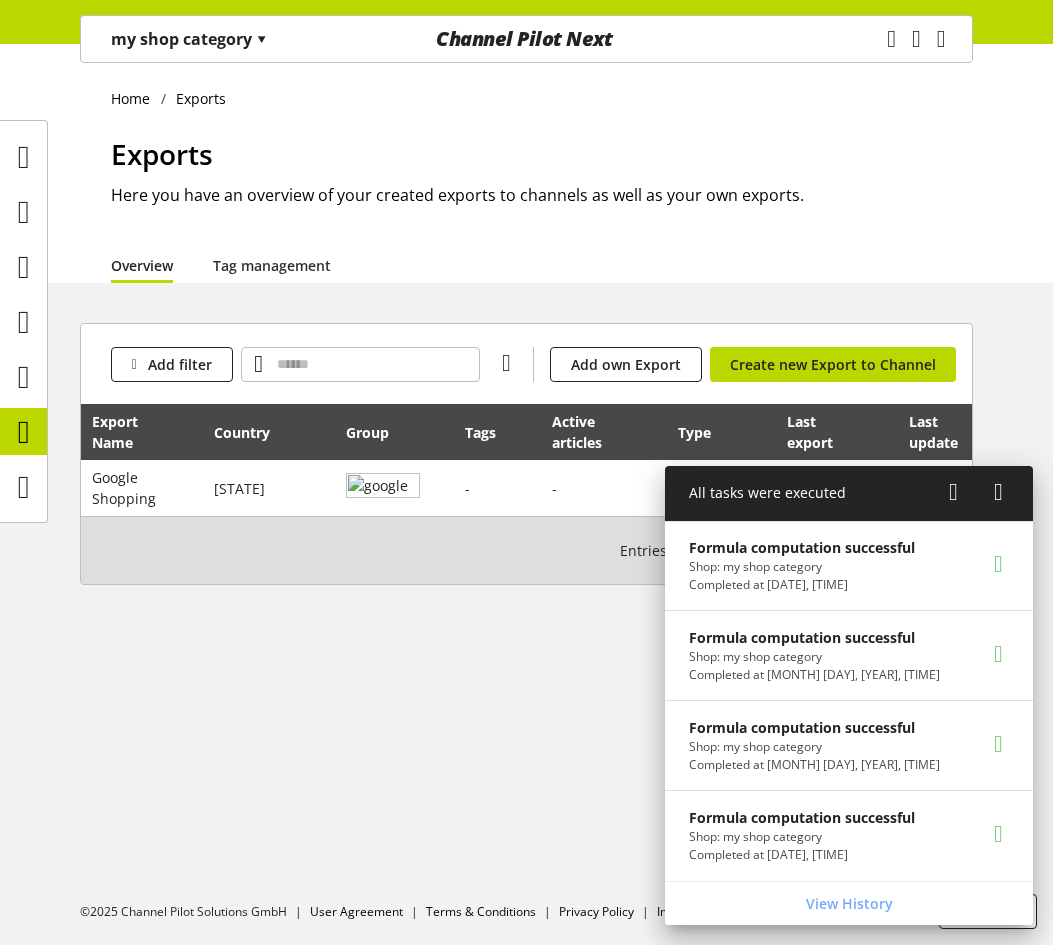 click at bounding box center (953, 492) 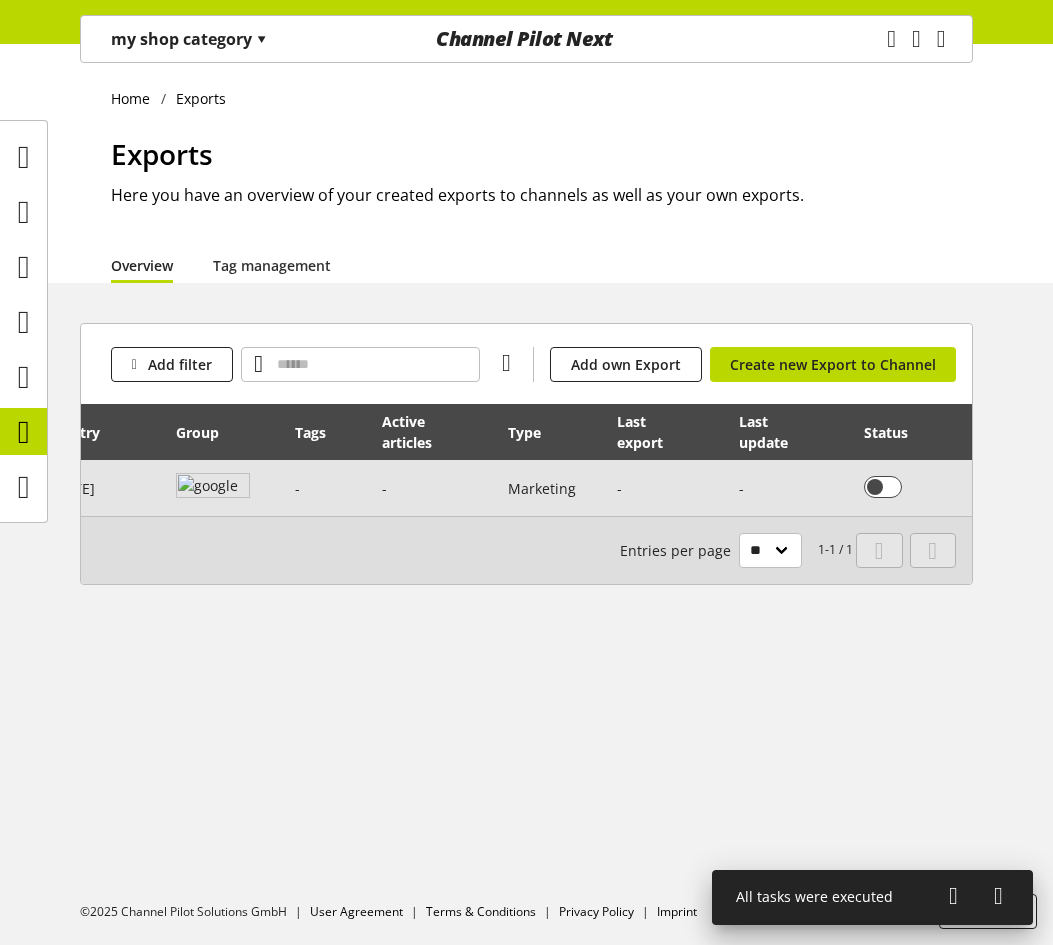 scroll, scrollTop: 0, scrollLeft: 218, axis: horizontal 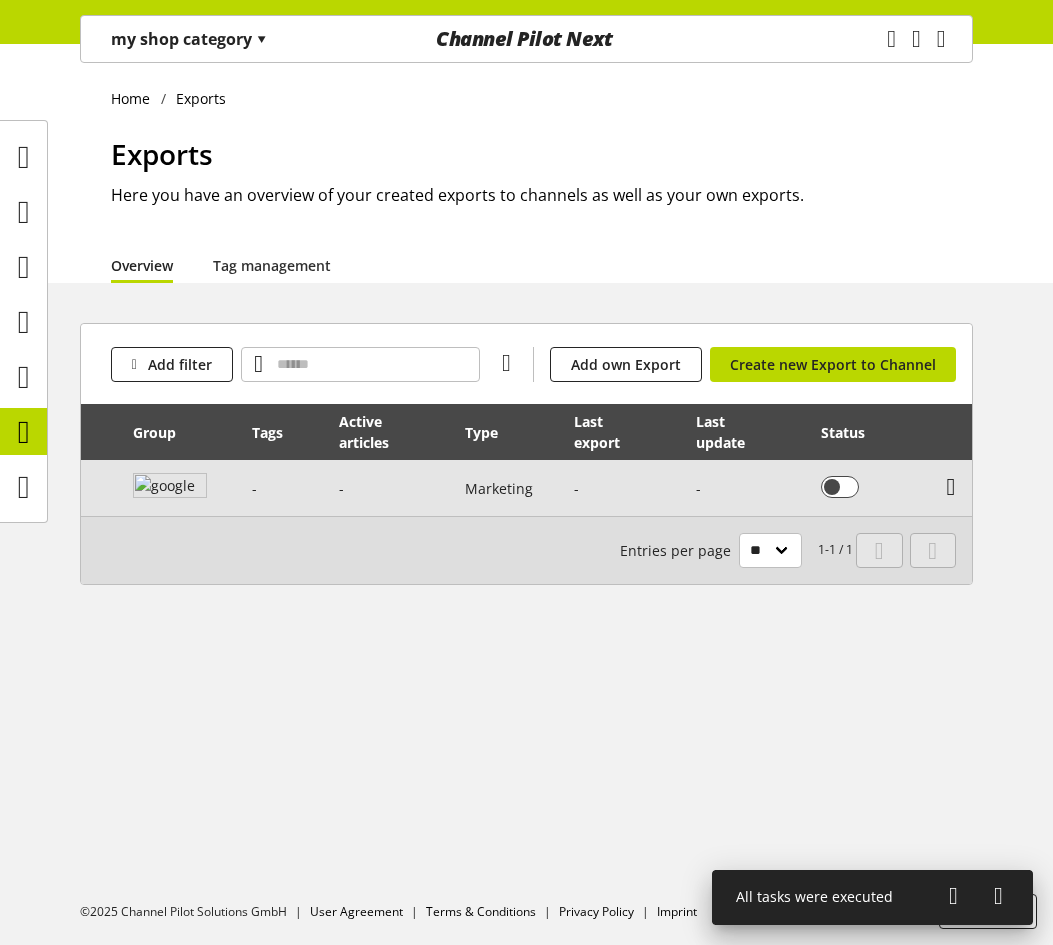 click at bounding box center [951, 487] 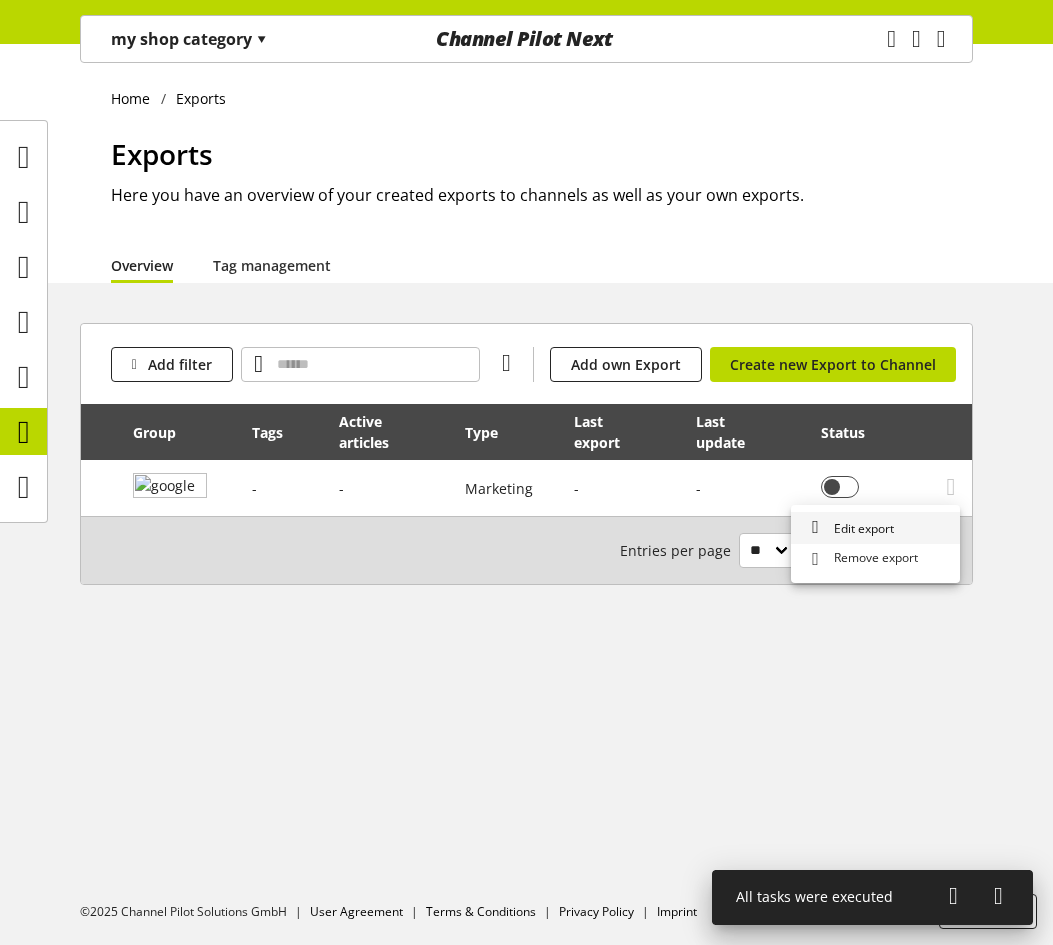 click on "Edit export" at bounding box center [875, 528] 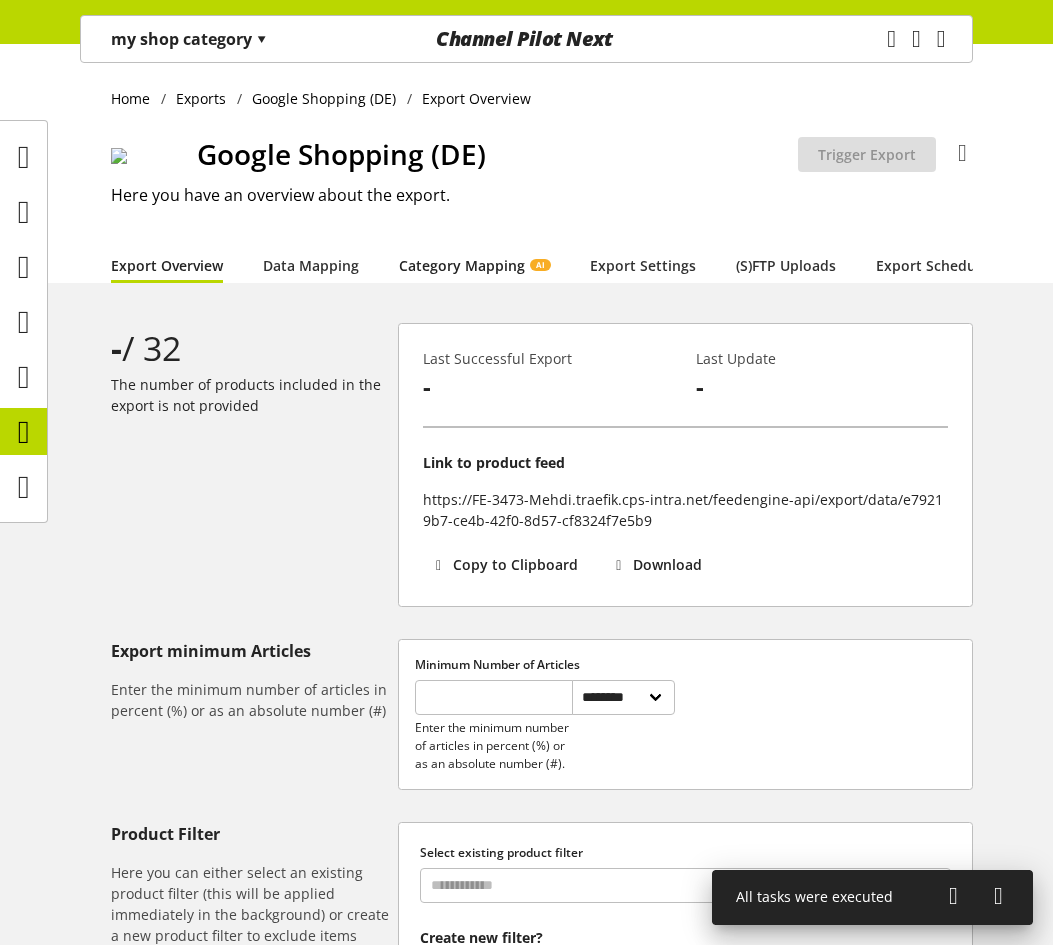 click on "Category Mapping AI" at bounding box center [474, 265] 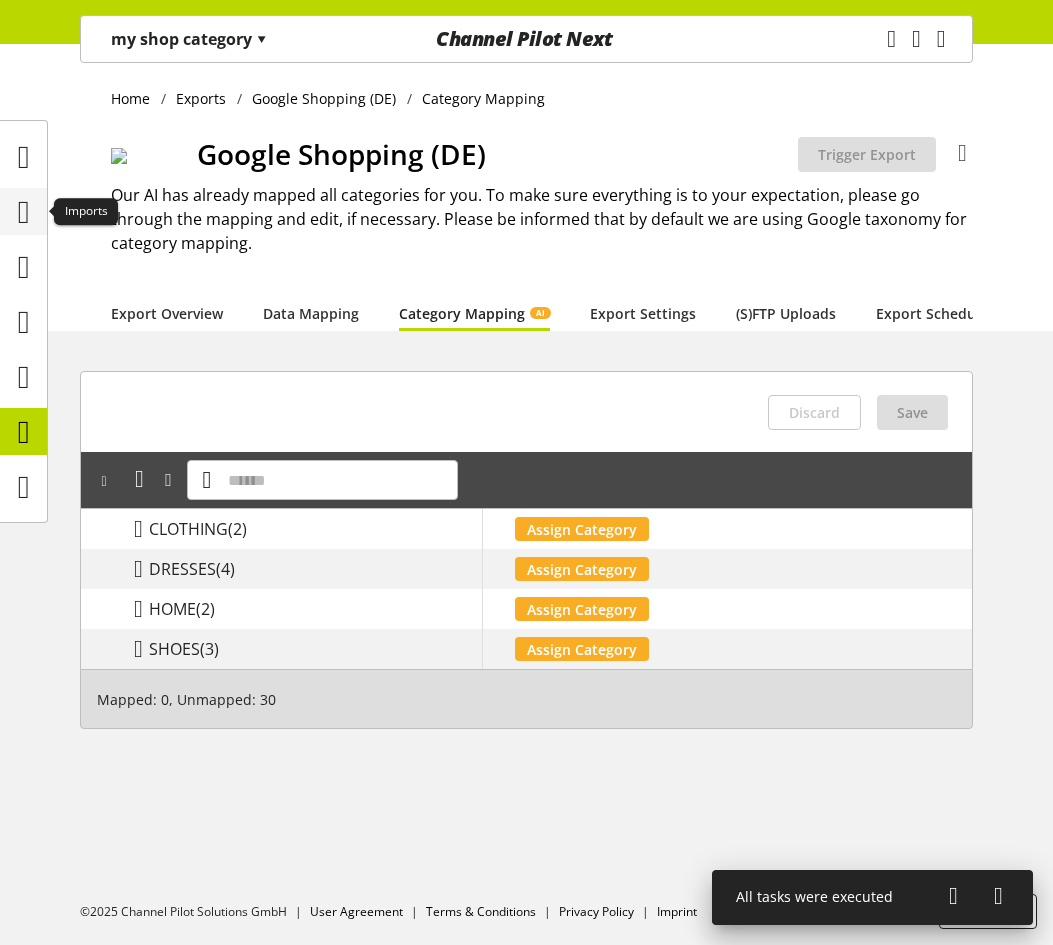 click at bounding box center [24, 212] 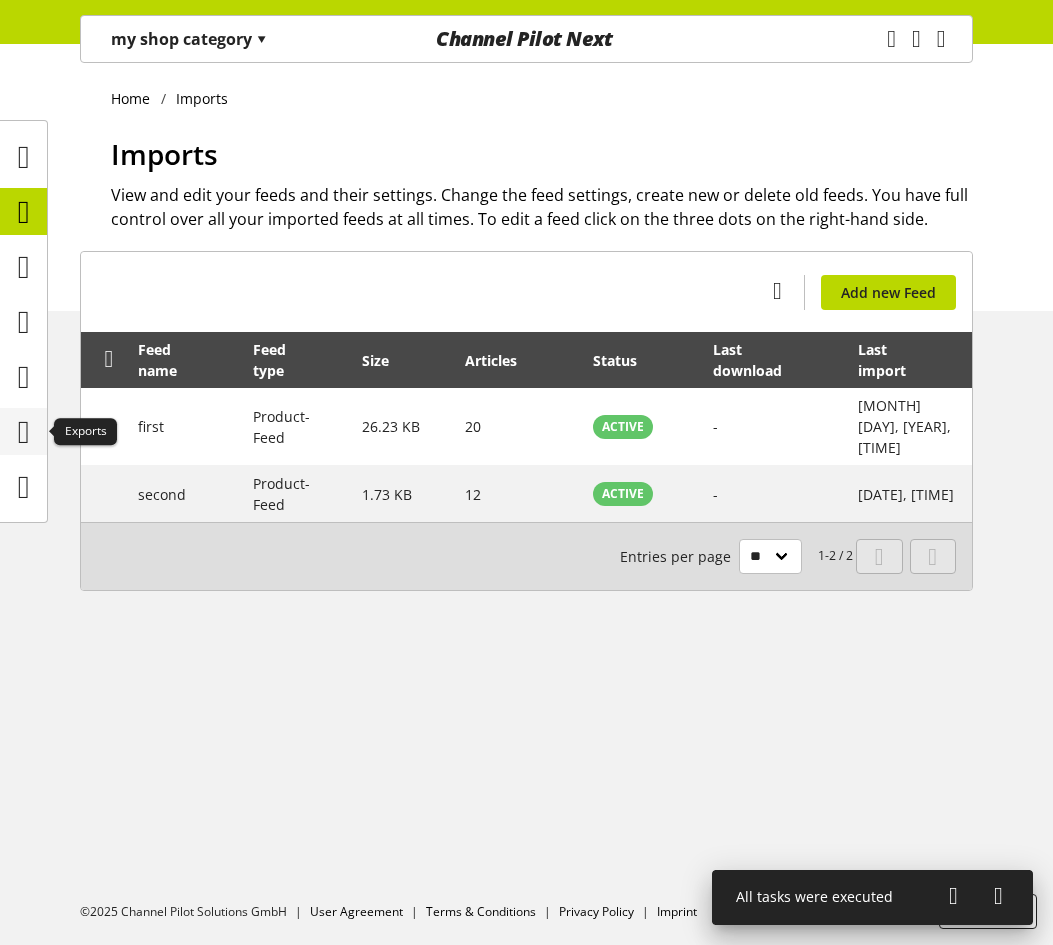 click at bounding box center (24, 432) 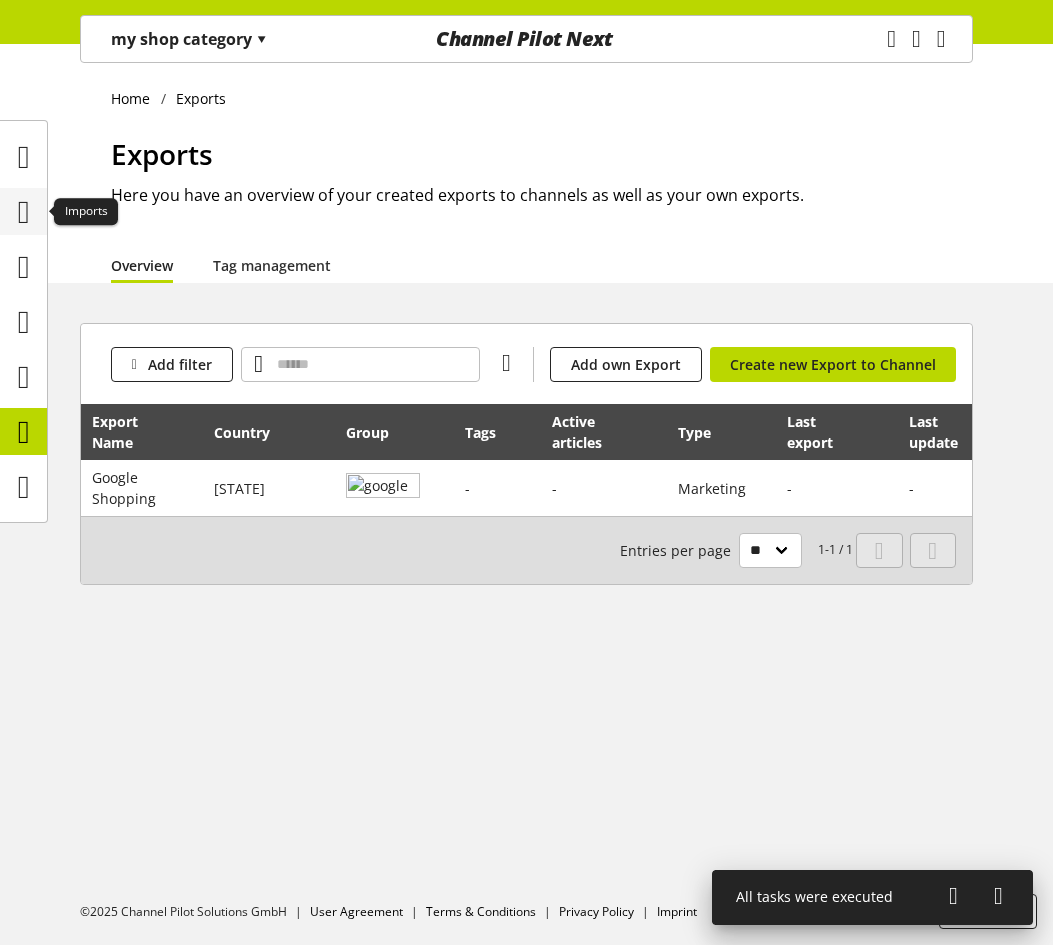 click at bounding box center (24, 212) 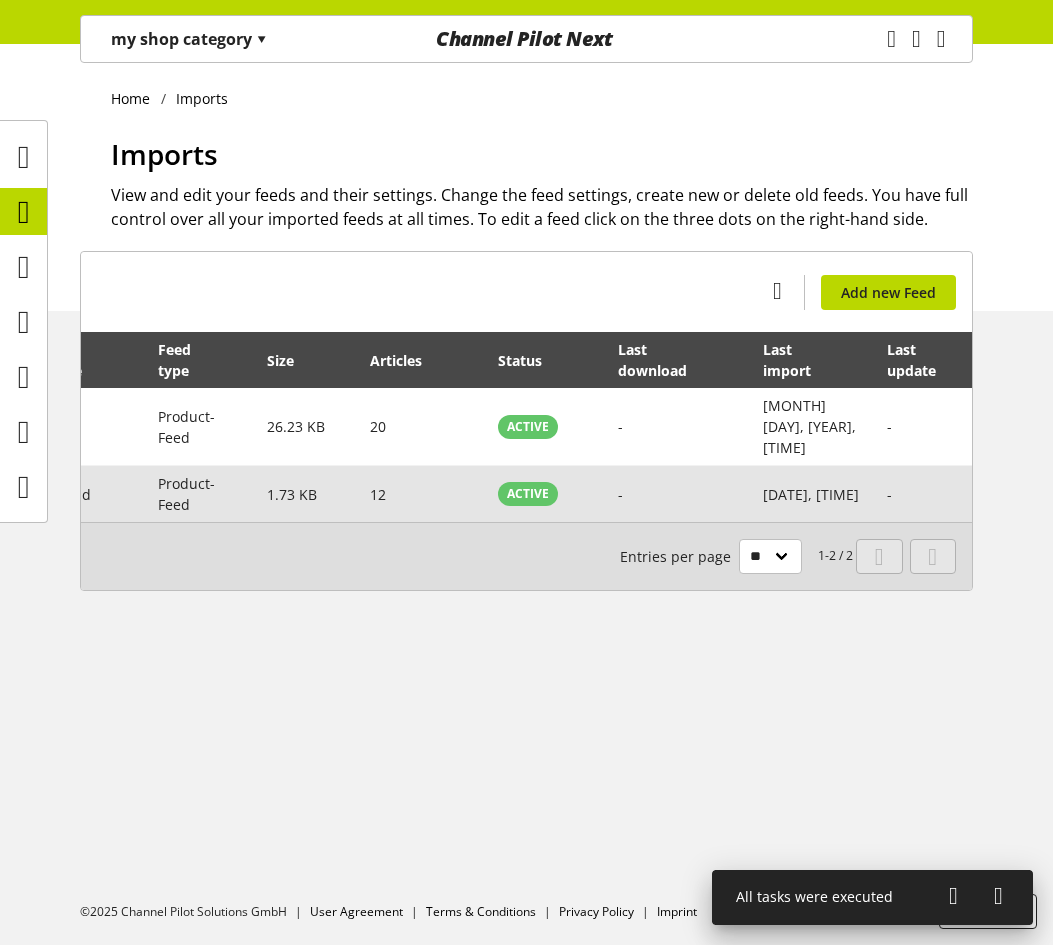 scroll, scrollTop: 0, scrollLeft: 169, axis: horizontal 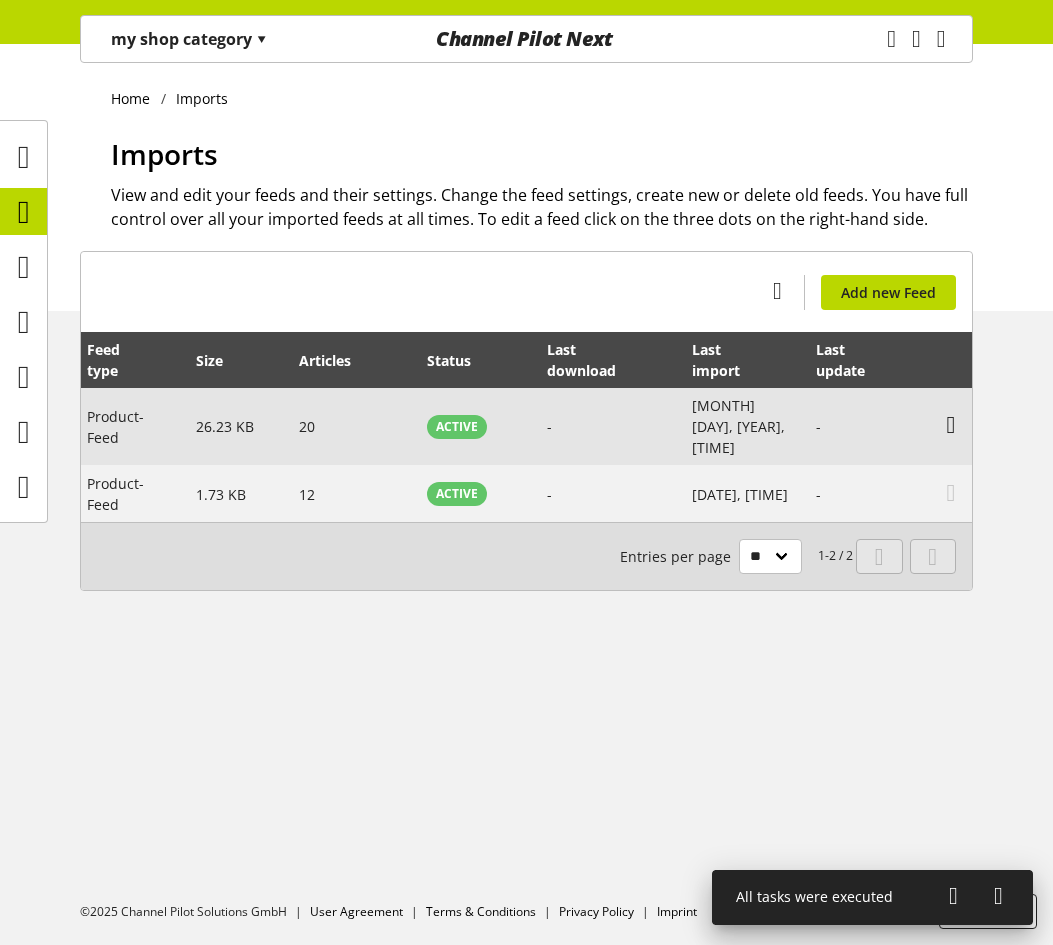 click at bounding box center (951, 425) 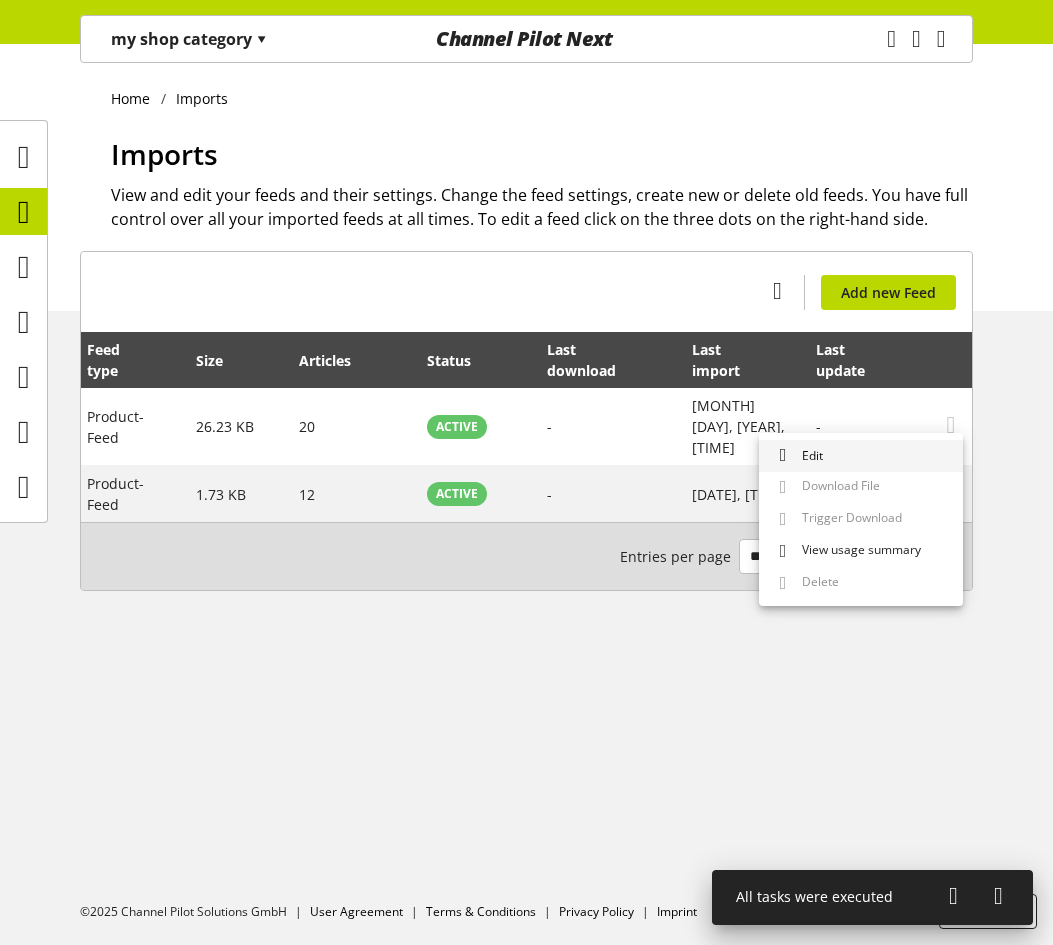click on "Edit" at bounding box center (861, 456) 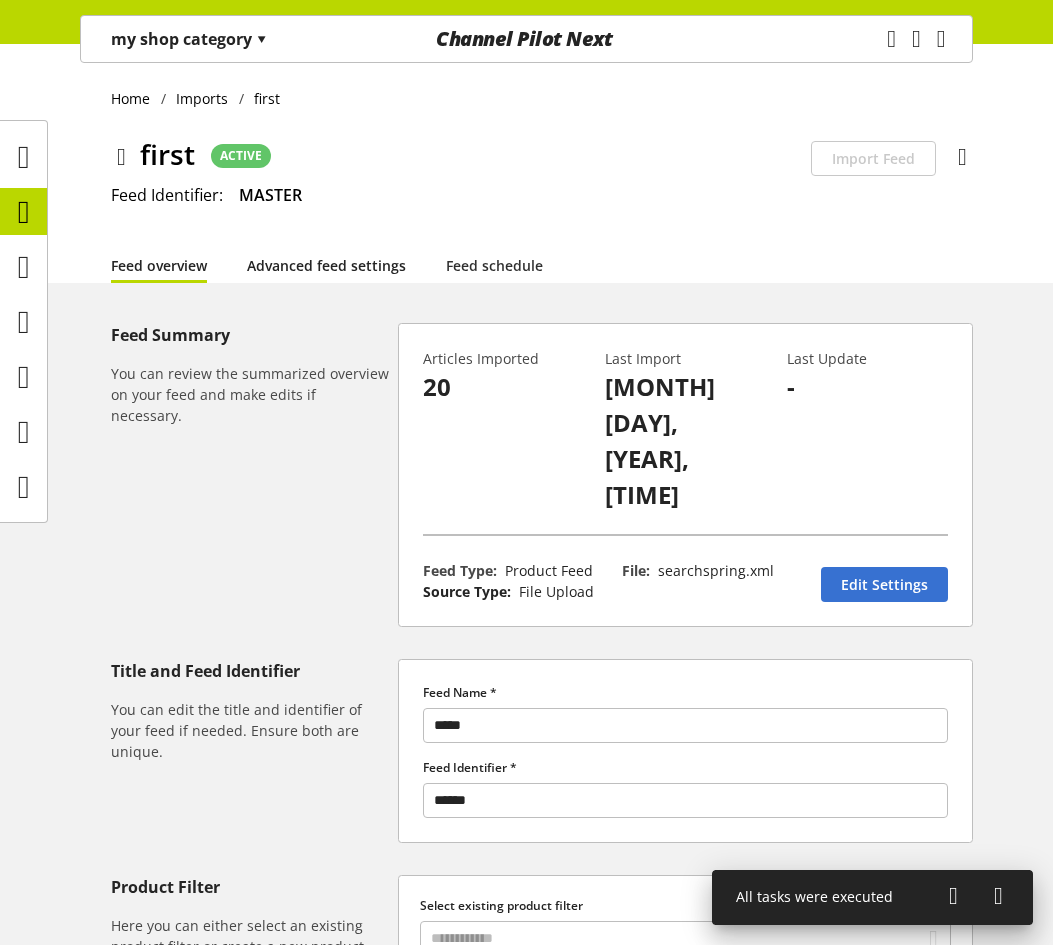 click on "Advanced feed settings" at bounding box center [326, 265] 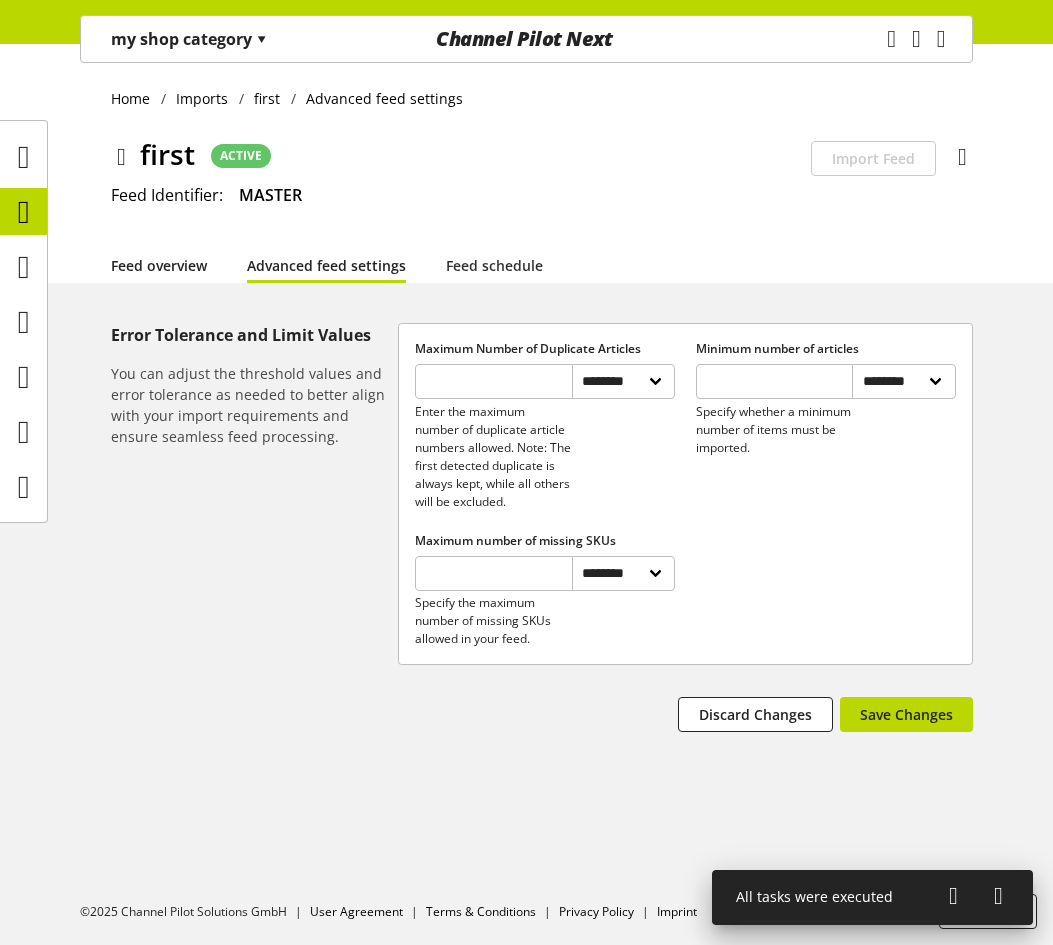 click on "Feed overview" at bounding box center (159, 265) 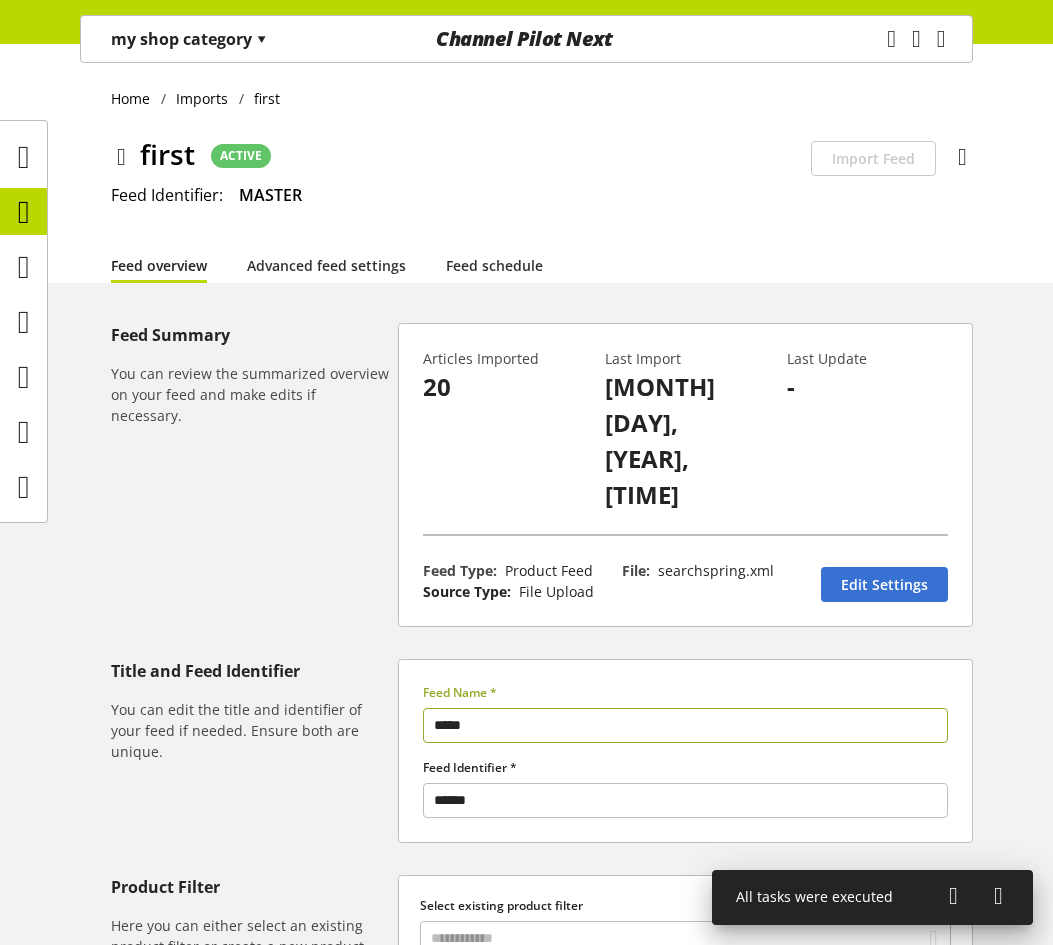 click on "my shop category ▾" at bounding box center (189, 39) 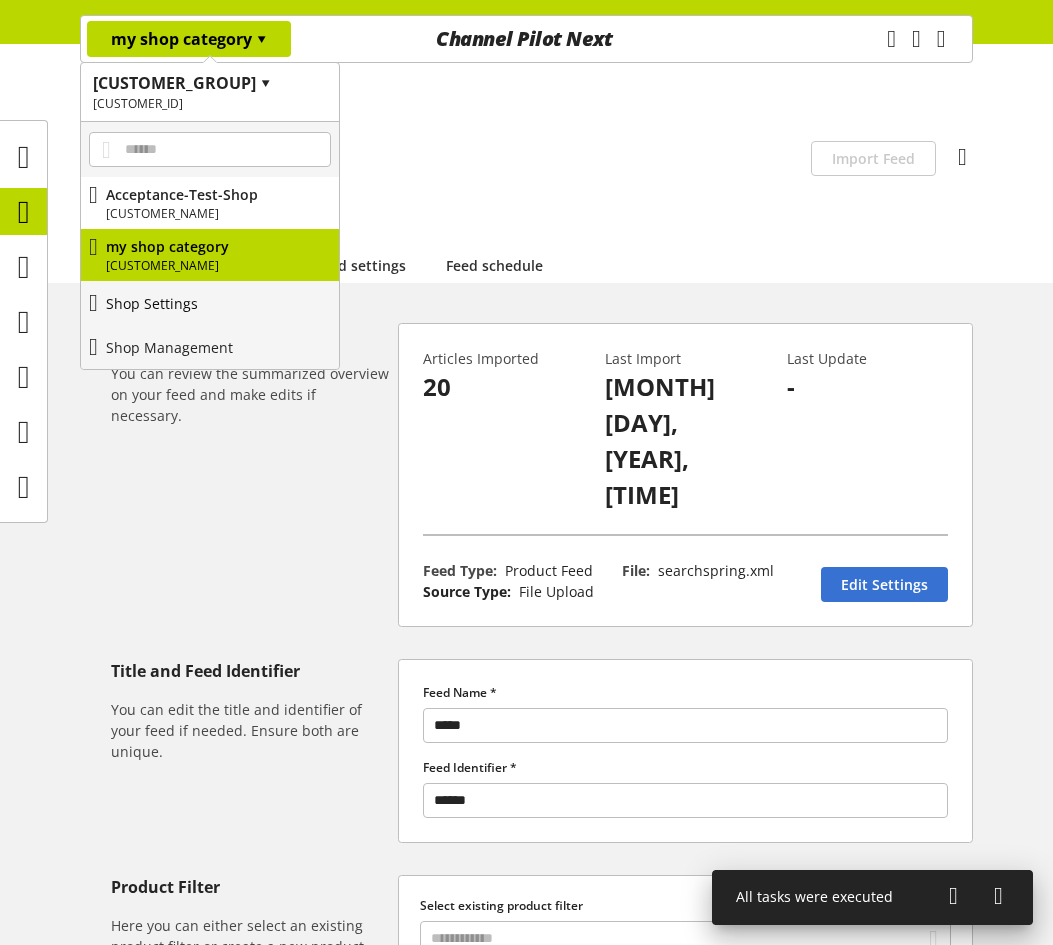 click on "Shop Settings" at bounding box center (210, 303) 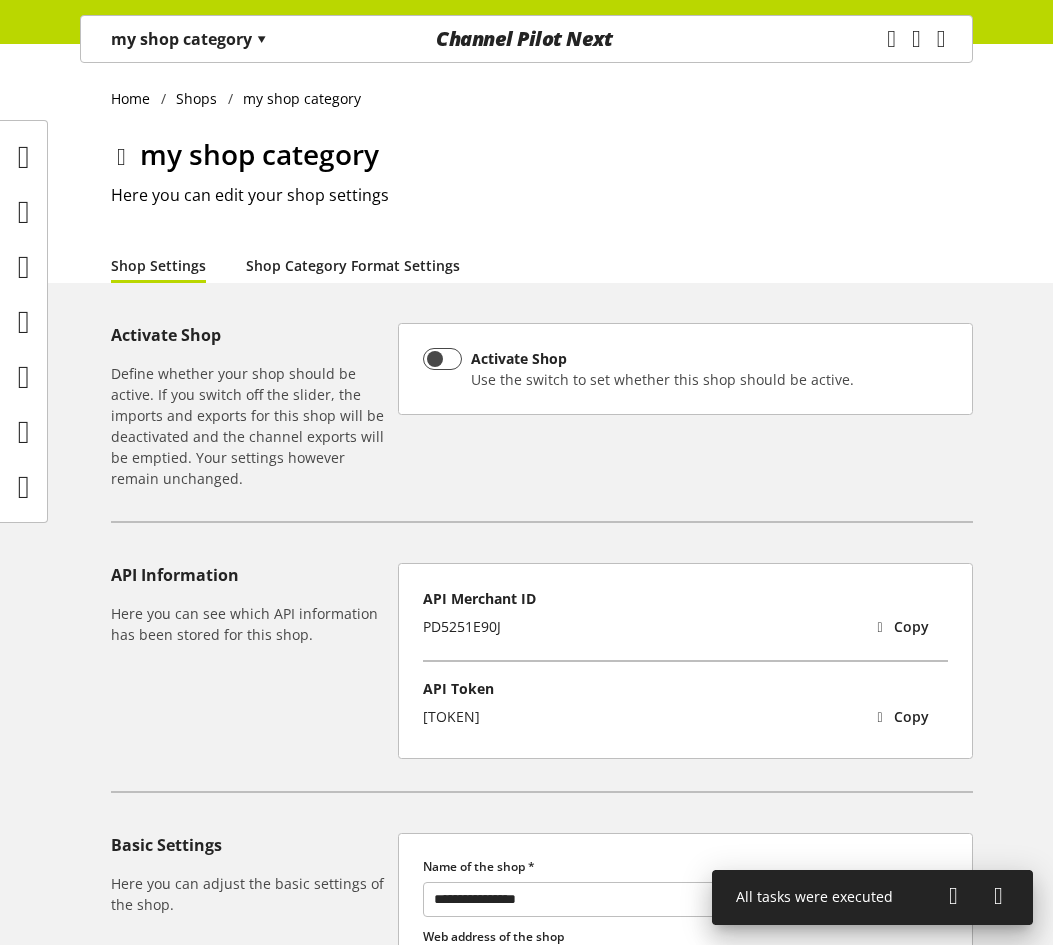 click on "Shop Category Format Settings" at bounding box center [353, 265] 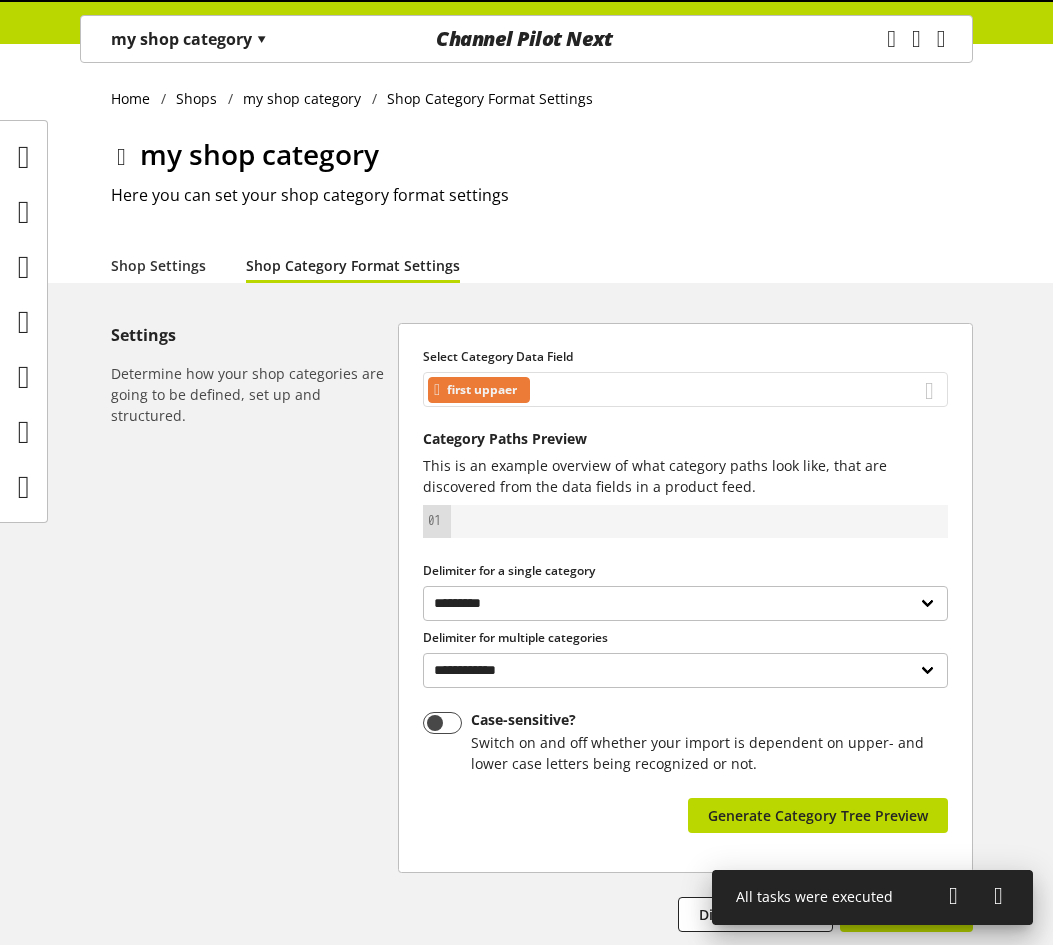 click on "first uppaer" at bounding box center (685, 389) 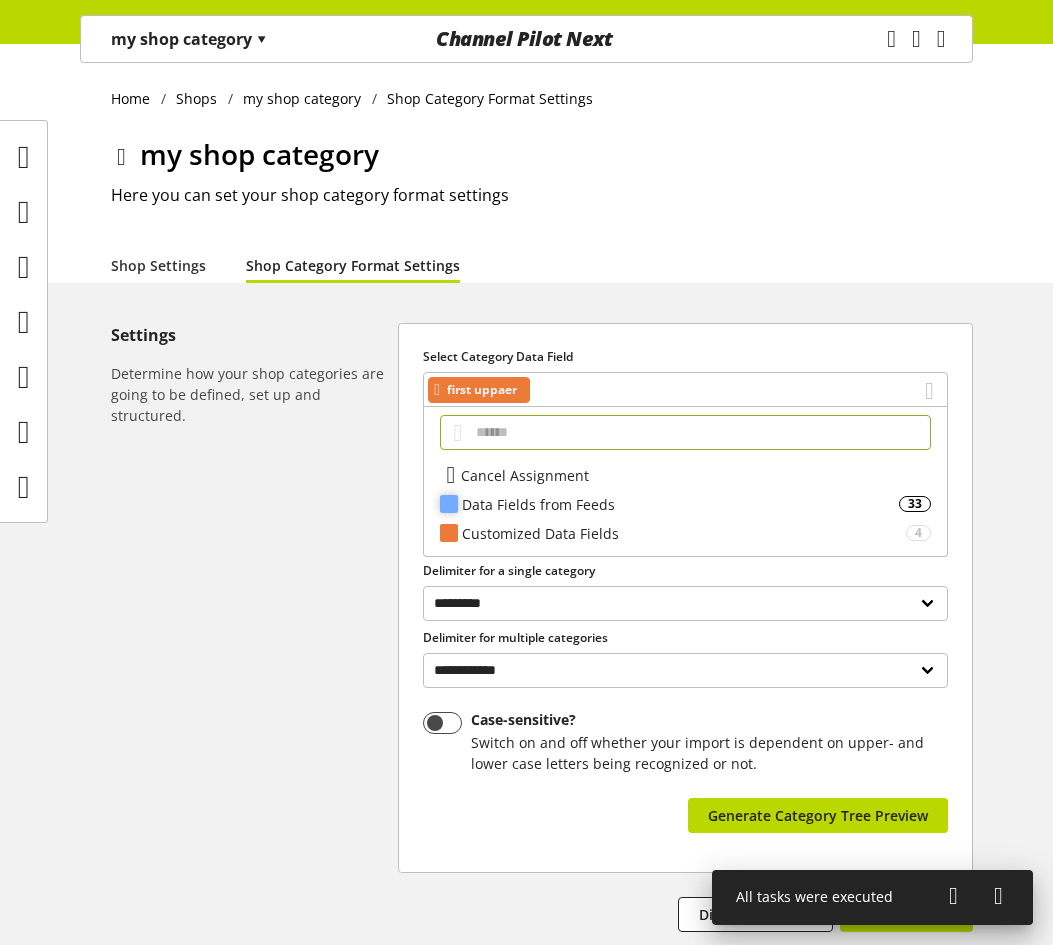 click on "Data Fields from Feeds" at bounding box center [680, 504] 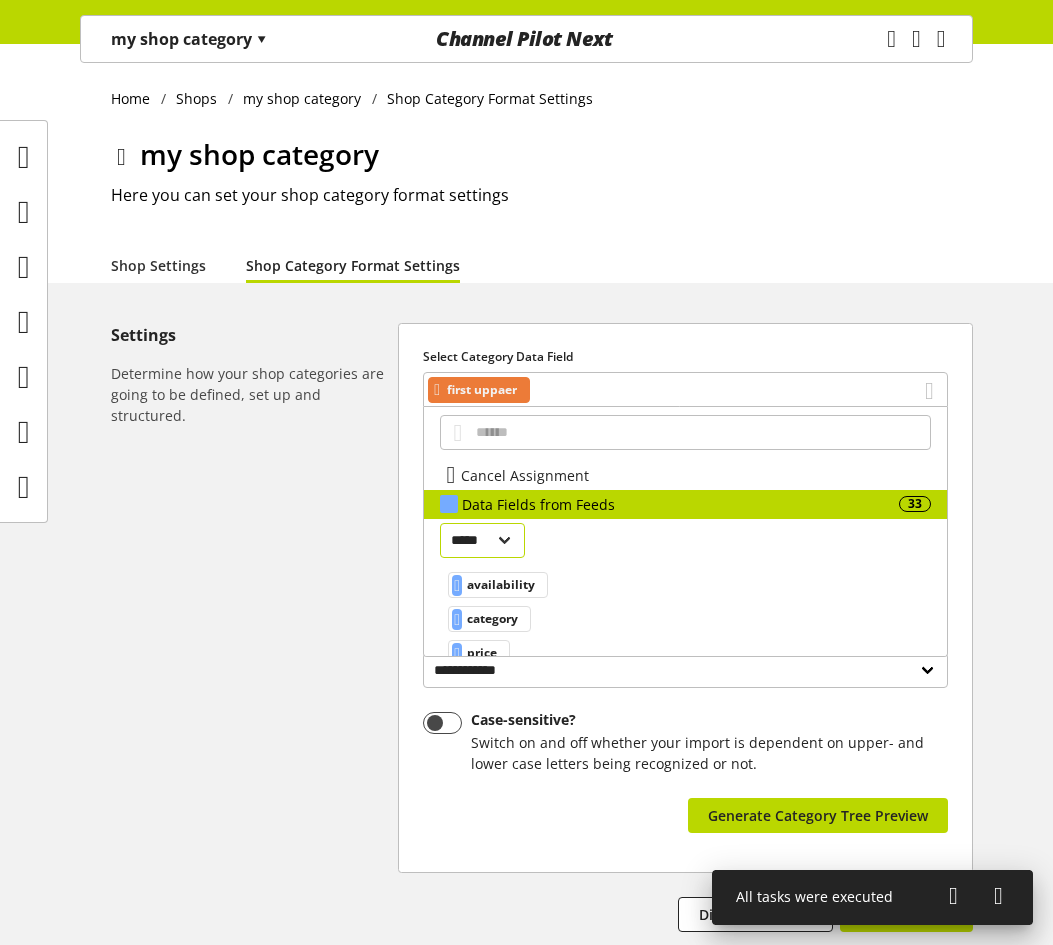 click on "***** ******" at bounding box center [482, 540] 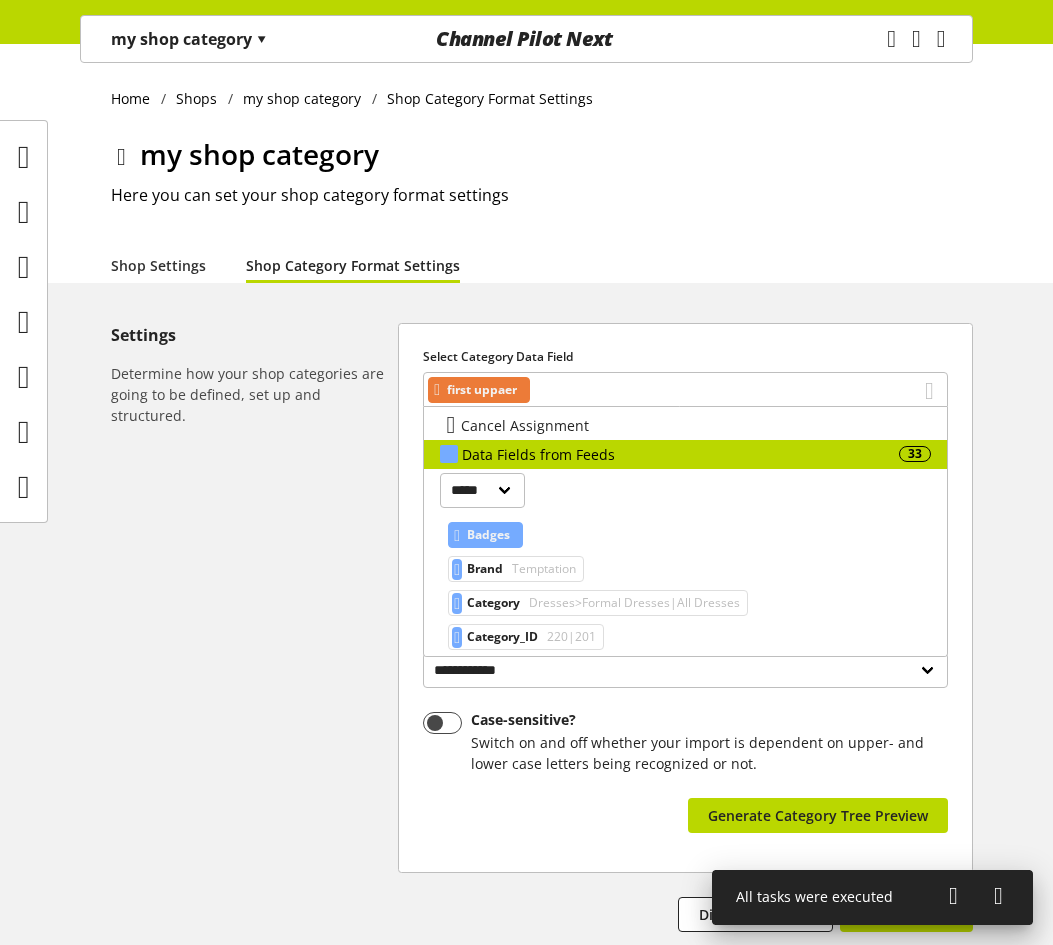 scroll, scrollTop: 100, scrollLeft: 0, axis: vertical 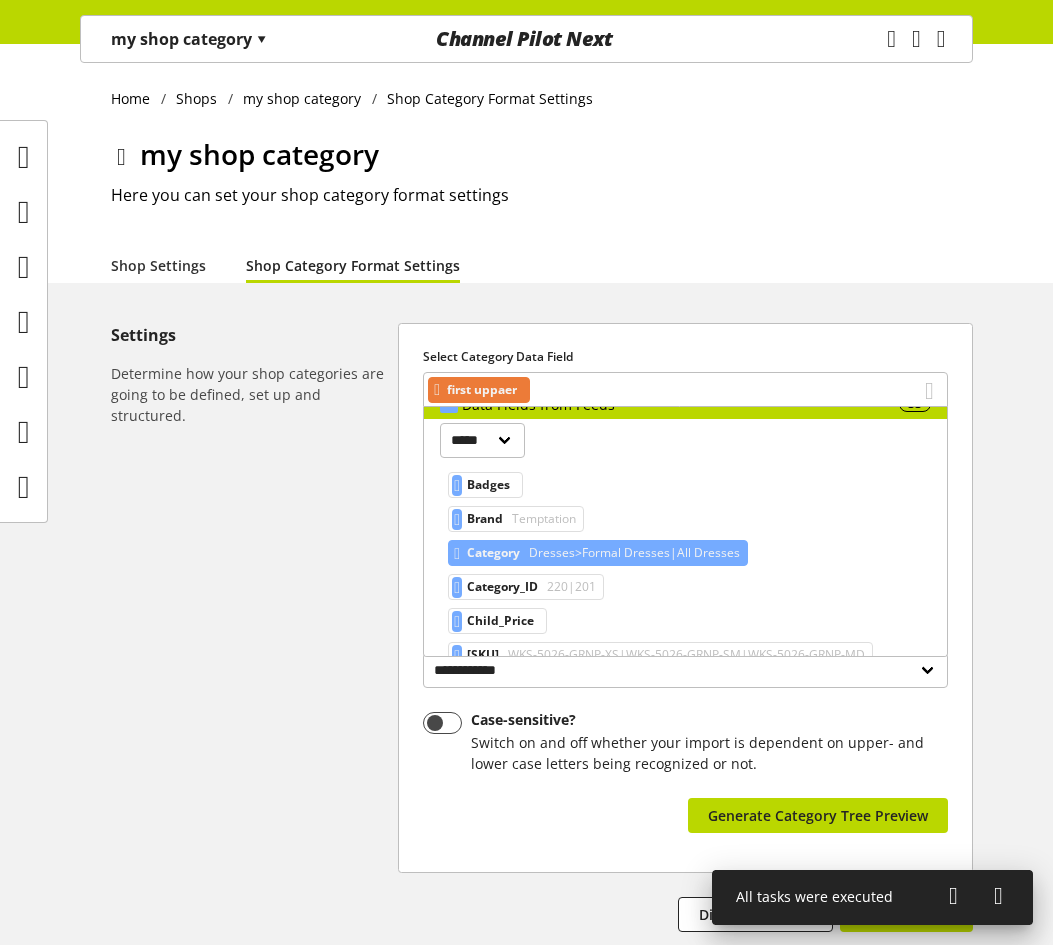 click on "Dresses>Formal Dresses|All Dresses" at bounding box center [542, 519] 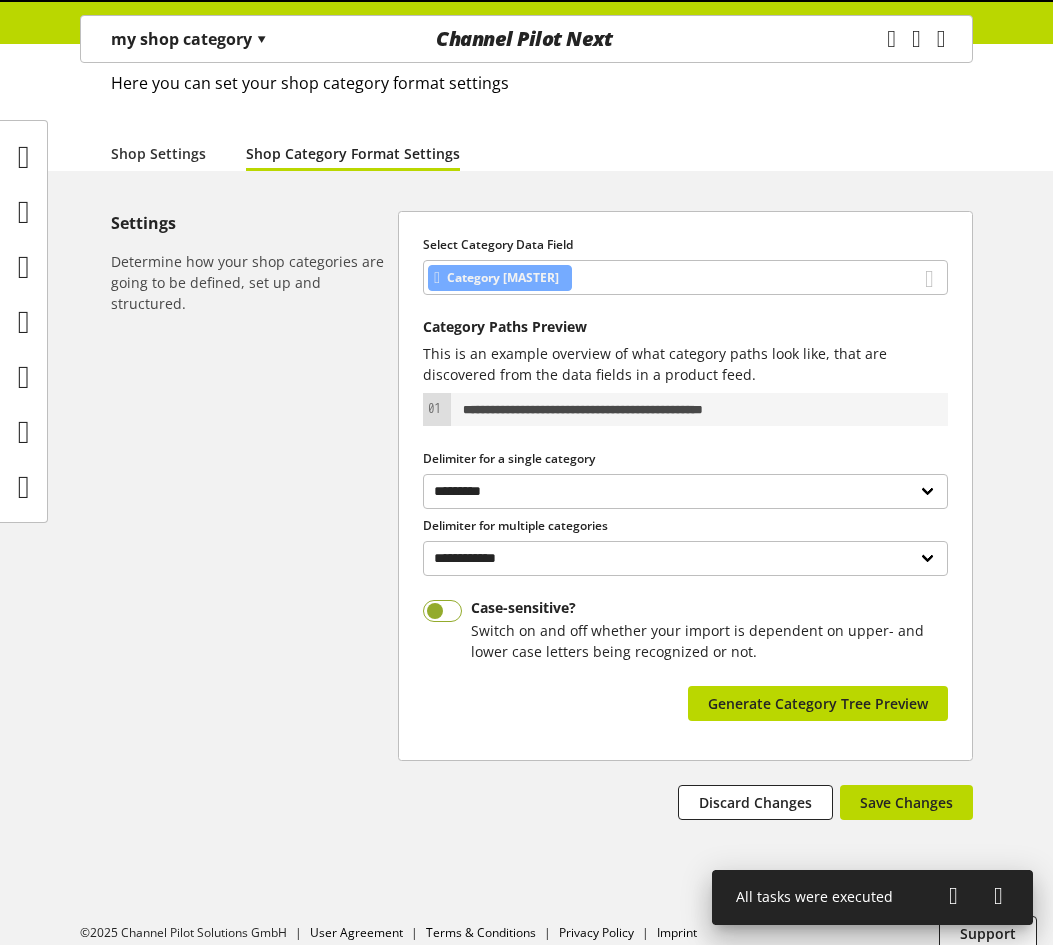 scroll, scrollTop: 134, scrollLeft: 0, axis: vertical 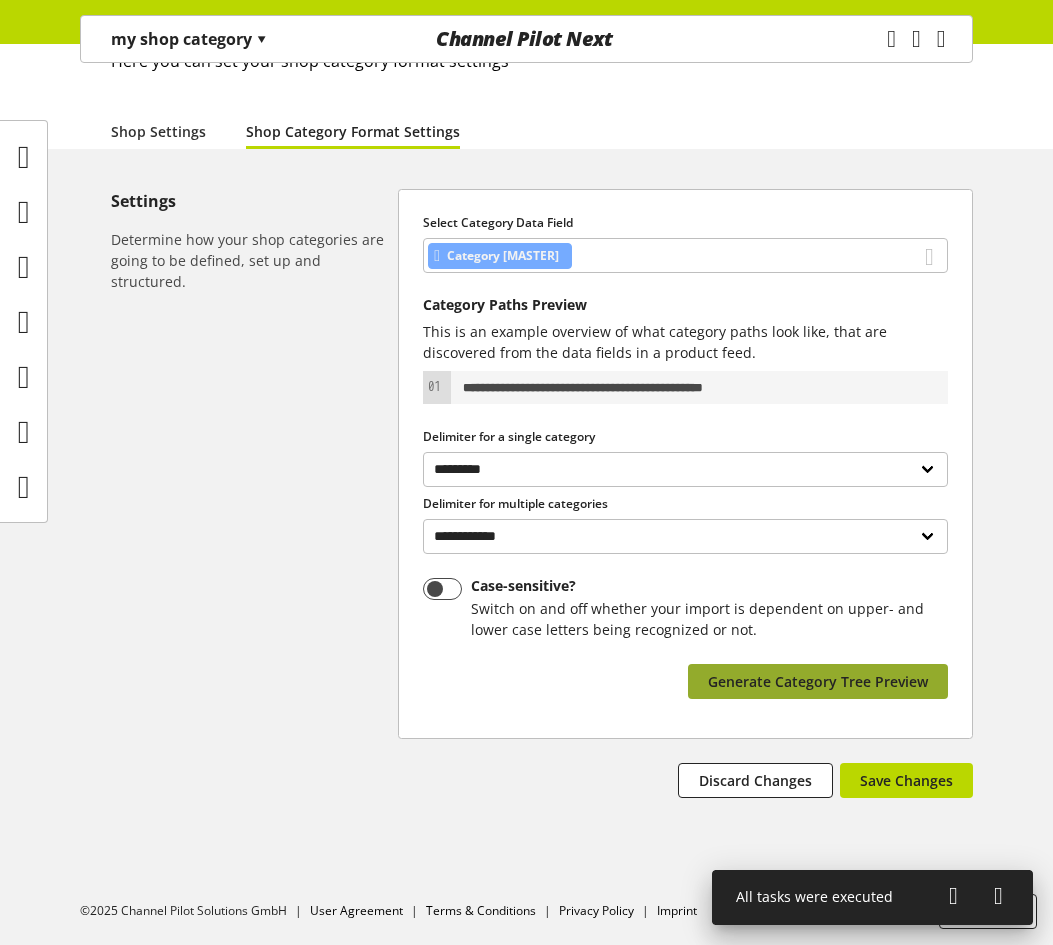 click on "Generate Category Tree Preview" at bounding box center [818, 681] 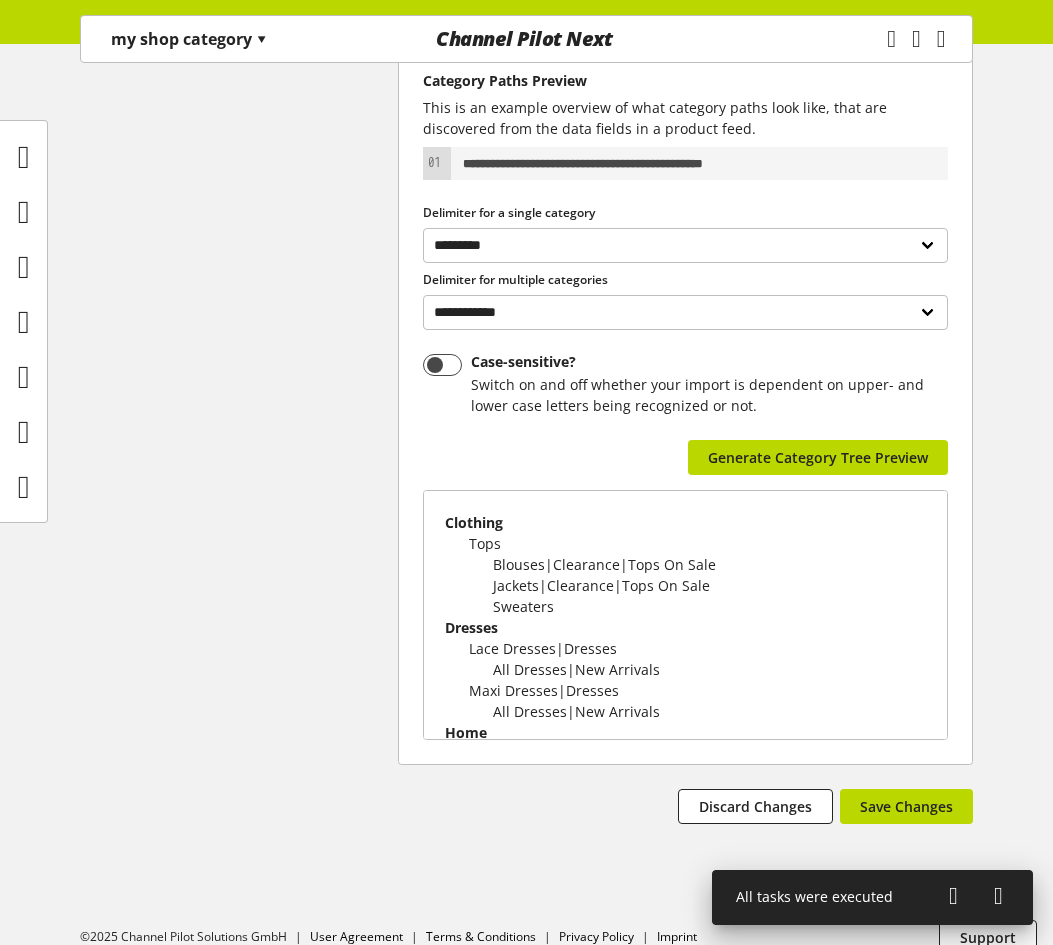 scroll, scrollTop: 384, scrollLeft: 0, axis: vertical 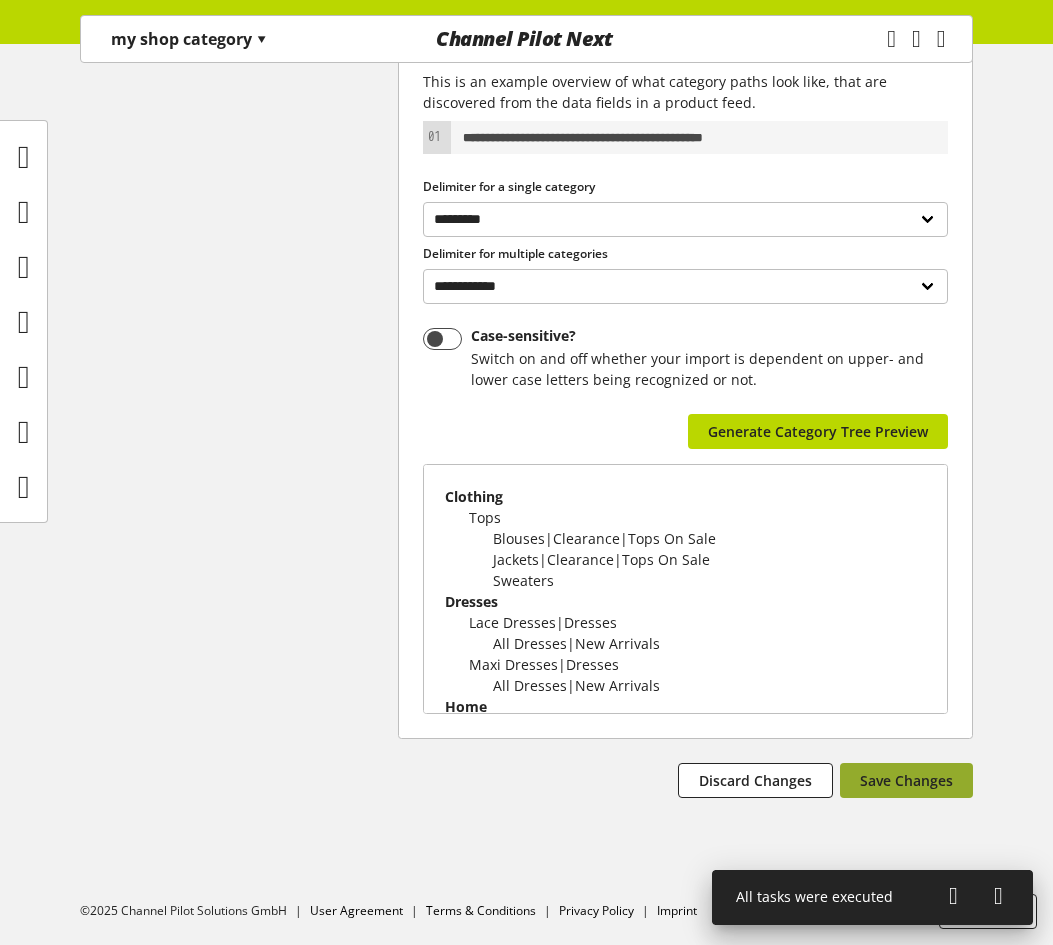 click on "Save Changes" at bounding box center (906, 780) 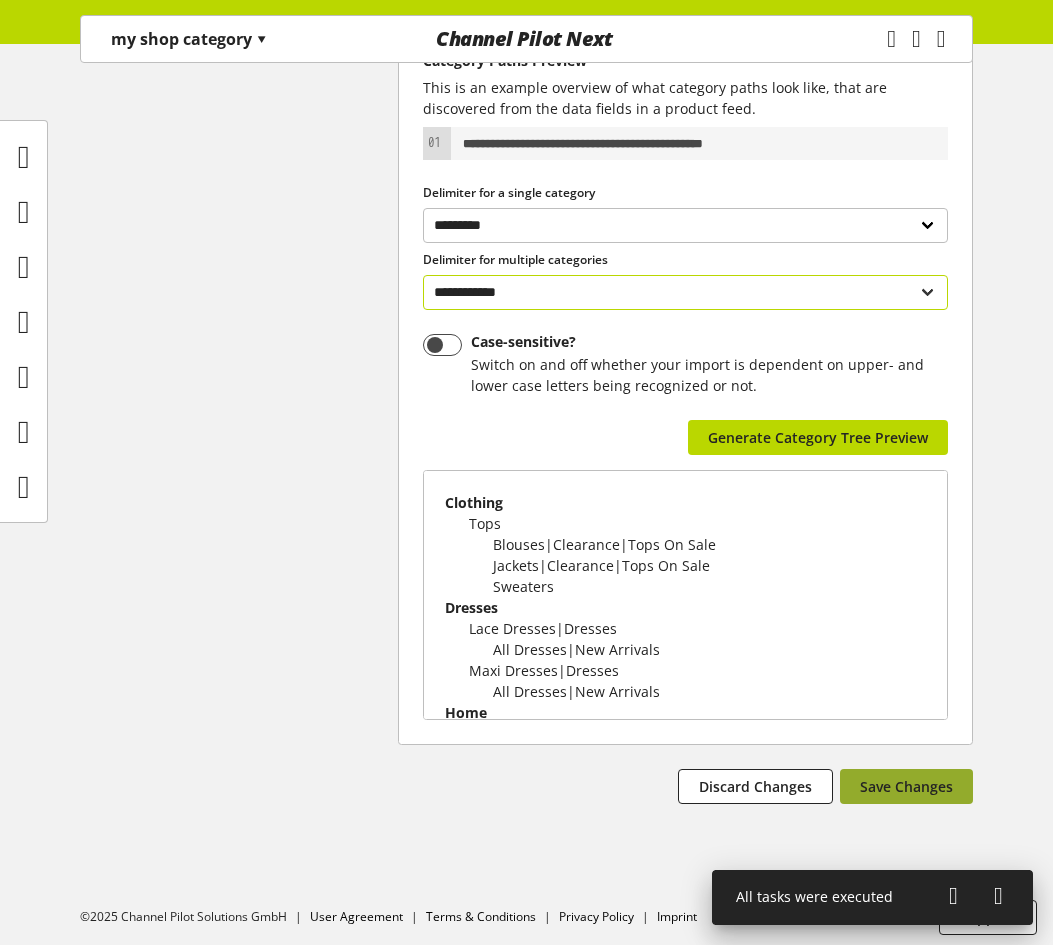 scroll, scrollTop: 84, scrollLeft: 0, axis: vertical 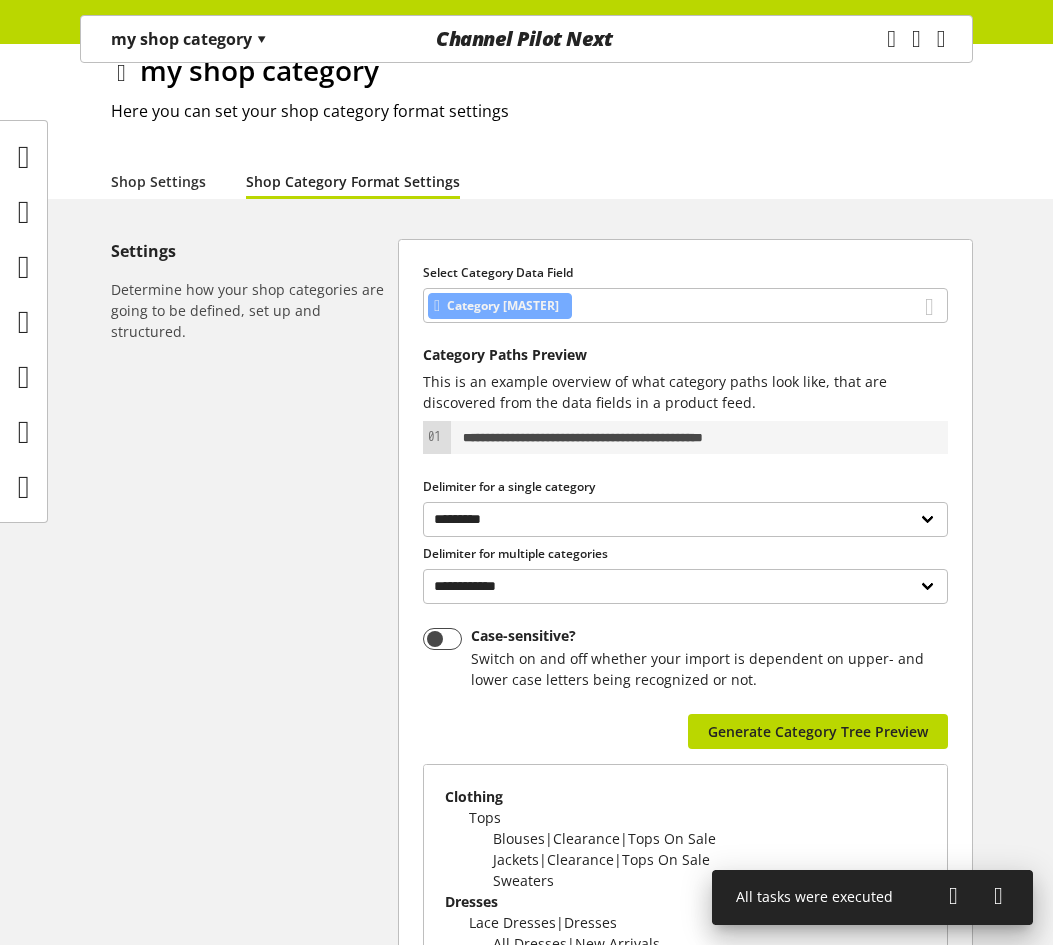 click on "Select Category Data Field" at bounding box center [685, 273] 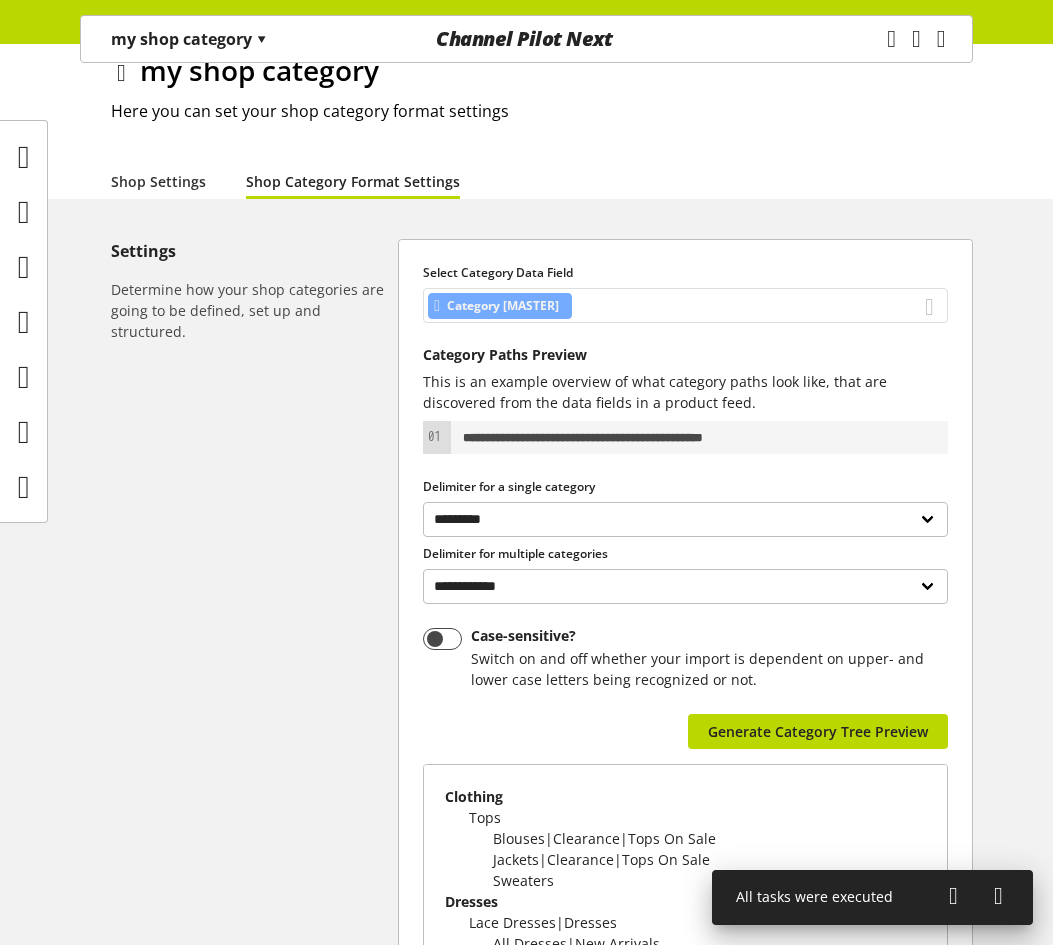 click on "Category [MASTER]" at bounding box center (685, 305) 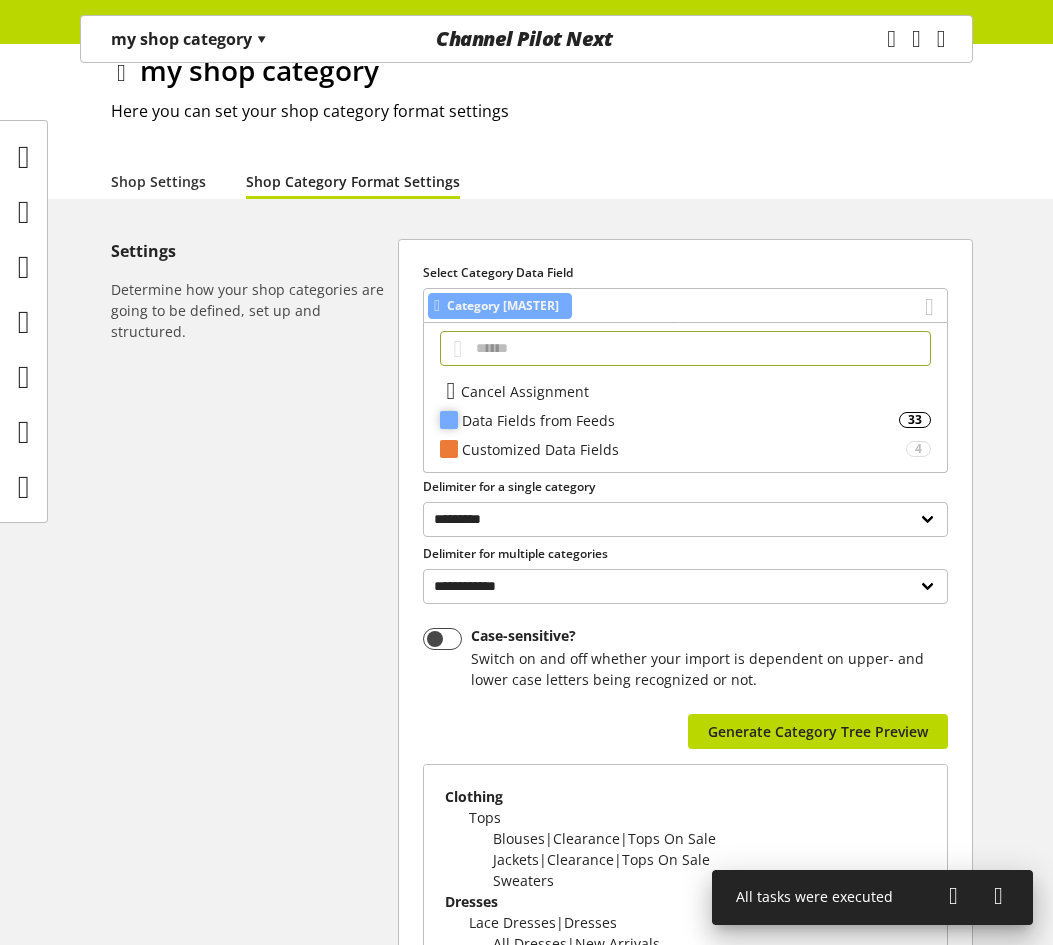click on "Data Fields from Feeds" at bounding box center [680, 420] 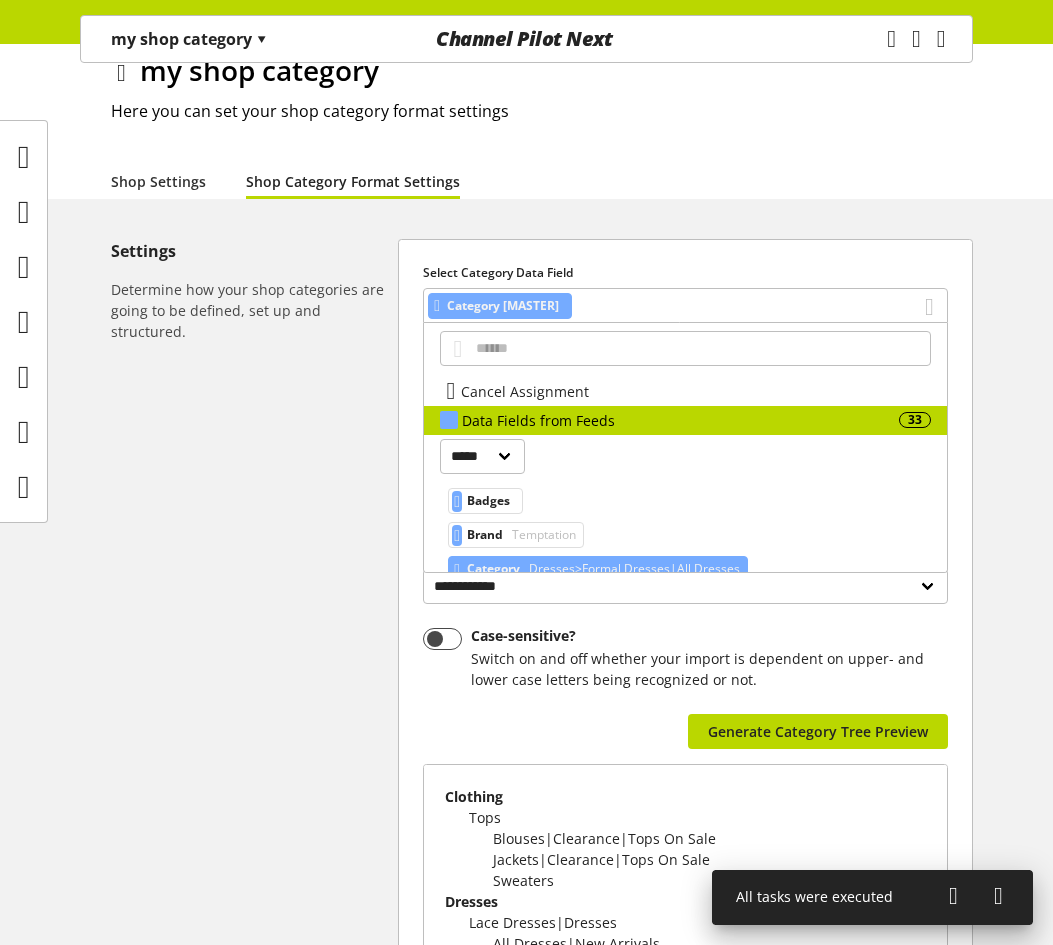 click on "[SKU] [BRAND] [CATEGORY]|[CATEGORY] [CATEGORY_ID] [SKU] [PRICE] [SKU] [COLOR] [COLOR_FAMILY] [DATE] [DESCRIPTION] [INVENTORY] [NAME] [OCCASSION] [PANTS_SIZE] [PRICE] [PRODUCT_ID] [PRODUCT_URL] [RATING]" at bounding box center [685, 802] 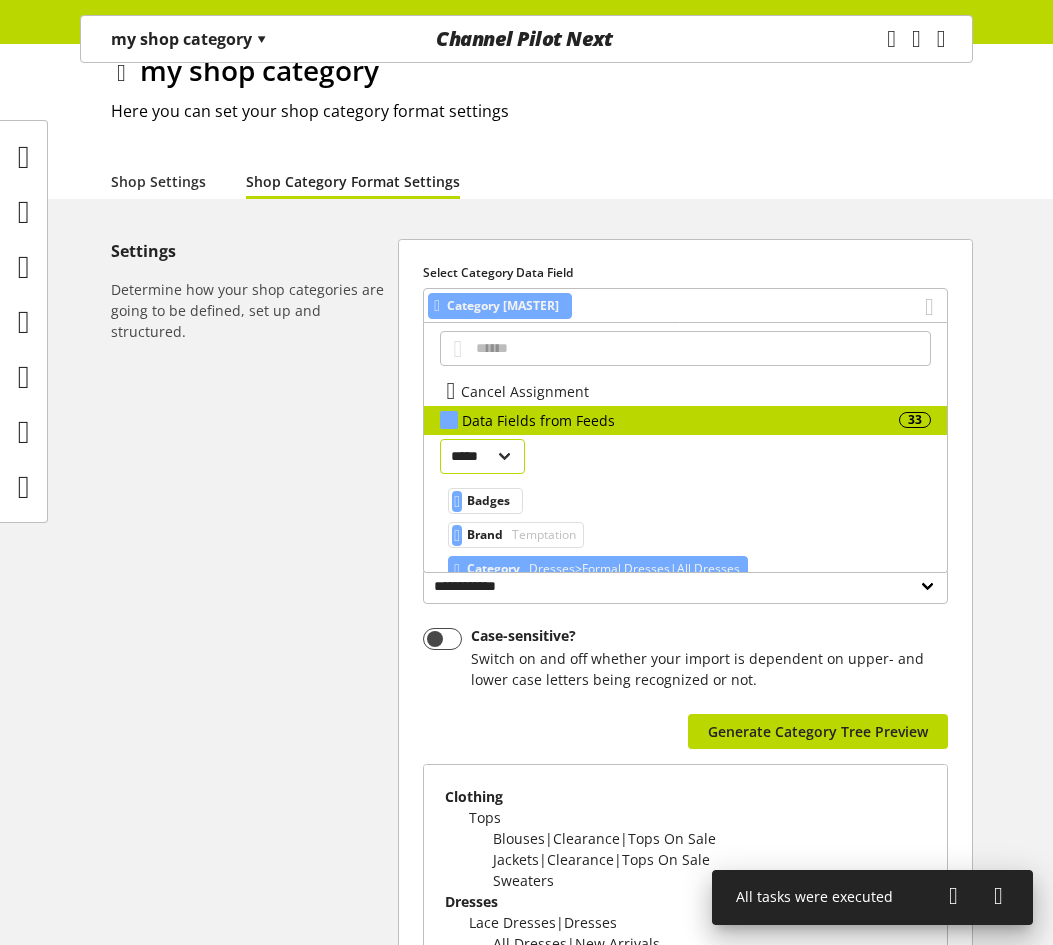 click on "***** ******" at bounding box center (482, 456) 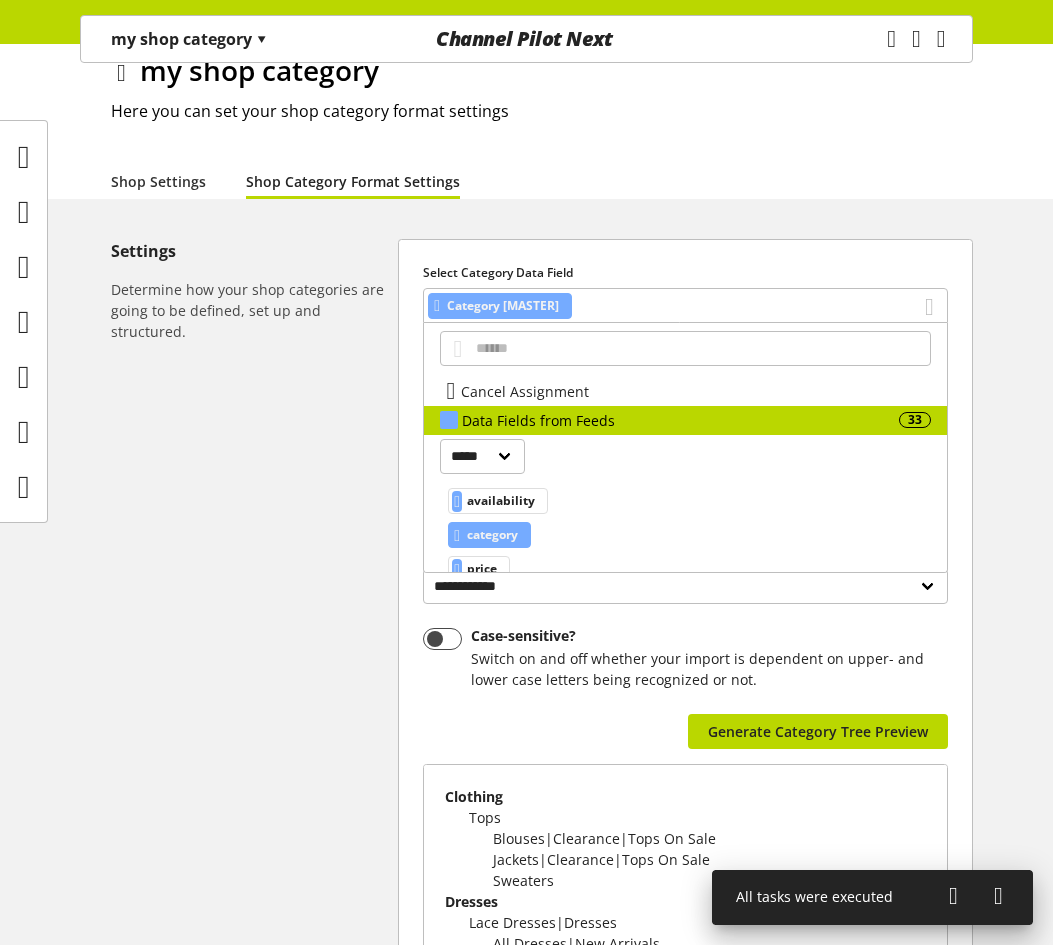 click on "category" at bounding box center [501, 501] 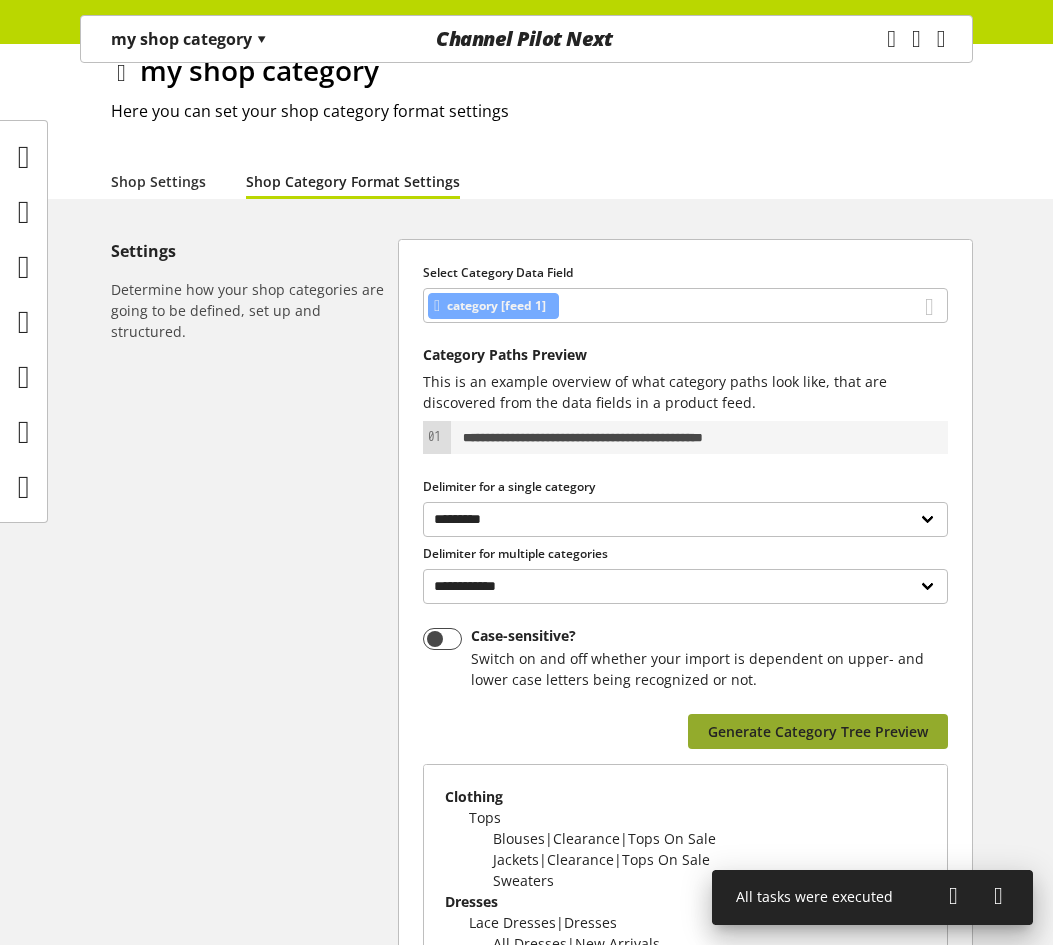 click on "Generate Category Tree Preview" at bounding box center (818, 731) 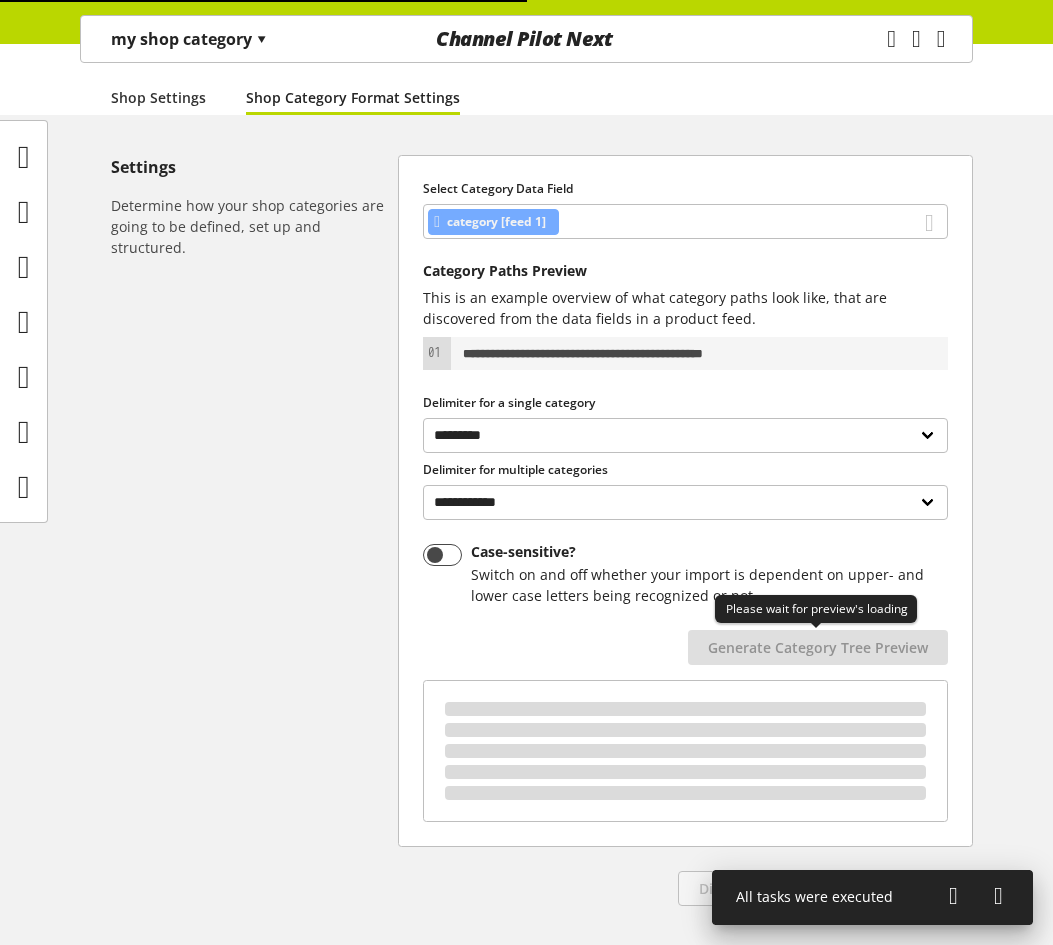 scroll, scrollTop: 276, scrollLeft: 0, axis: vertical 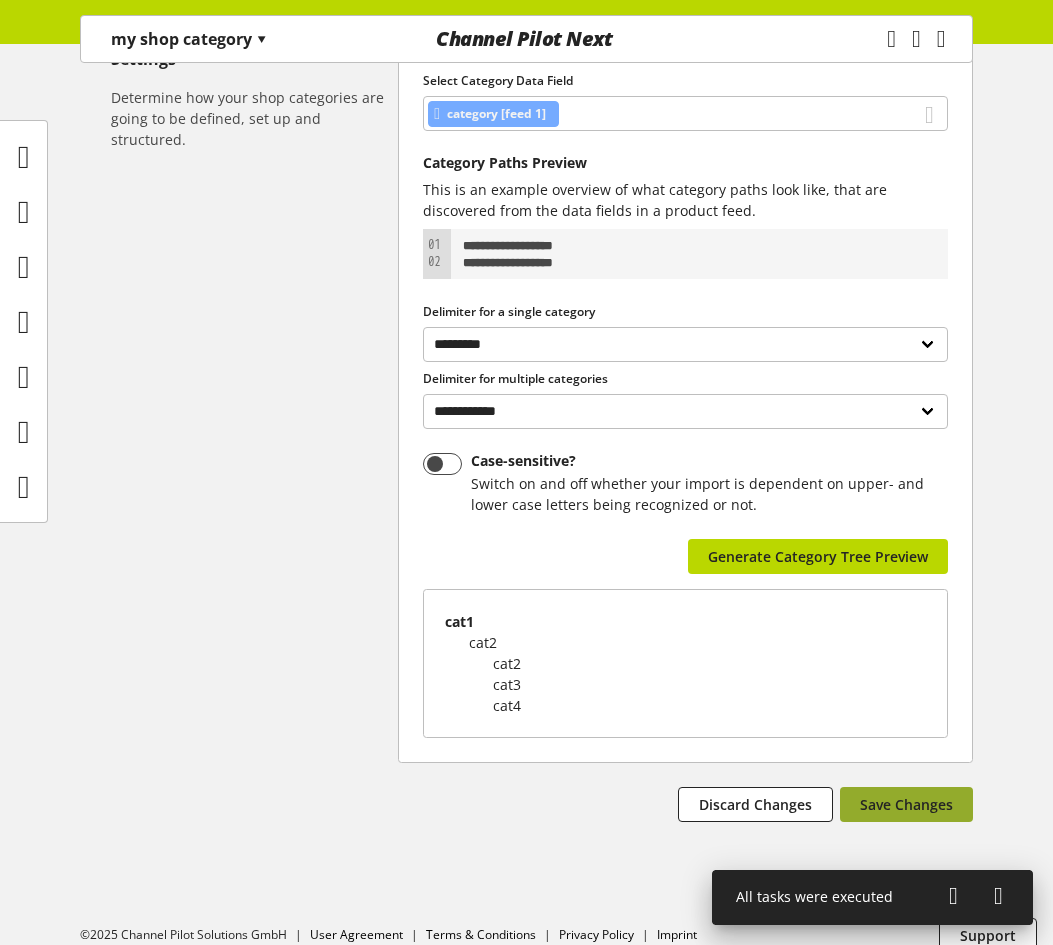 click on "Save Changes" at bounding box center [906, 804] 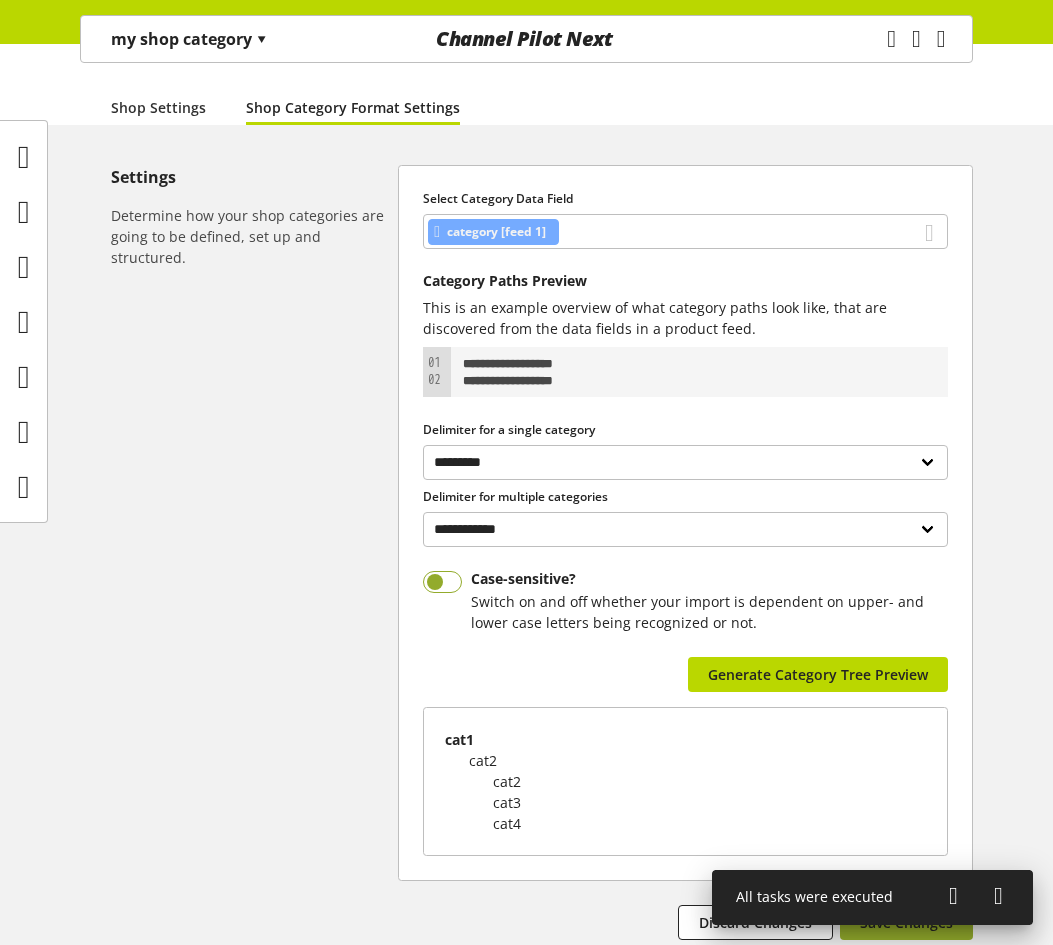 scroll, scrollTop: 0, scrollLeft: 0, axis: both 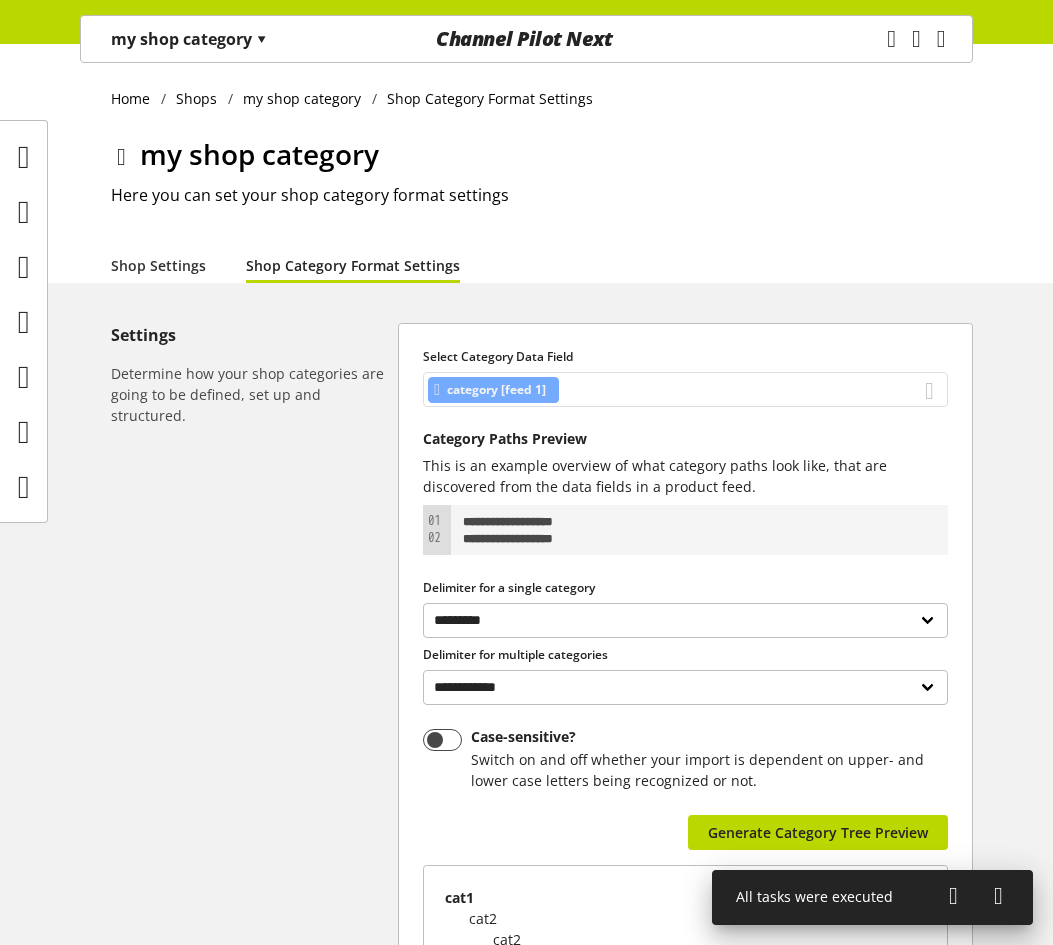 click on "category [feed 1]" at bounding box center [685, 389] 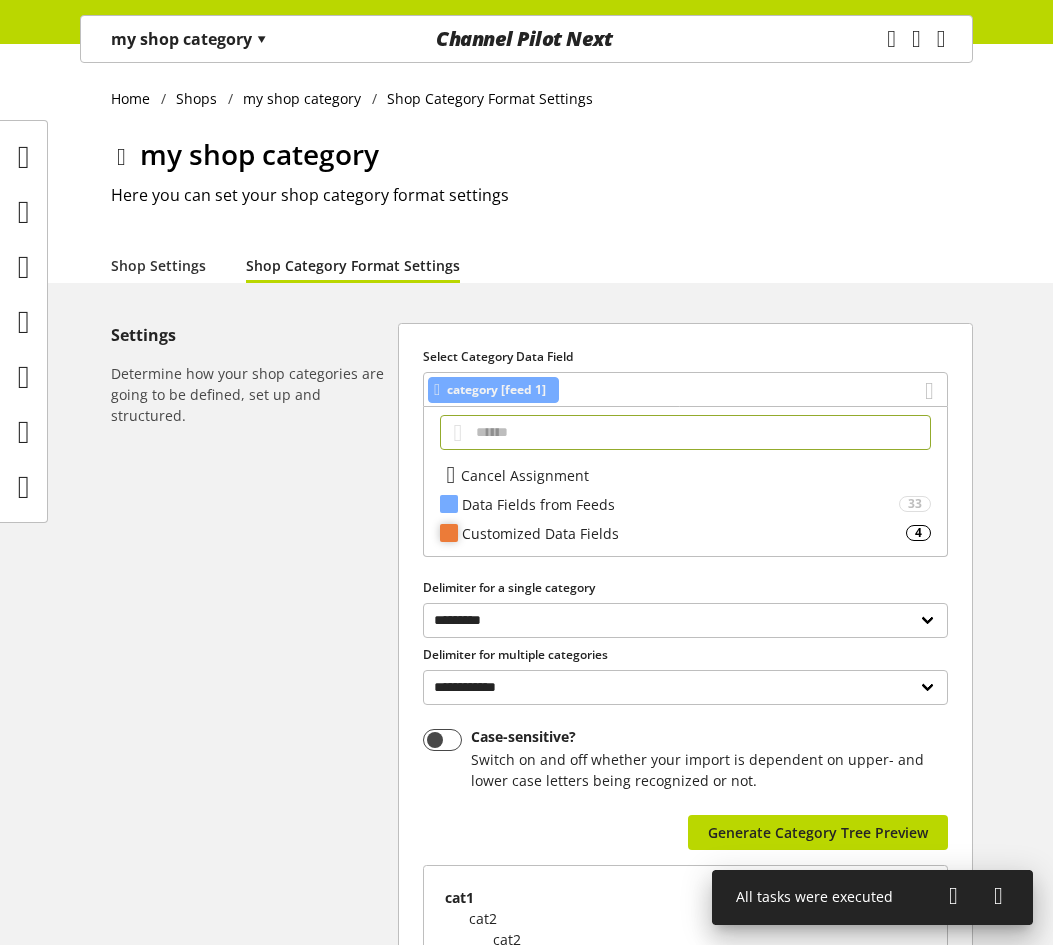 click on "Customized Data Fields" at bounding box center (680, 504) 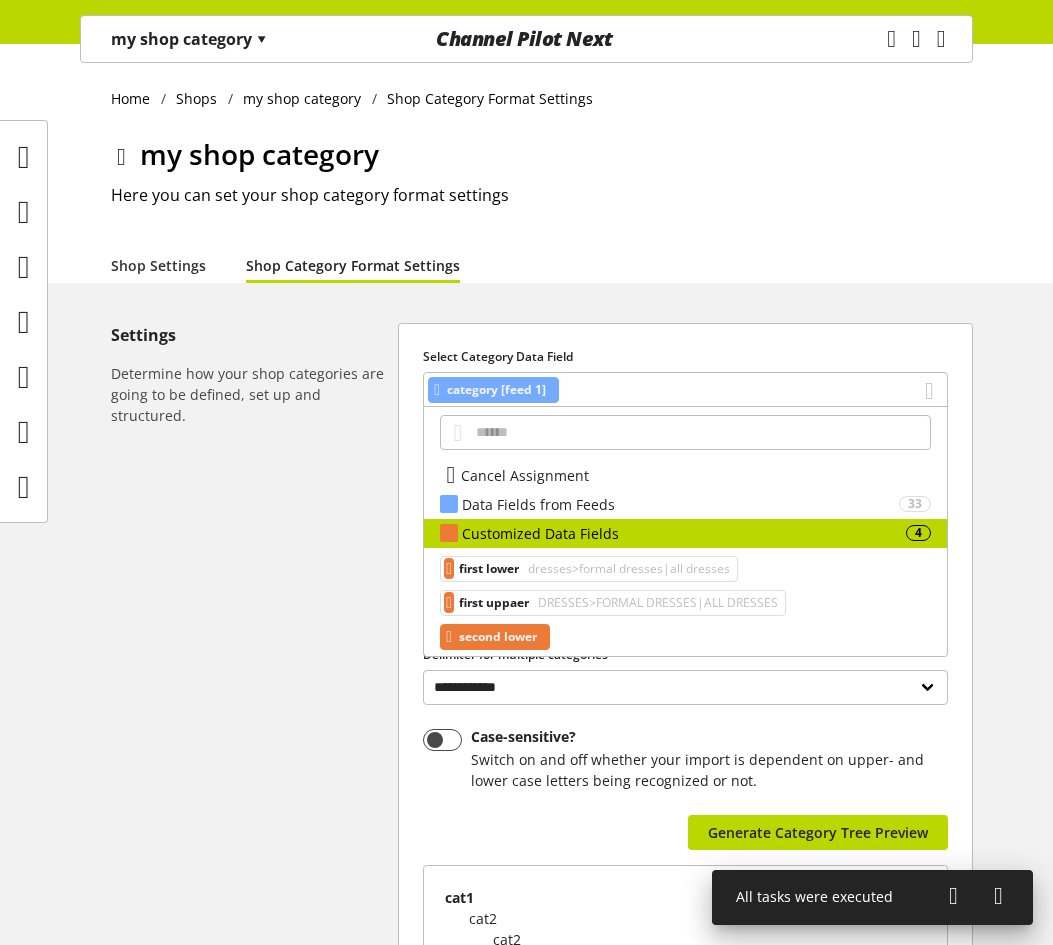 click on "second lower" at bounding box center [489, 569] 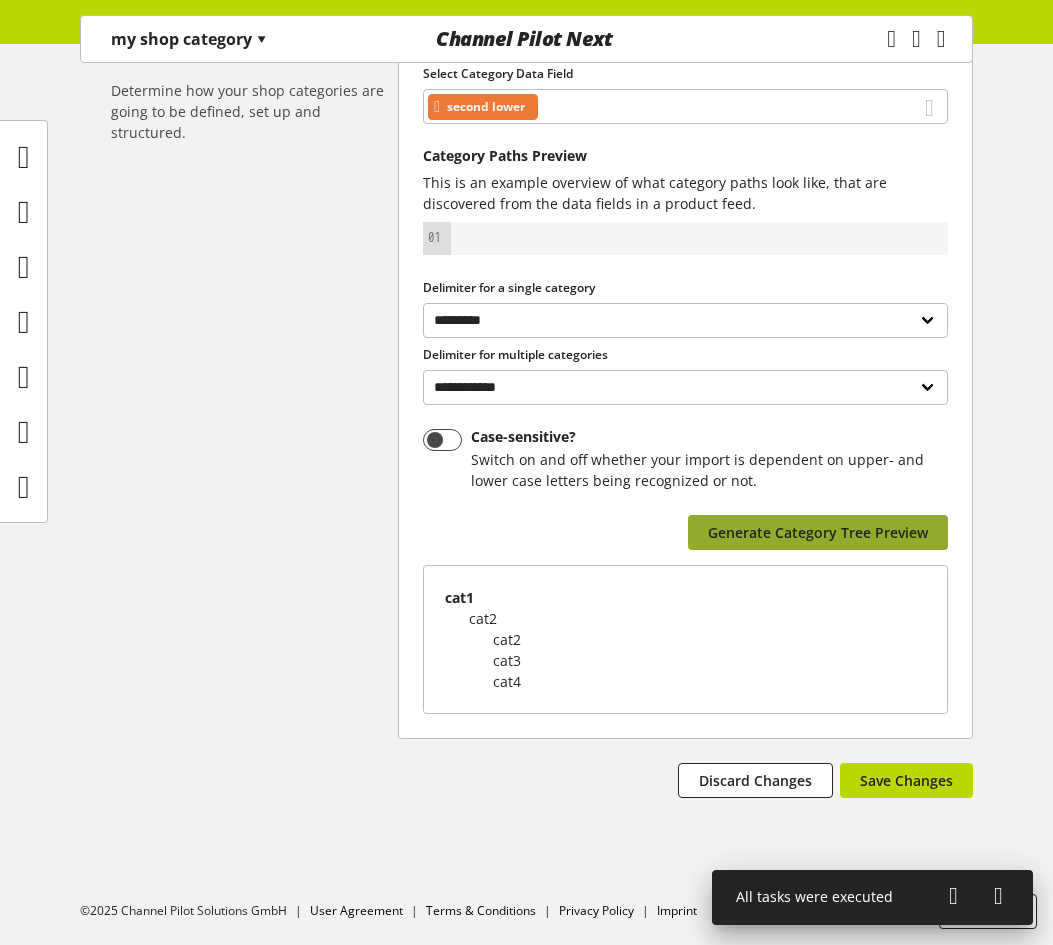click on "Generate Category Tree Preview" at bounding box center [818, 532] 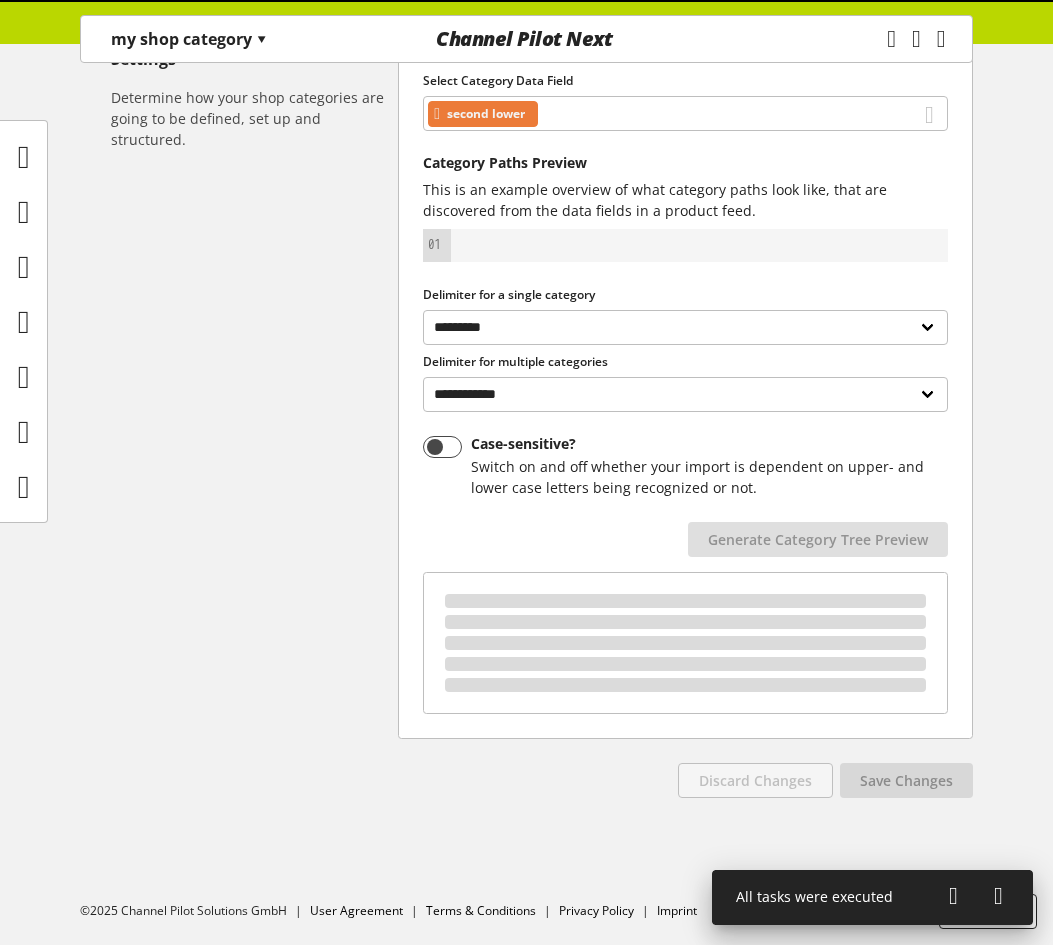 scroll, scrollTop: 283, scrollLeft: 0, axis: vertical 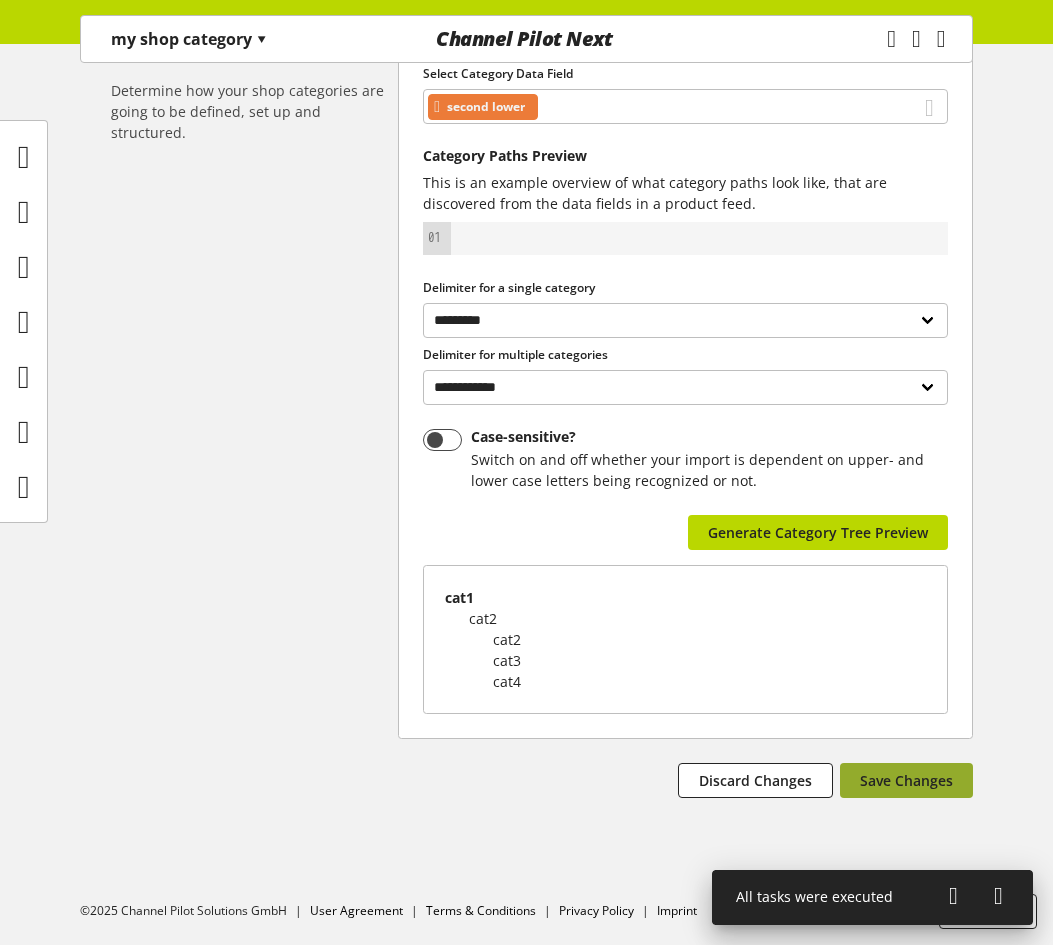 click on "Save Changes" at bounding box center [906, 780] 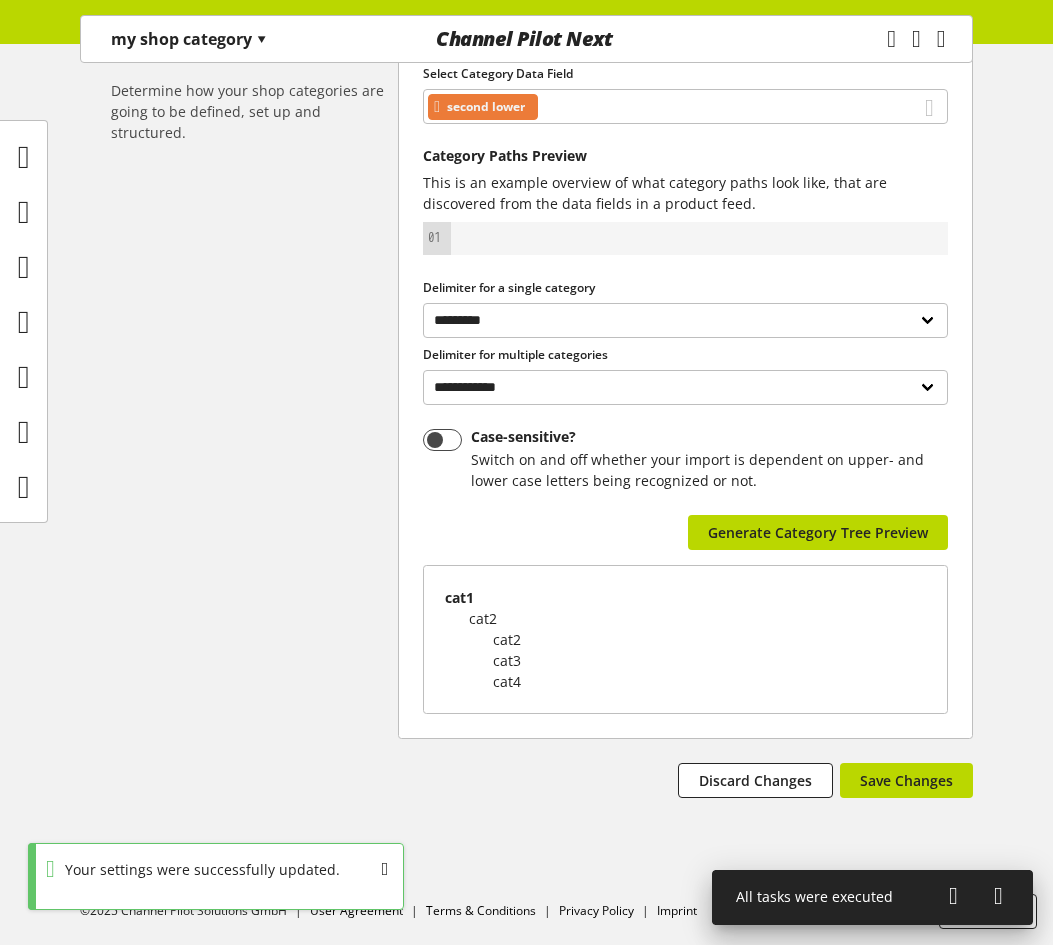 click at bounding box center [953, 896] 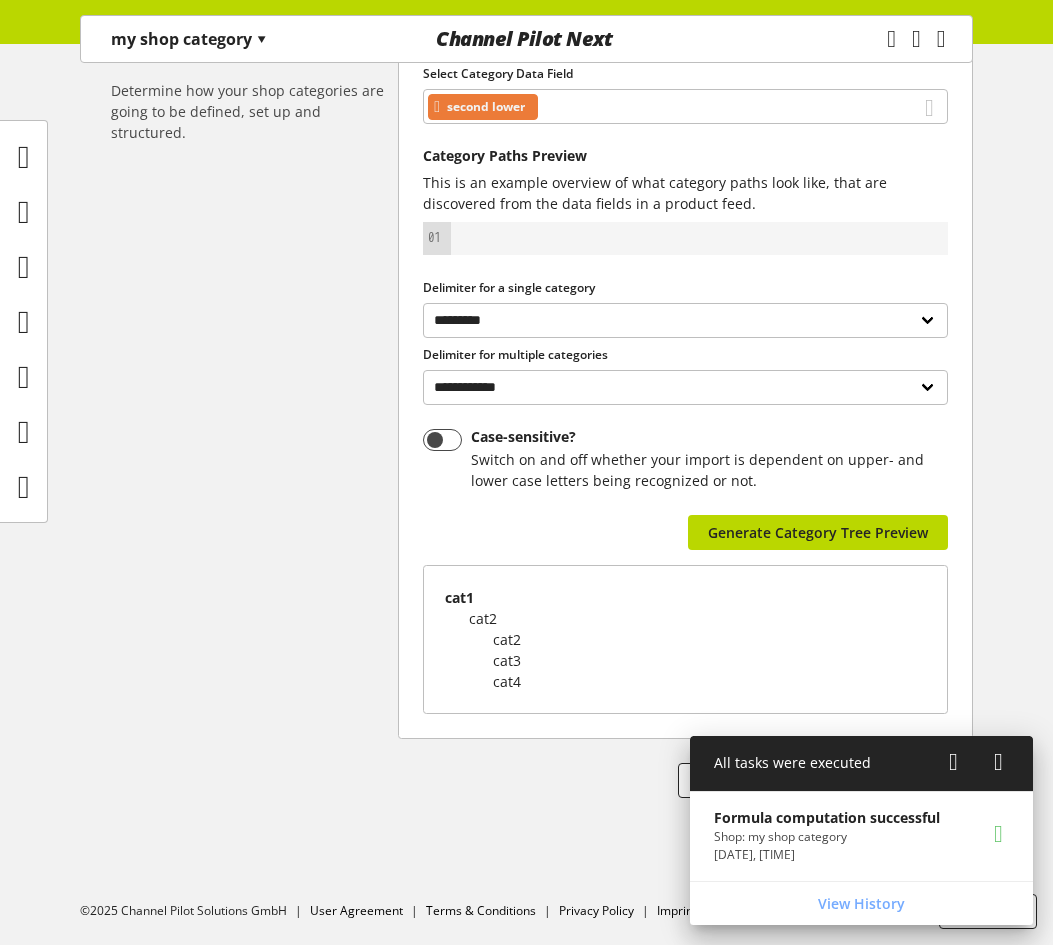 click on "my shop category ▾" at bounding box center (189, 39) 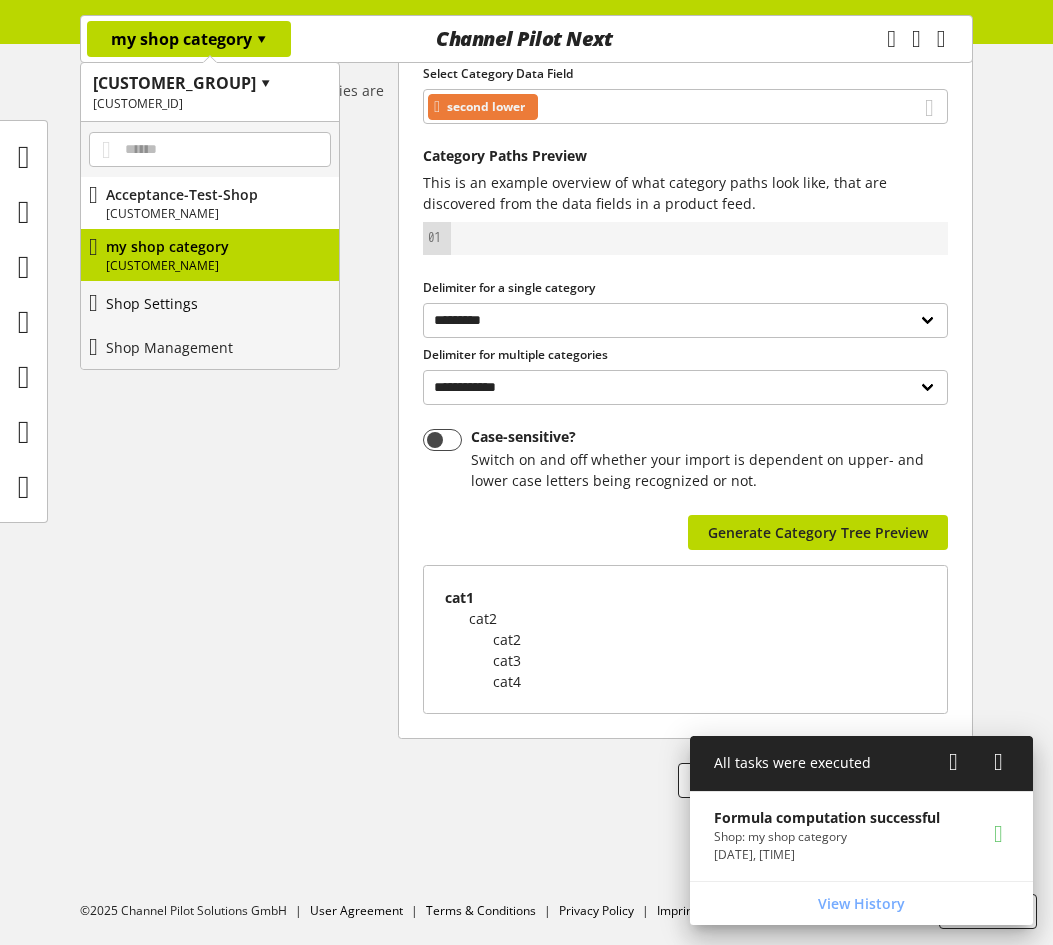 click on "Shop Settings" at bounding box center (152, 303) 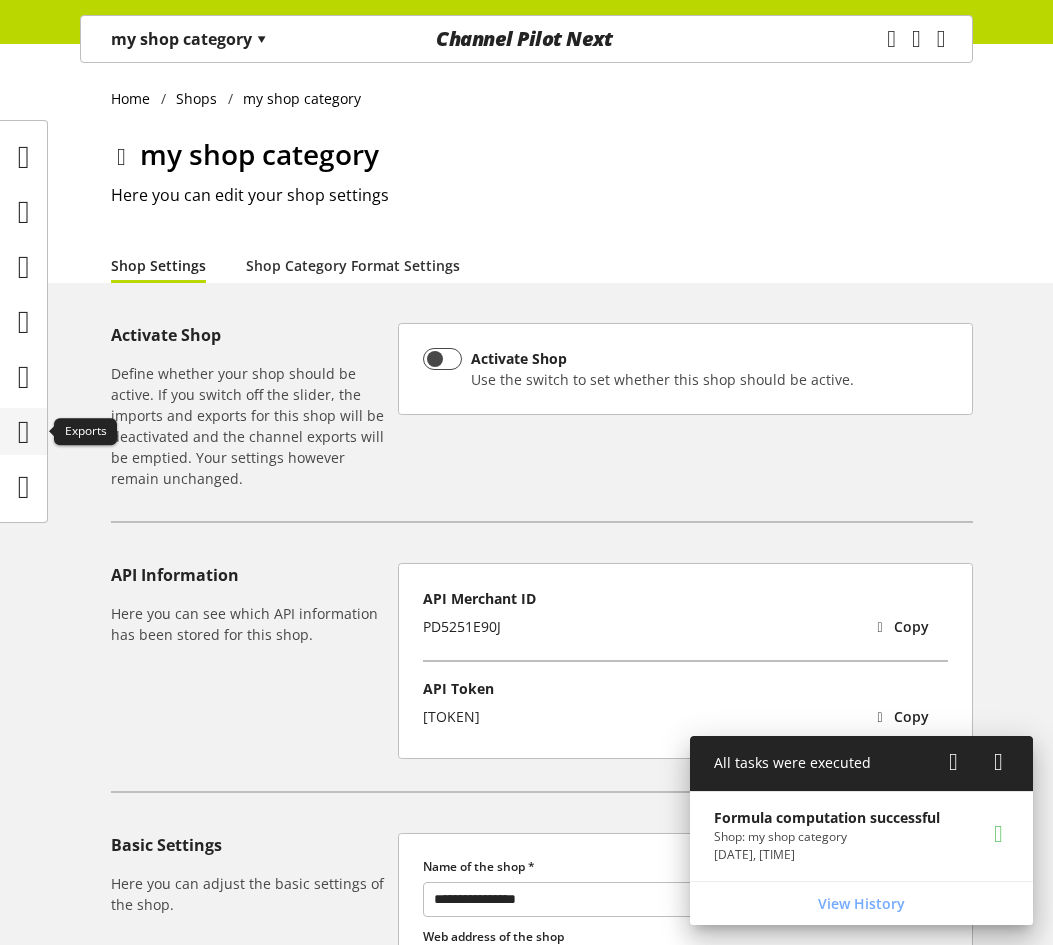 click at bounding box center [24, 432] 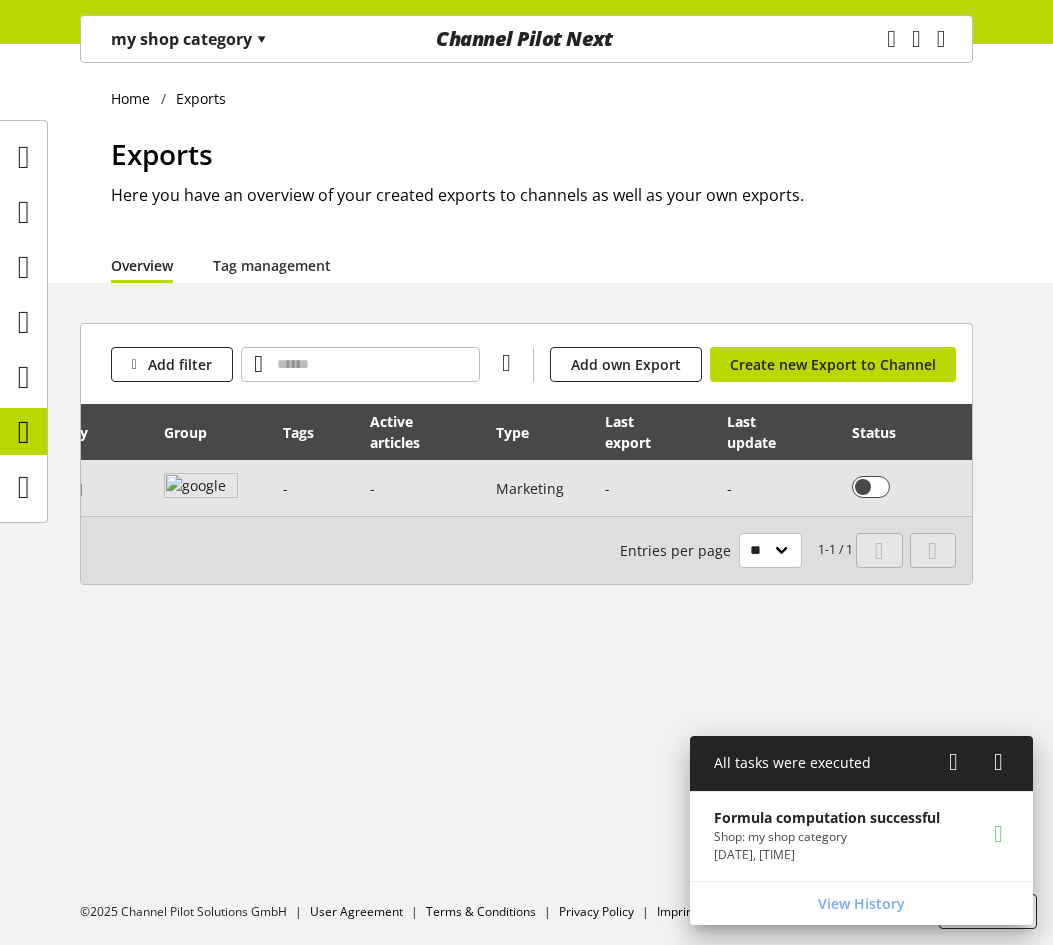scroll, scrollTop: 0, scrollLeft: 218, axis: horizontal 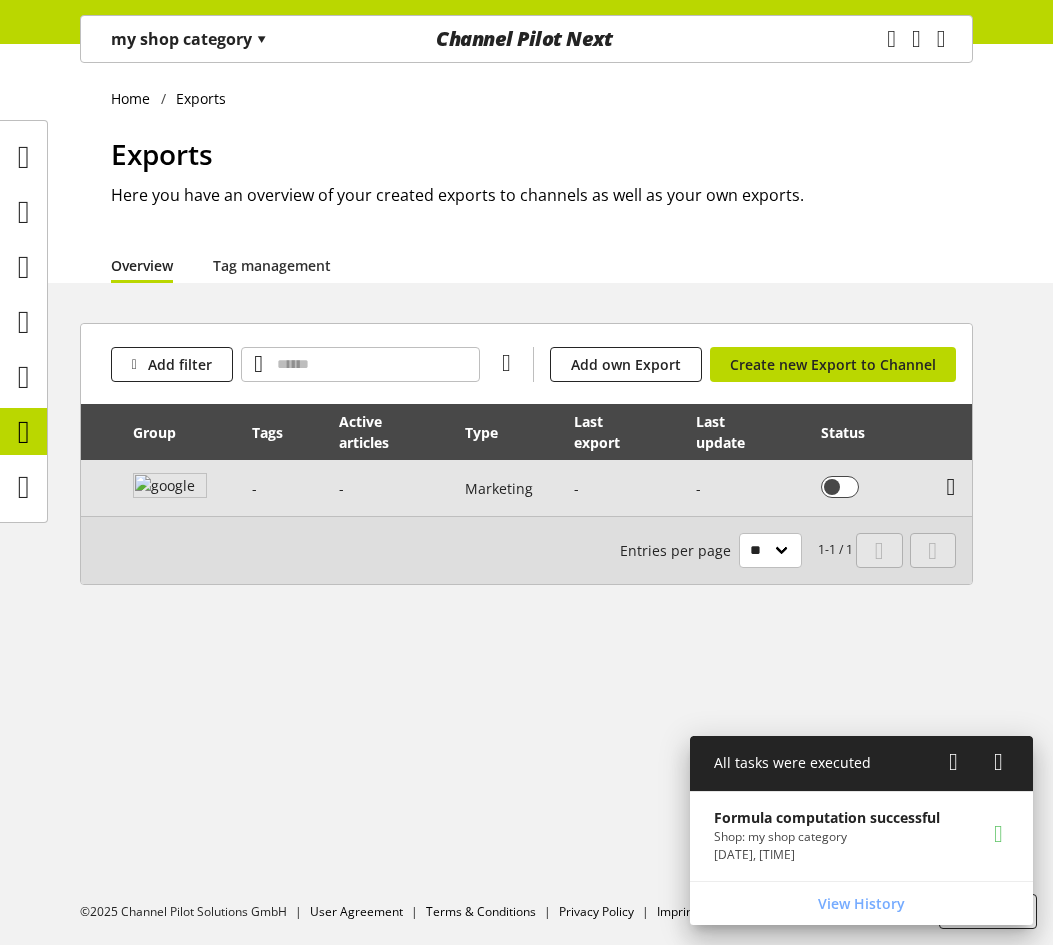 click at bounding box center (951, 487) 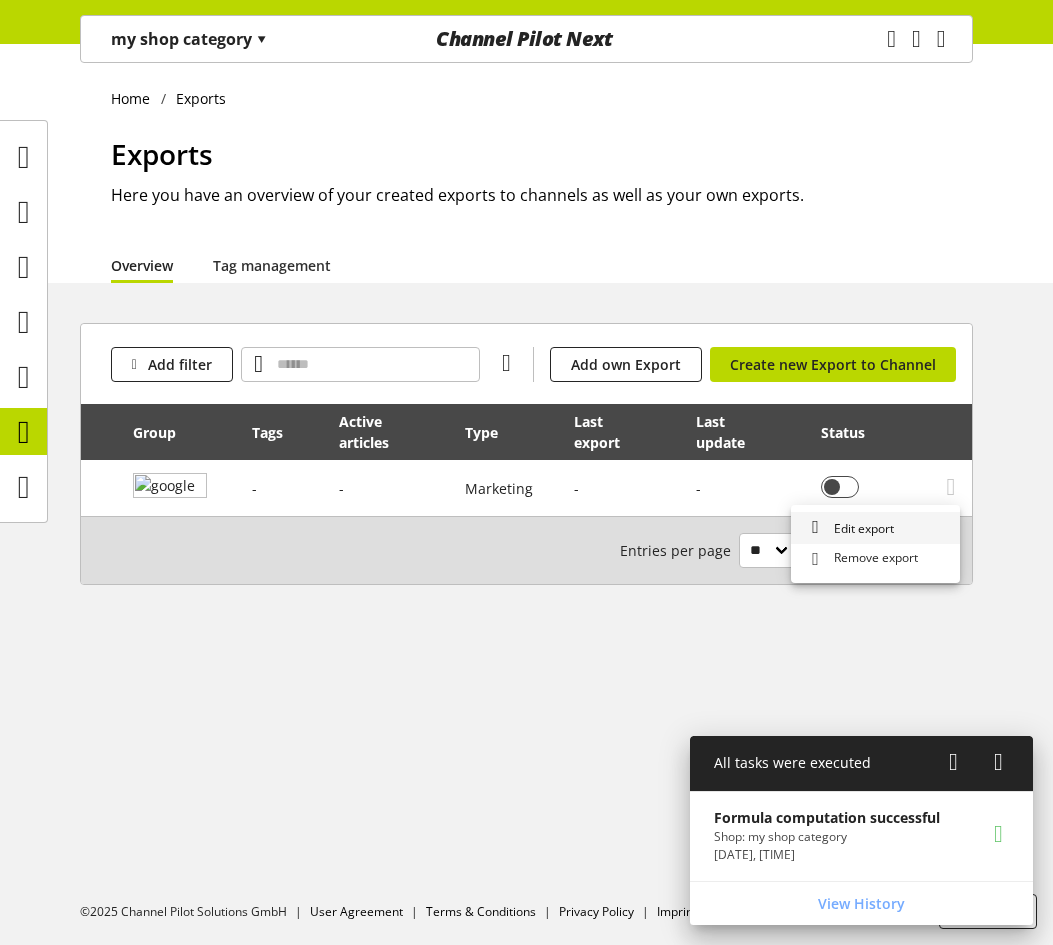 click on "Edit export" at bounding box center [875, 528] 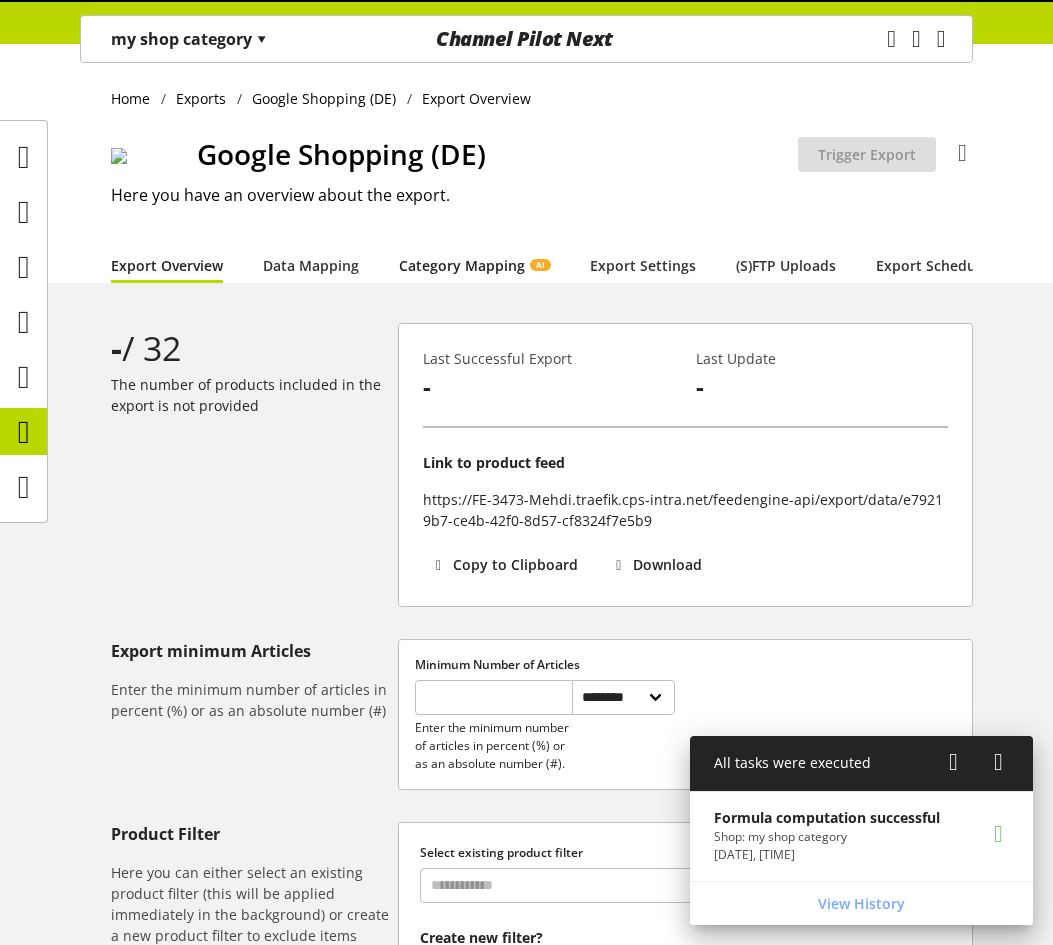 click on "Category Mapping AI" at bounding box center (474, 265) 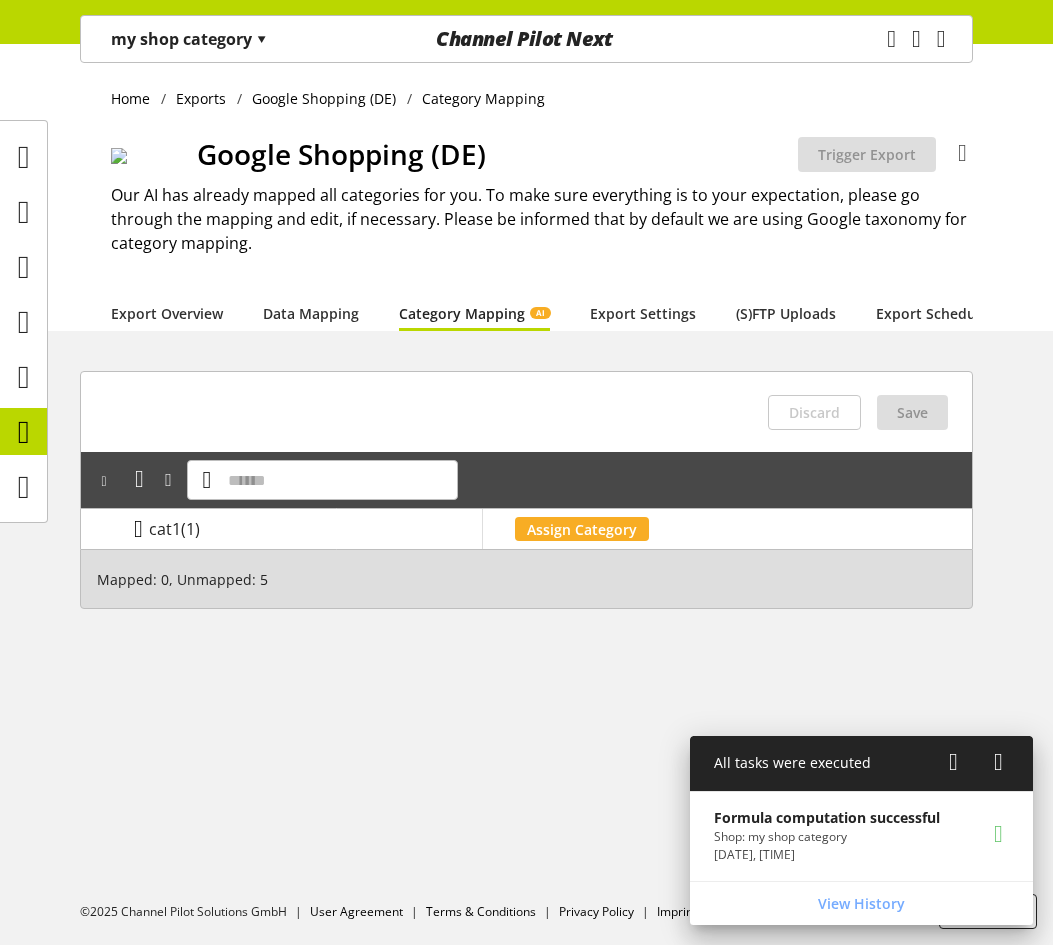 click at bounding box center (138, 529) 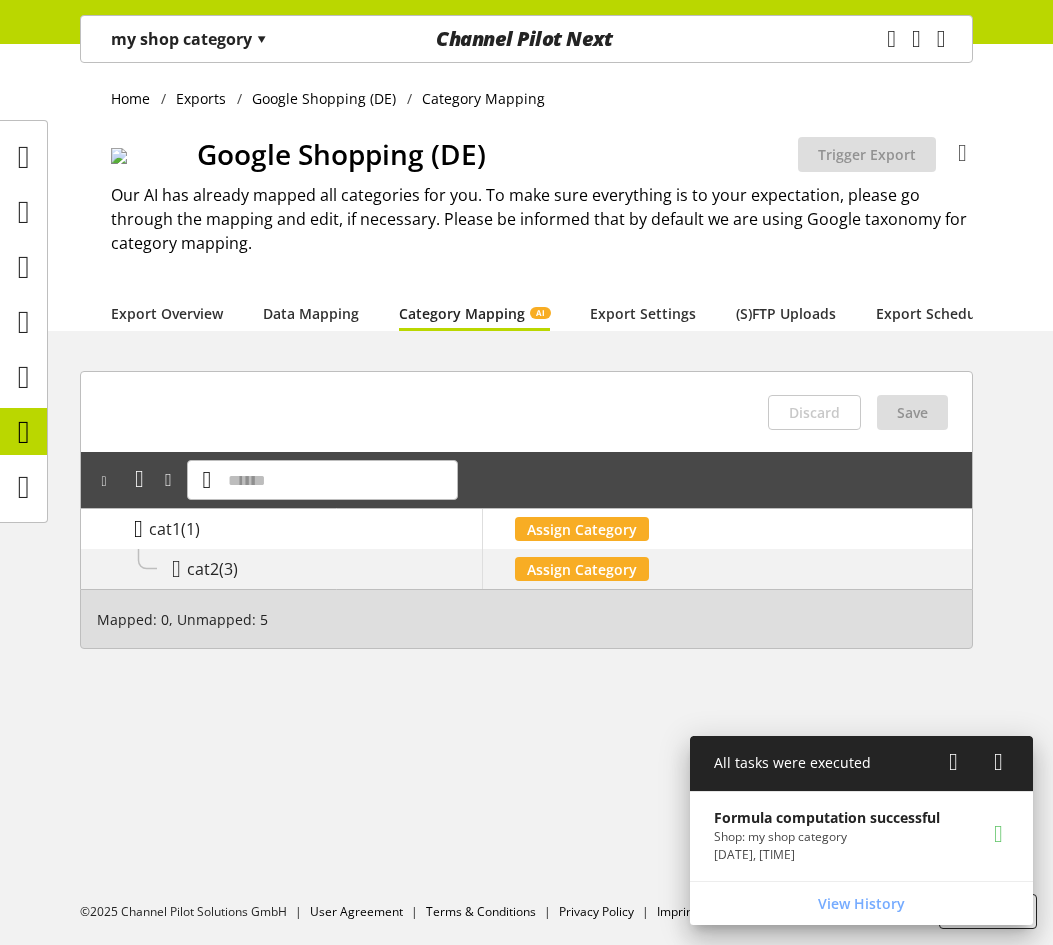 click at bounding box center [138, 529] 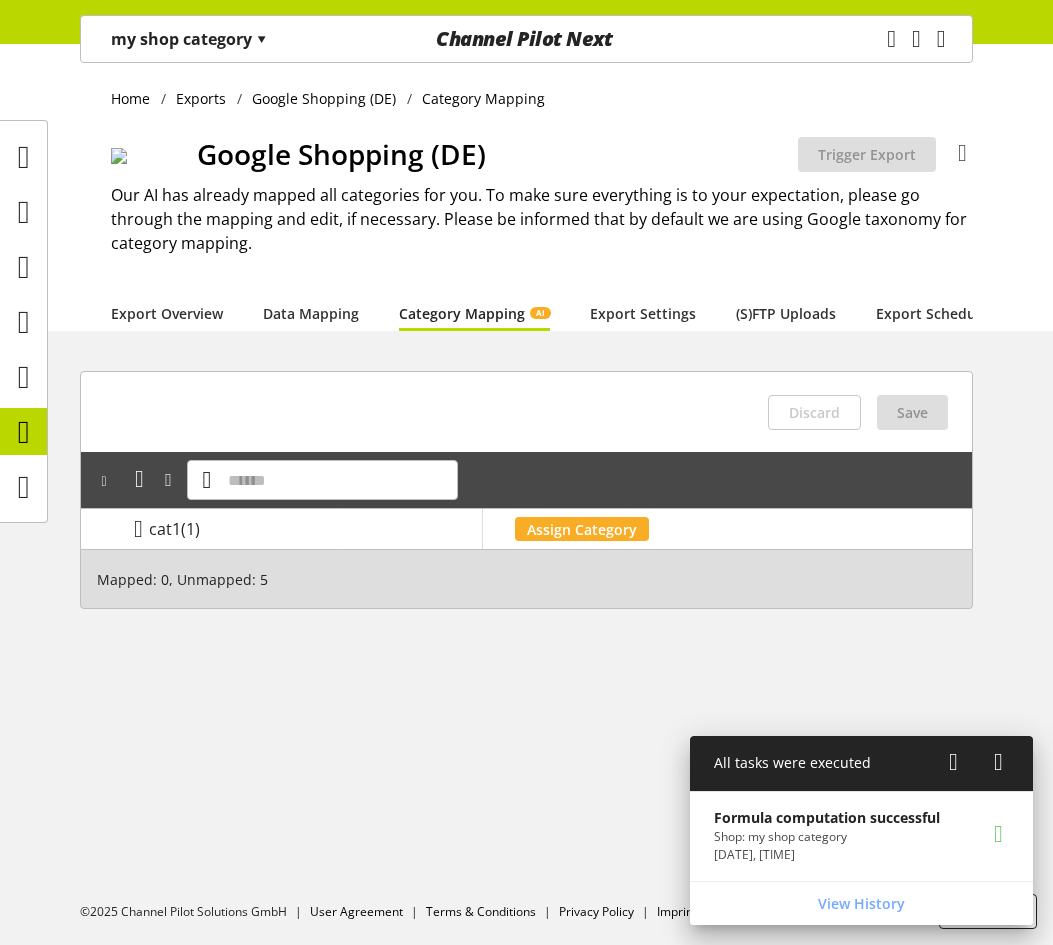 click on "my shop category ▾" at bounding box center (189, 39) 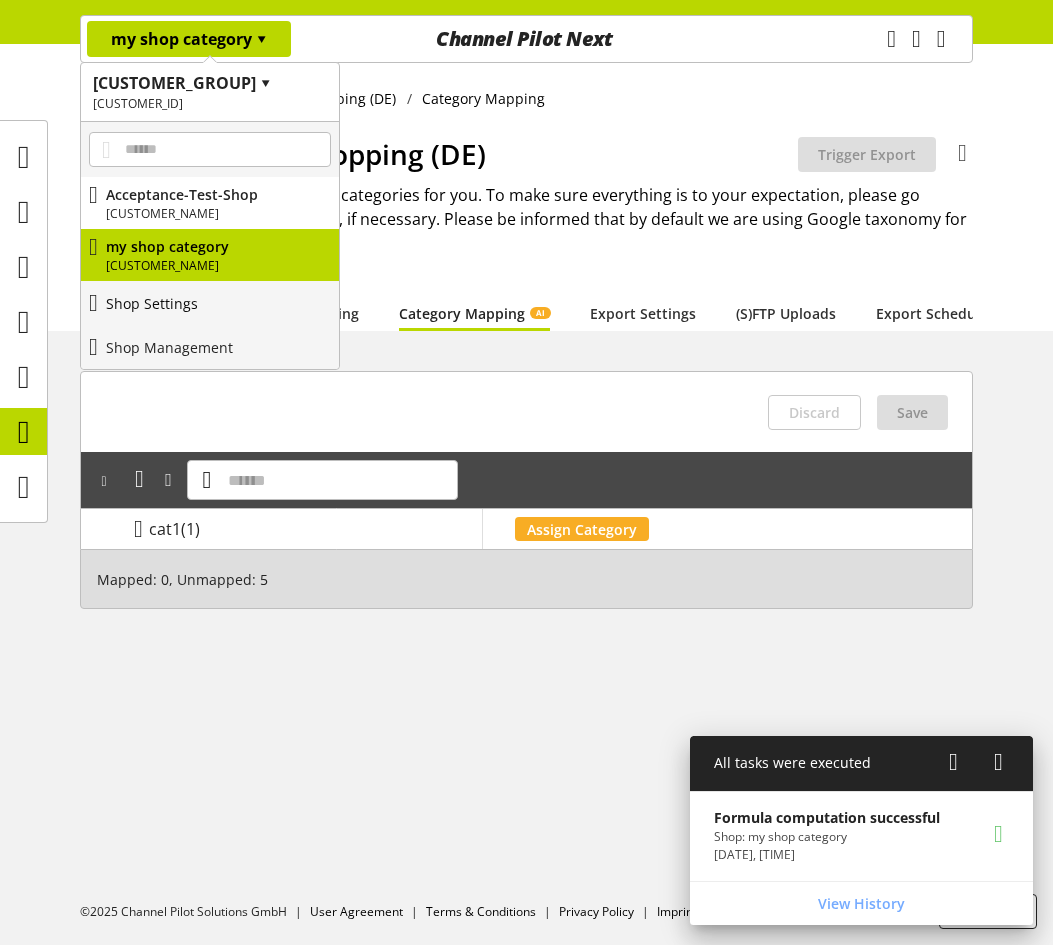 click on "Shop Settings" at bounding box center (152, 303) 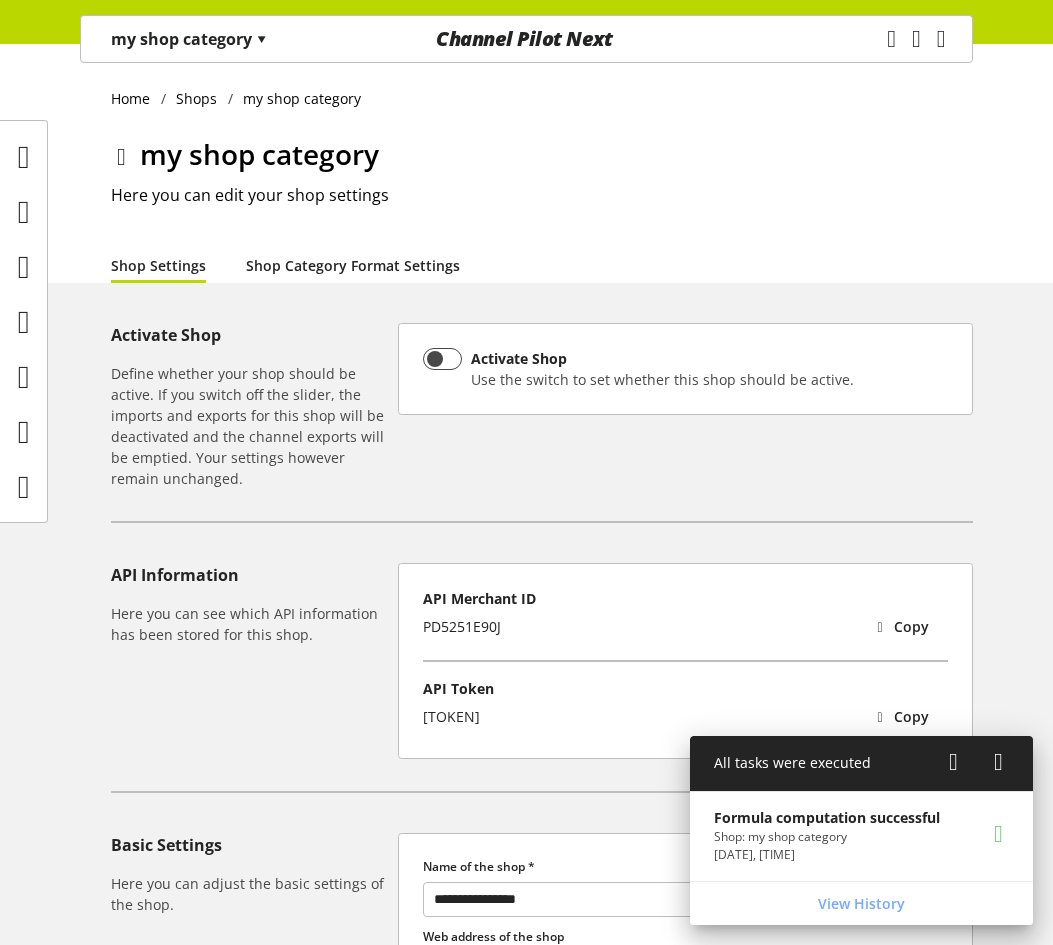 click on "Shop Category Format Settings" at bounding box center [353, 265] 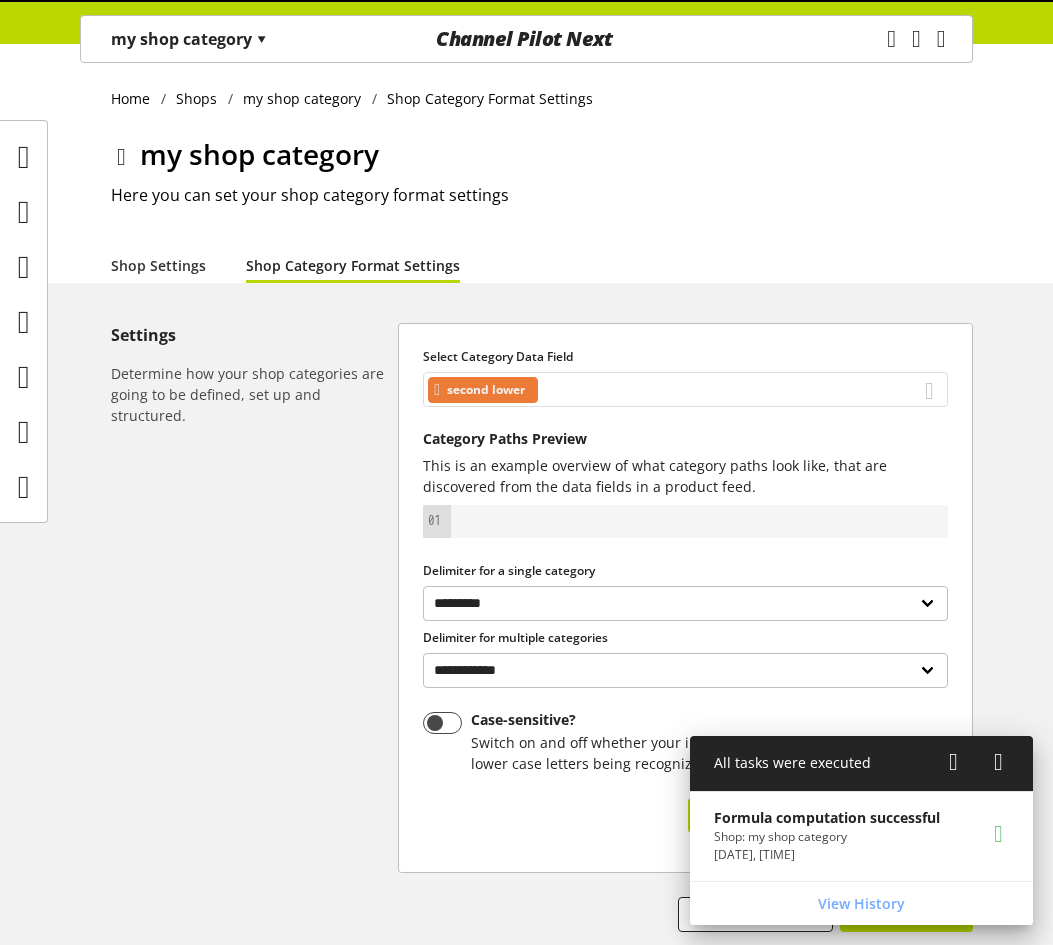 click on "second lower" at bounding box center (685, 389) 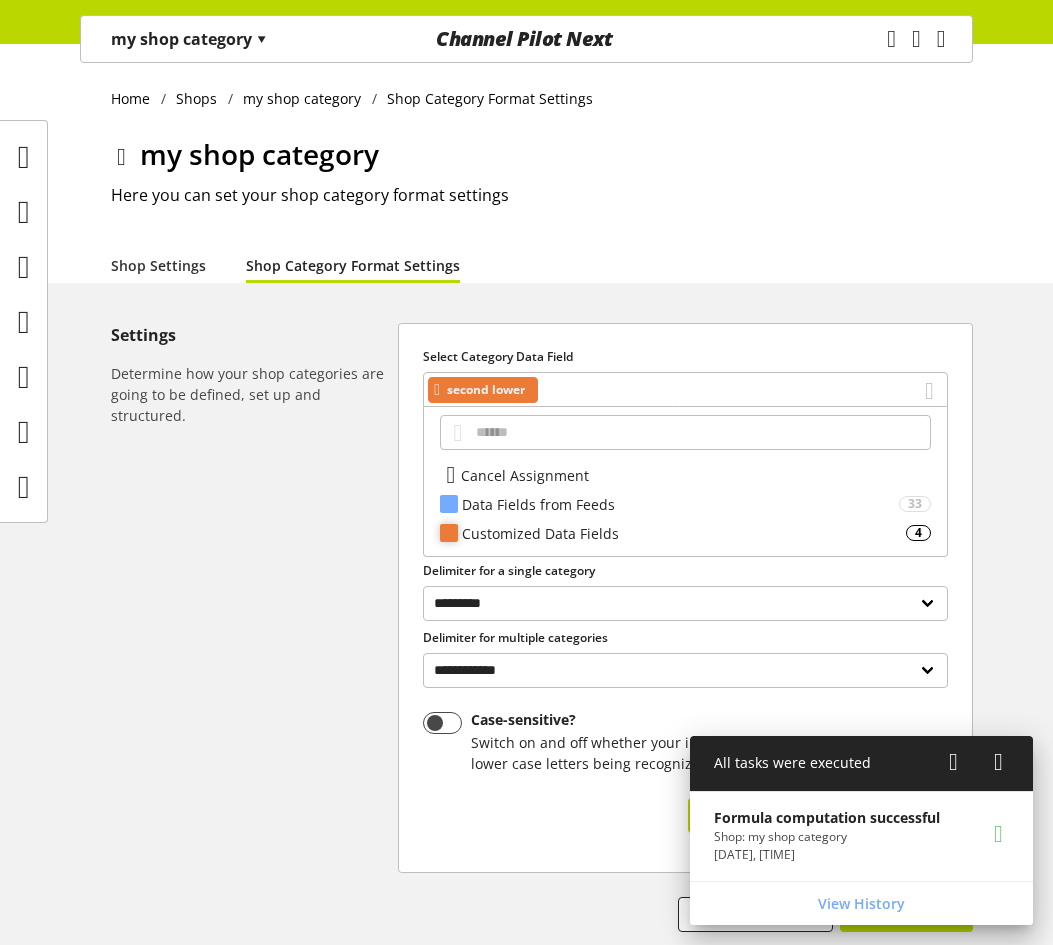 click on "Customized Data Fields" at bounding box center [680, 504] 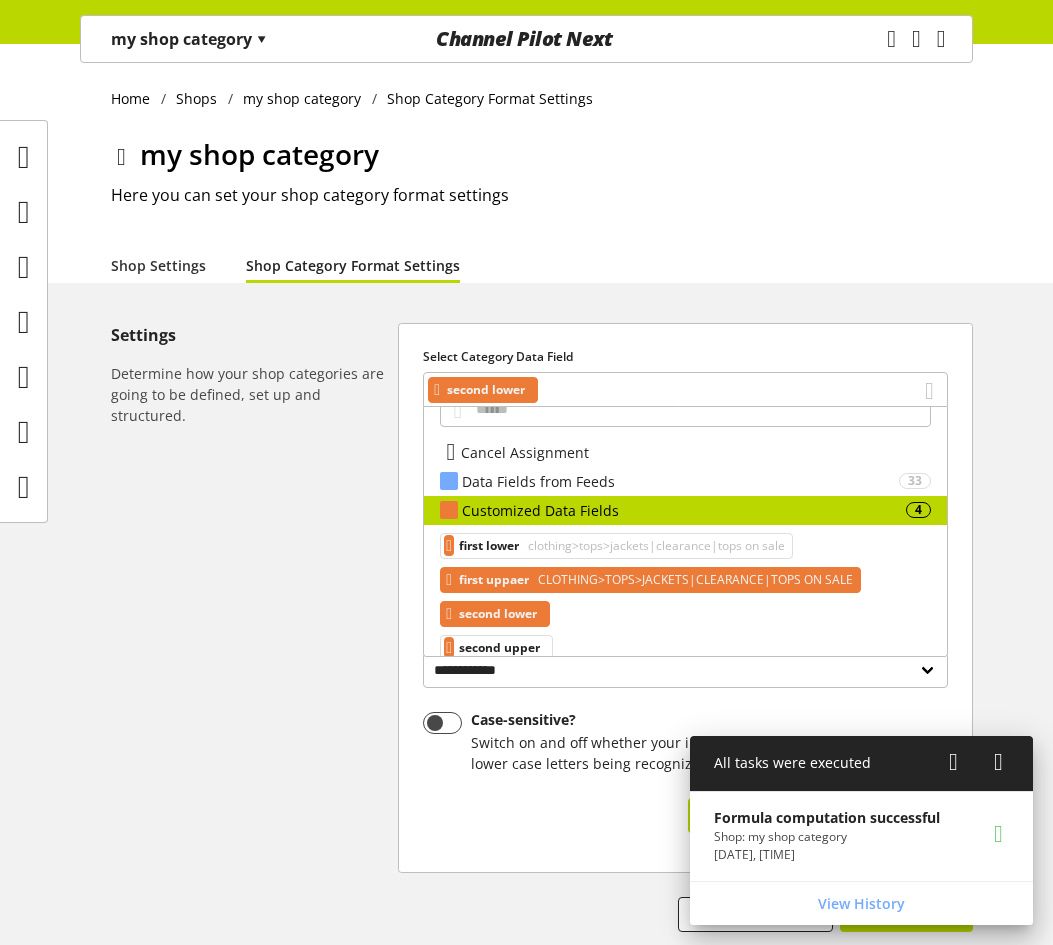 scroll, scrollTop: 44, scrollLeft: 0, axis: vertical 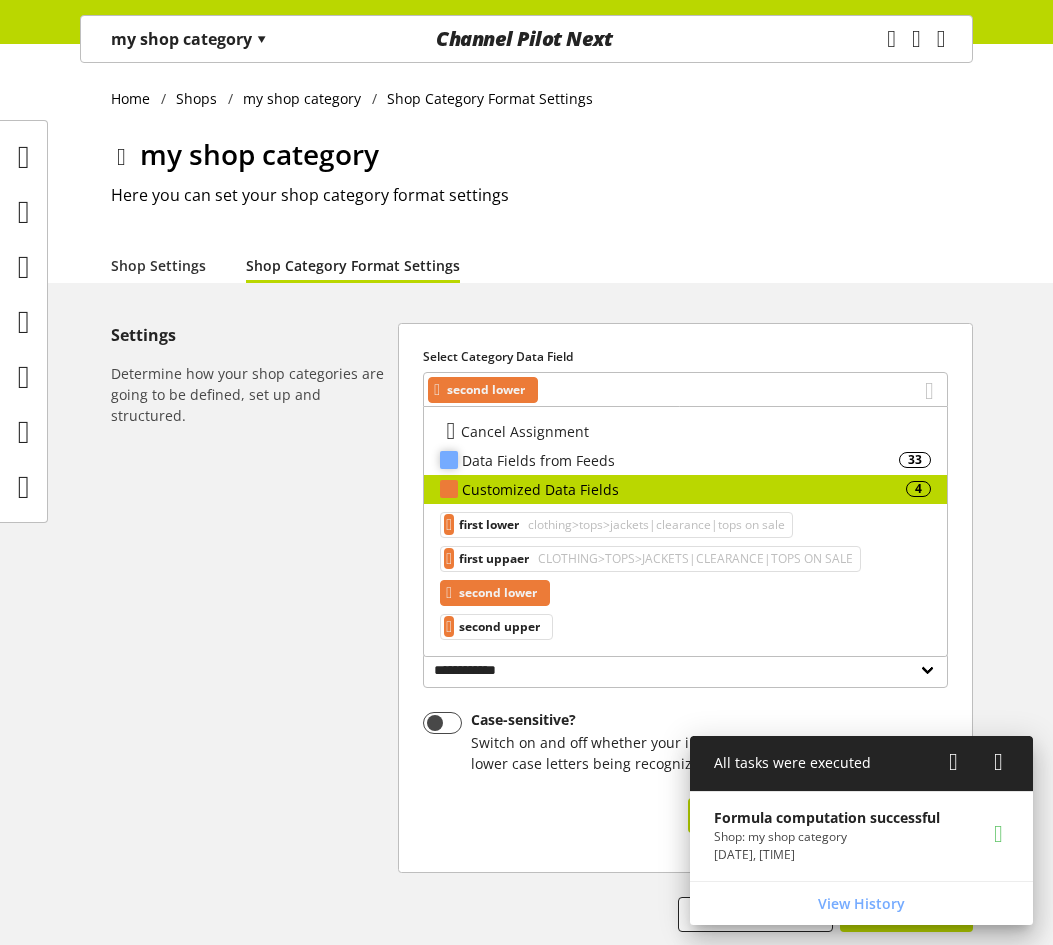 click on "Data Fields from Feeds" at bounding box center [680, 460] 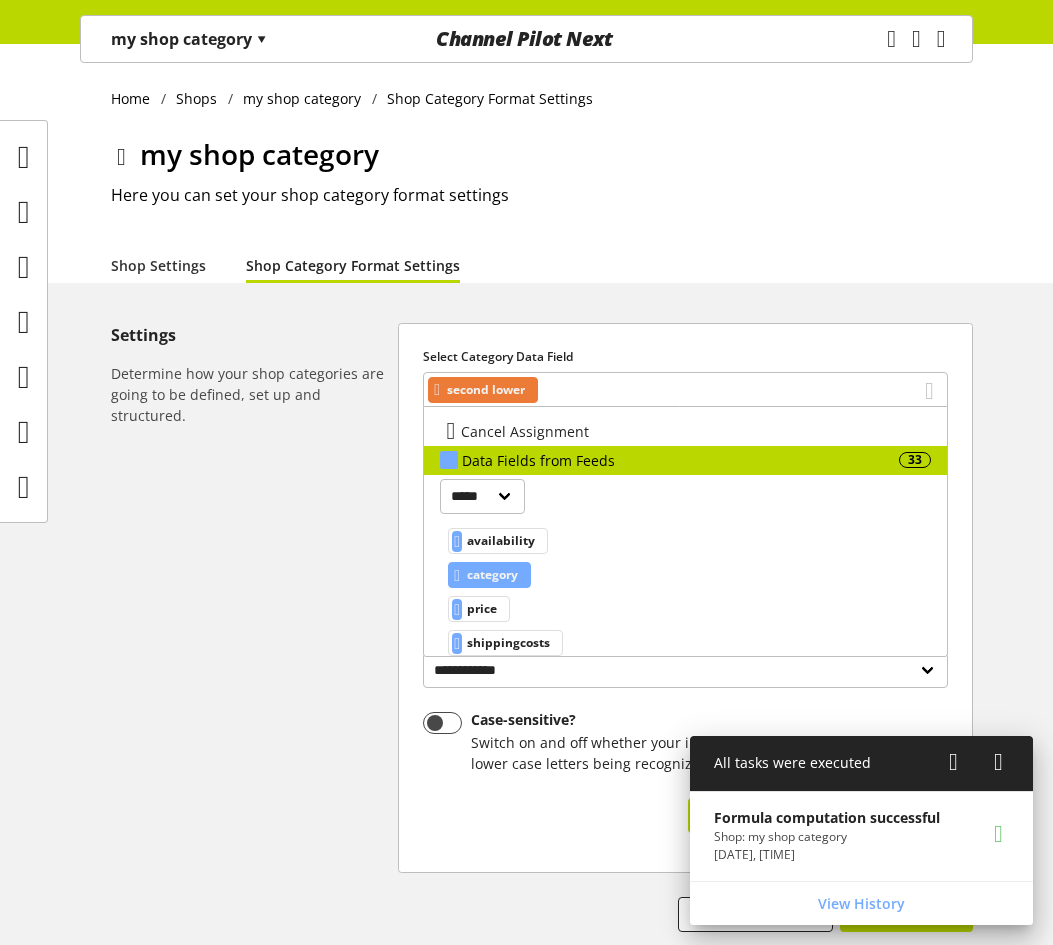 click on "category" at bounding box center [501, 541] 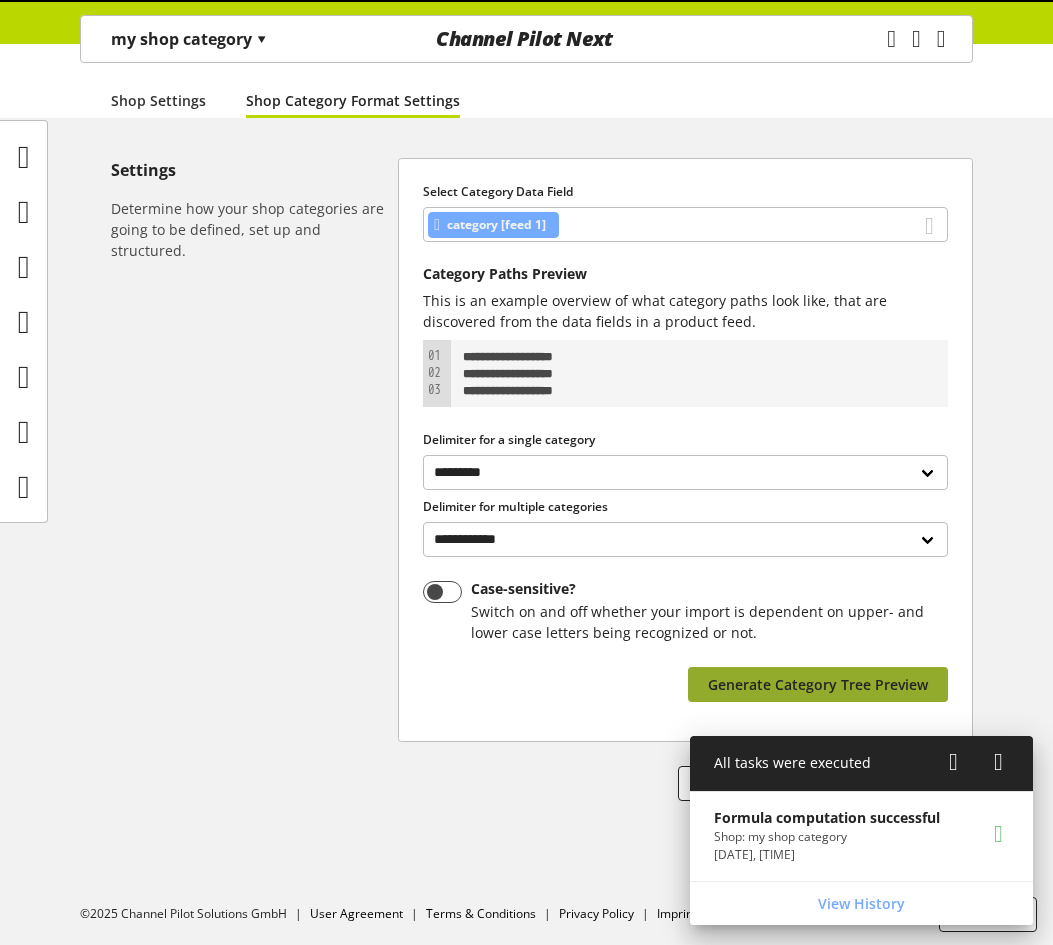 scroll, scrollTop: 168, scrollLeft: 0, axis: vertical 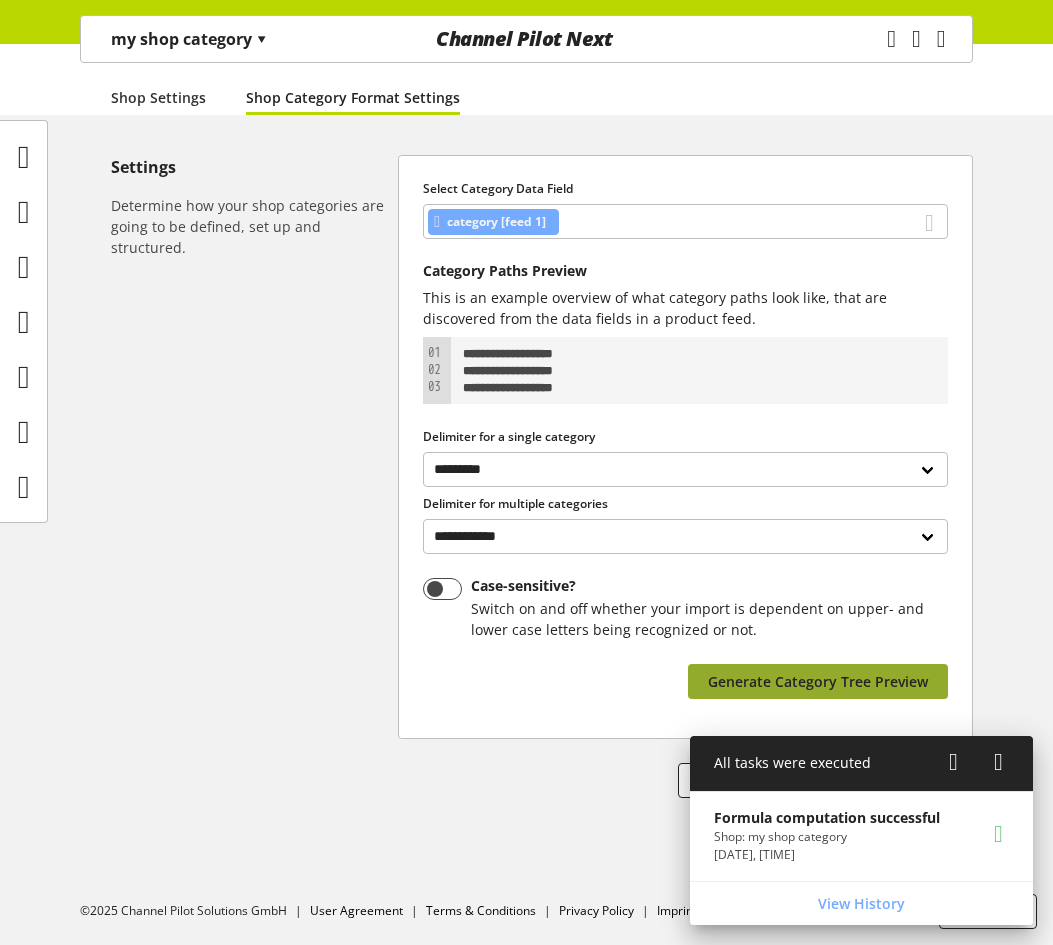 click on "Generate Category Tree Preview" at bounding box center (818, 681) 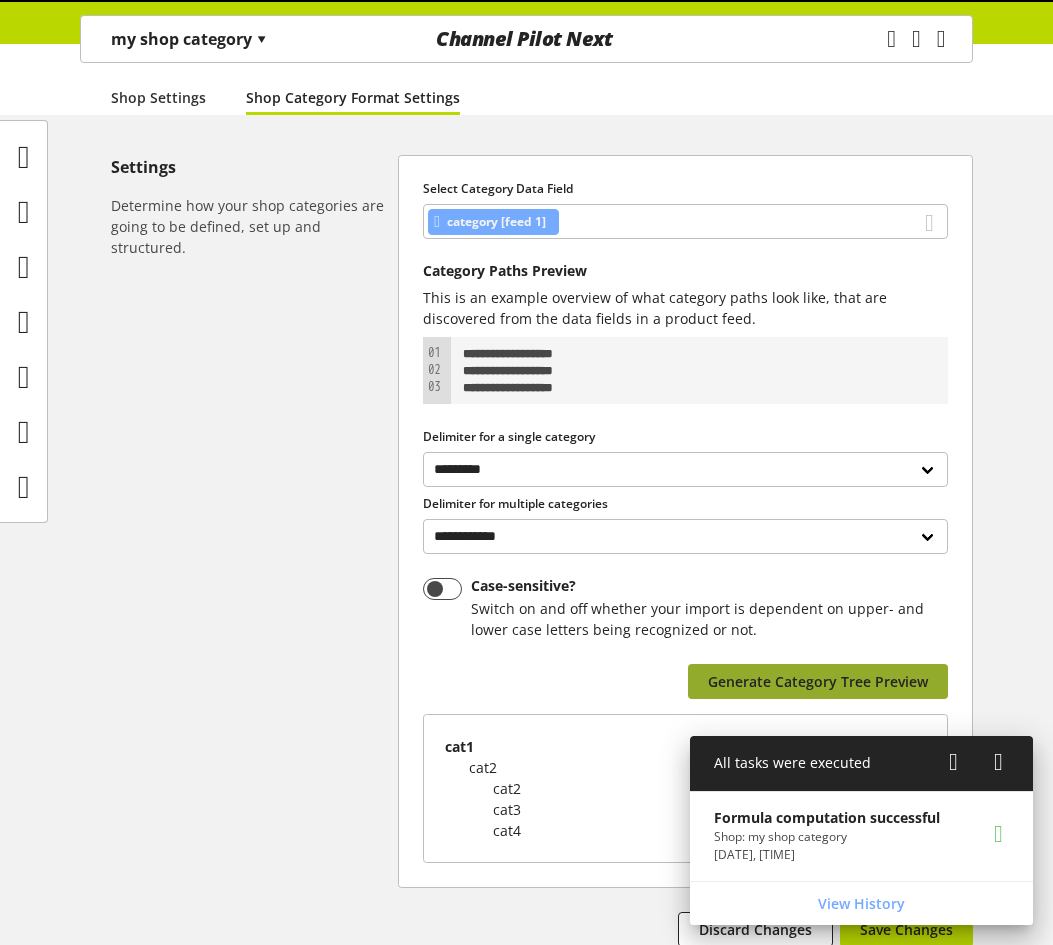 scroll, scrollTop: 317, scrollLeft: 0, axis: vertical 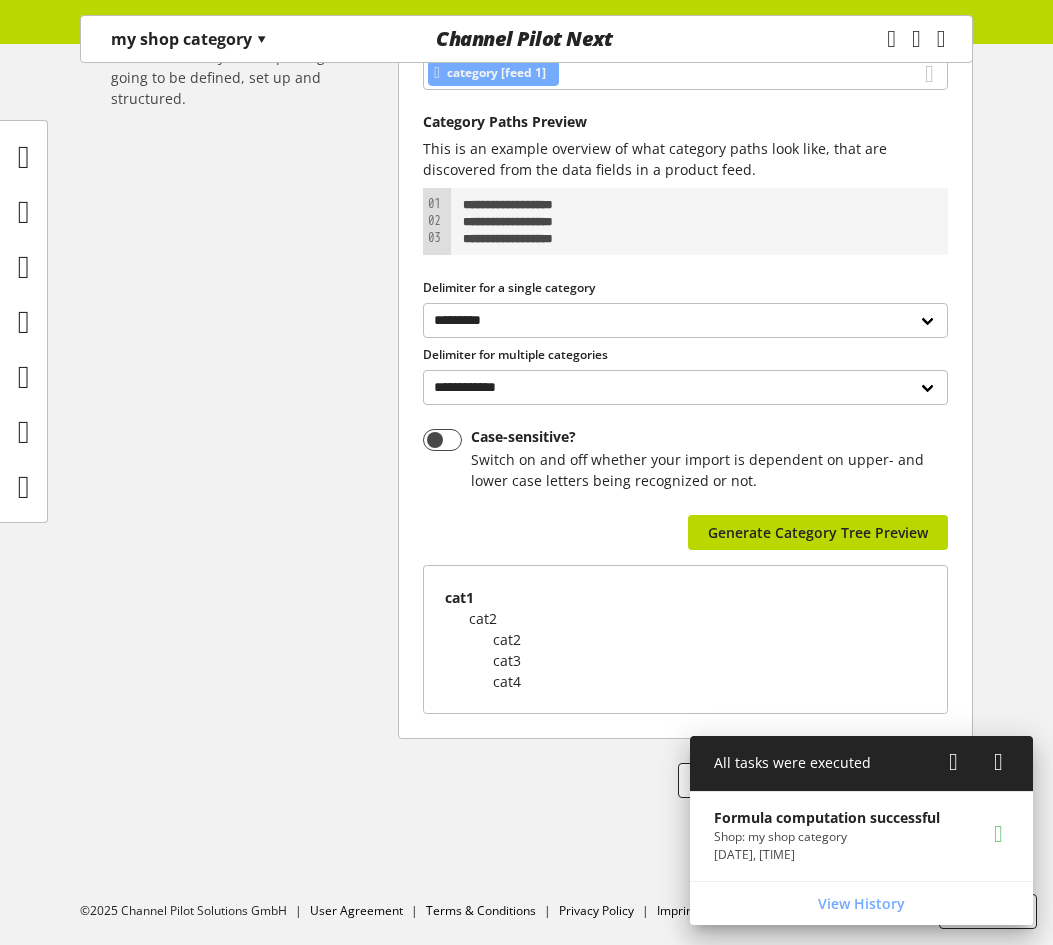 click at bounding box center [953, 762] 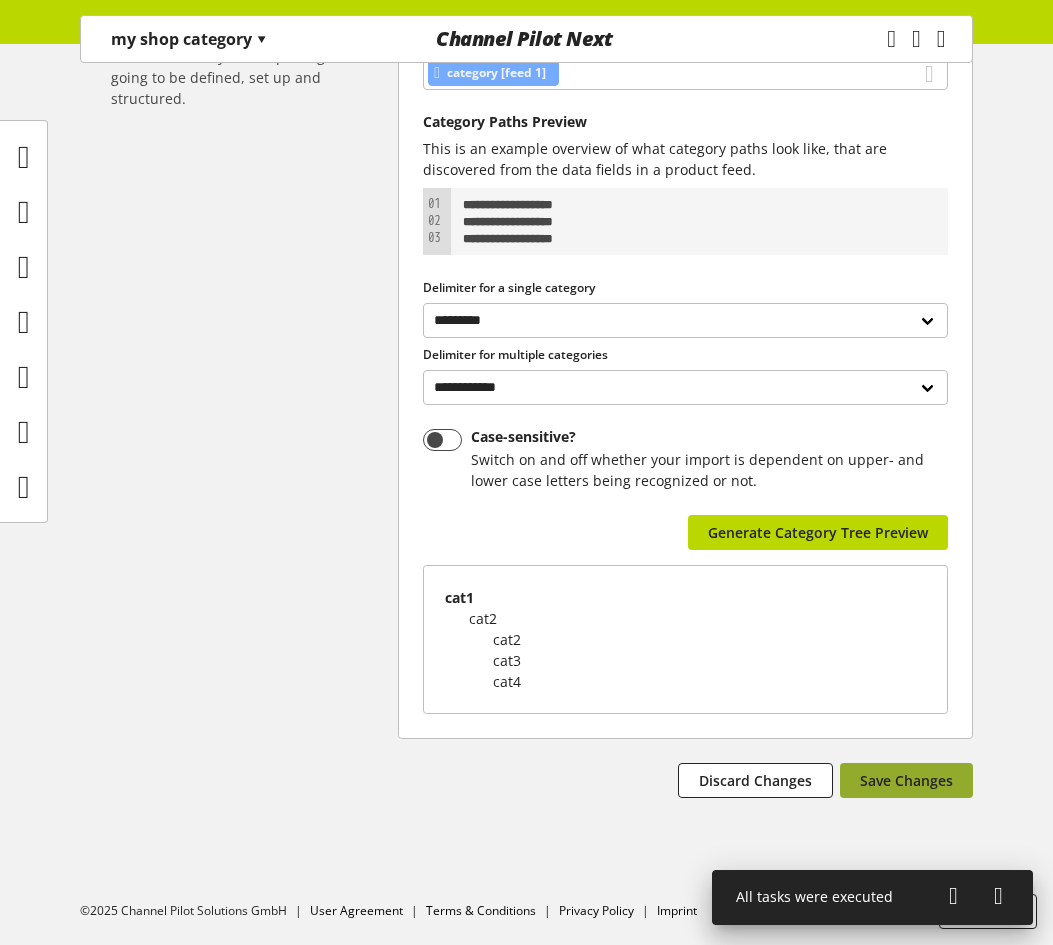 click on "Save Changes" at bounding box center (906, 780) 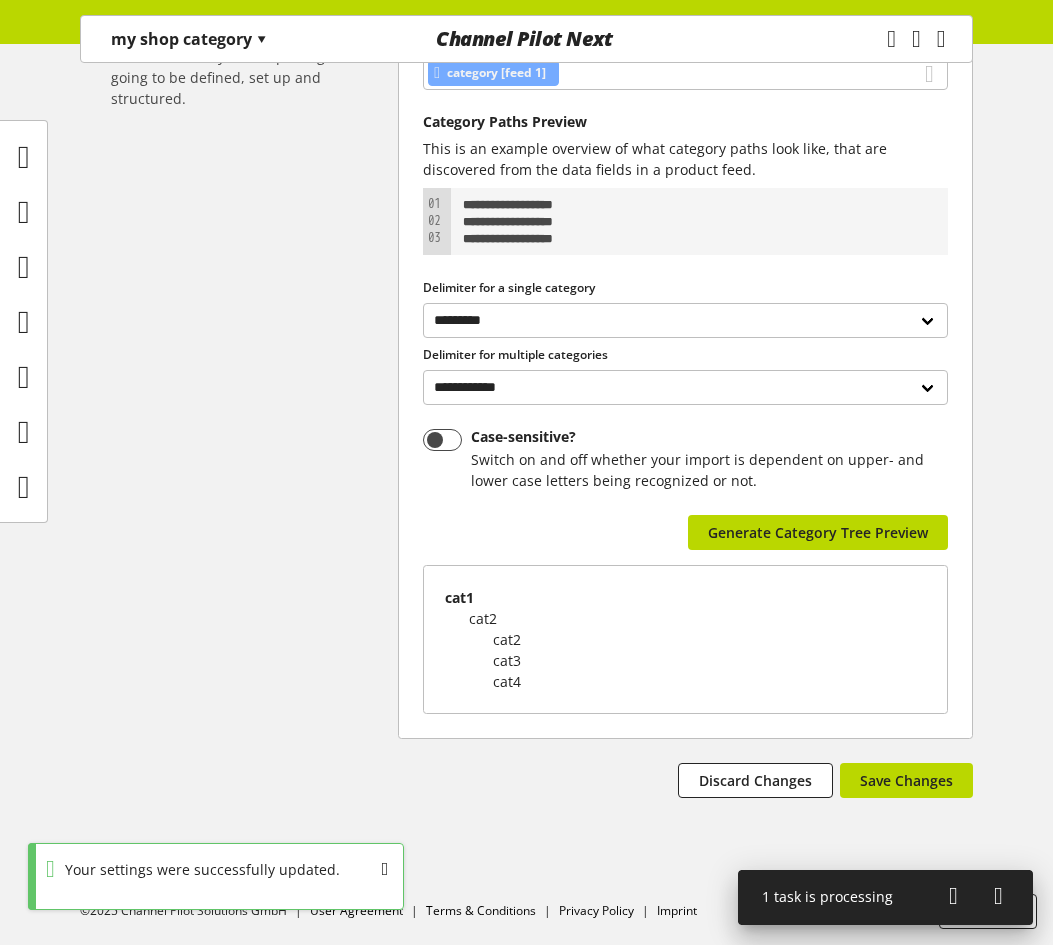 click at bounding box center (976, 898) 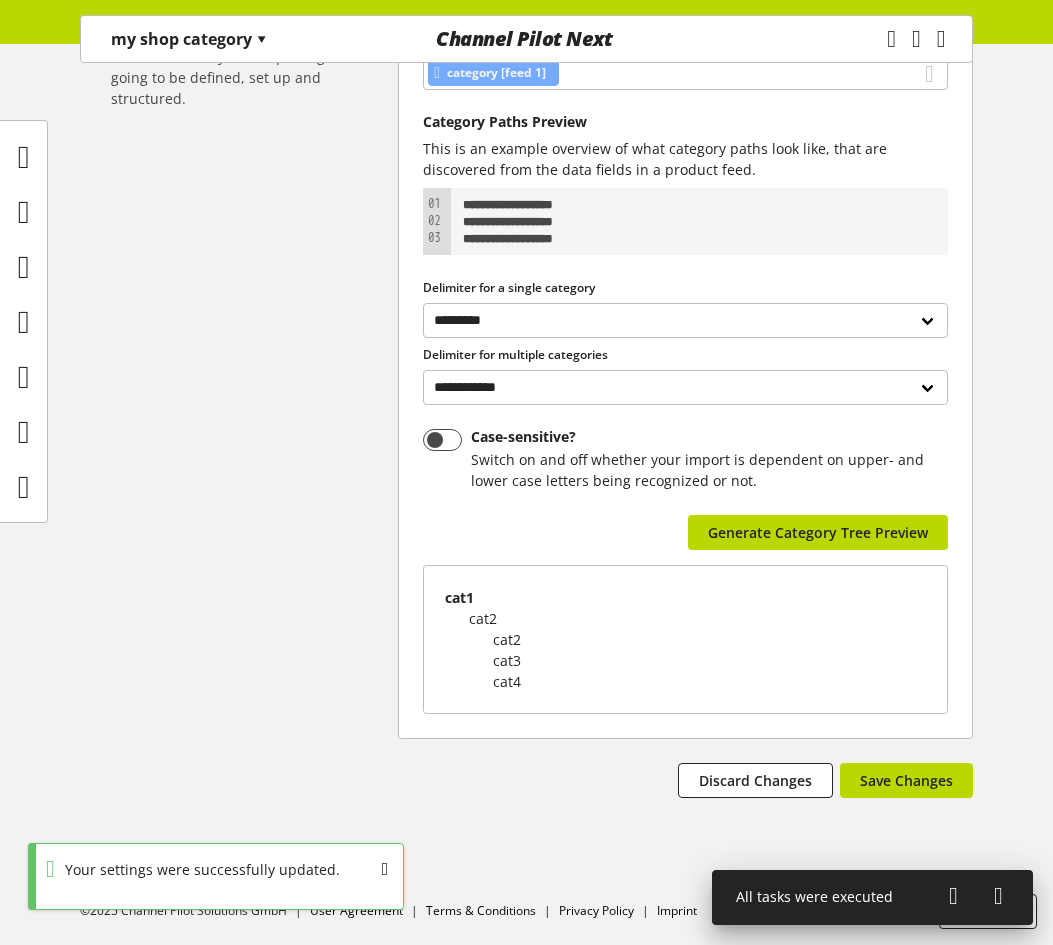 click at bounding box center (953, 896) 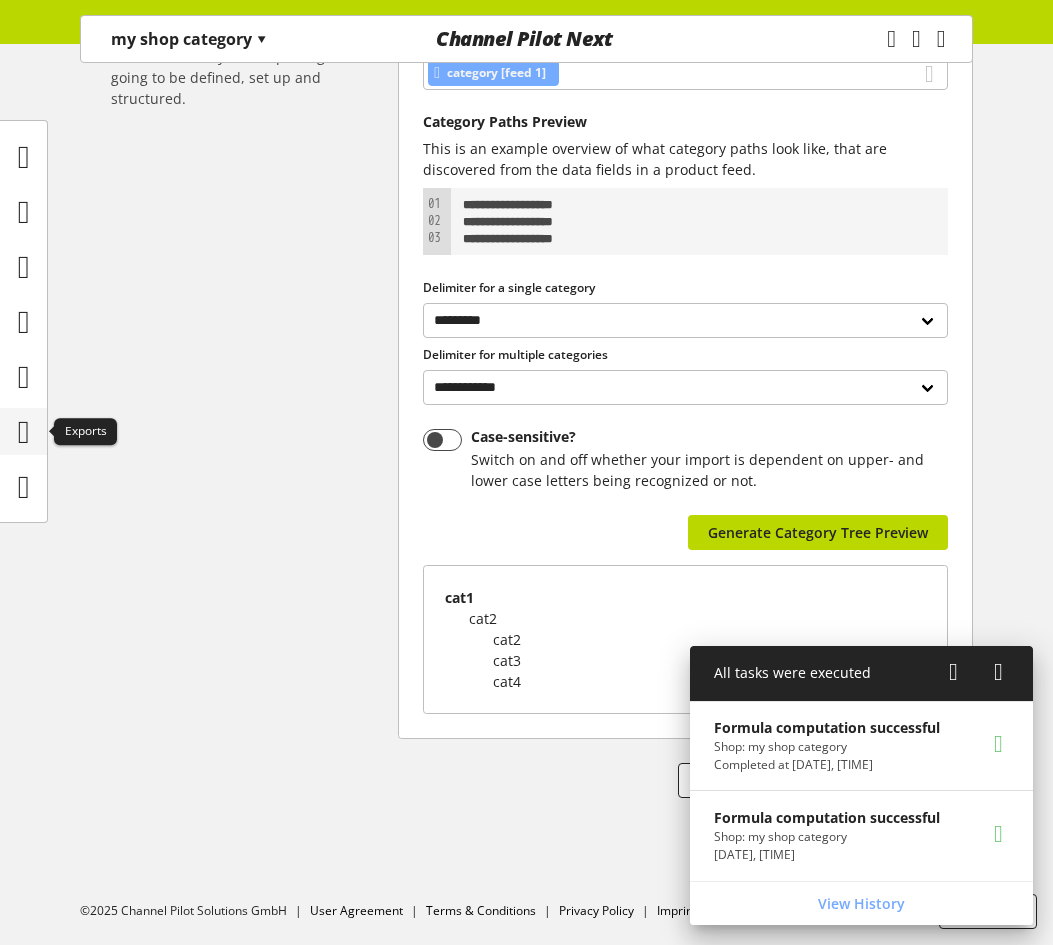 click at bounding box center [24, 432] 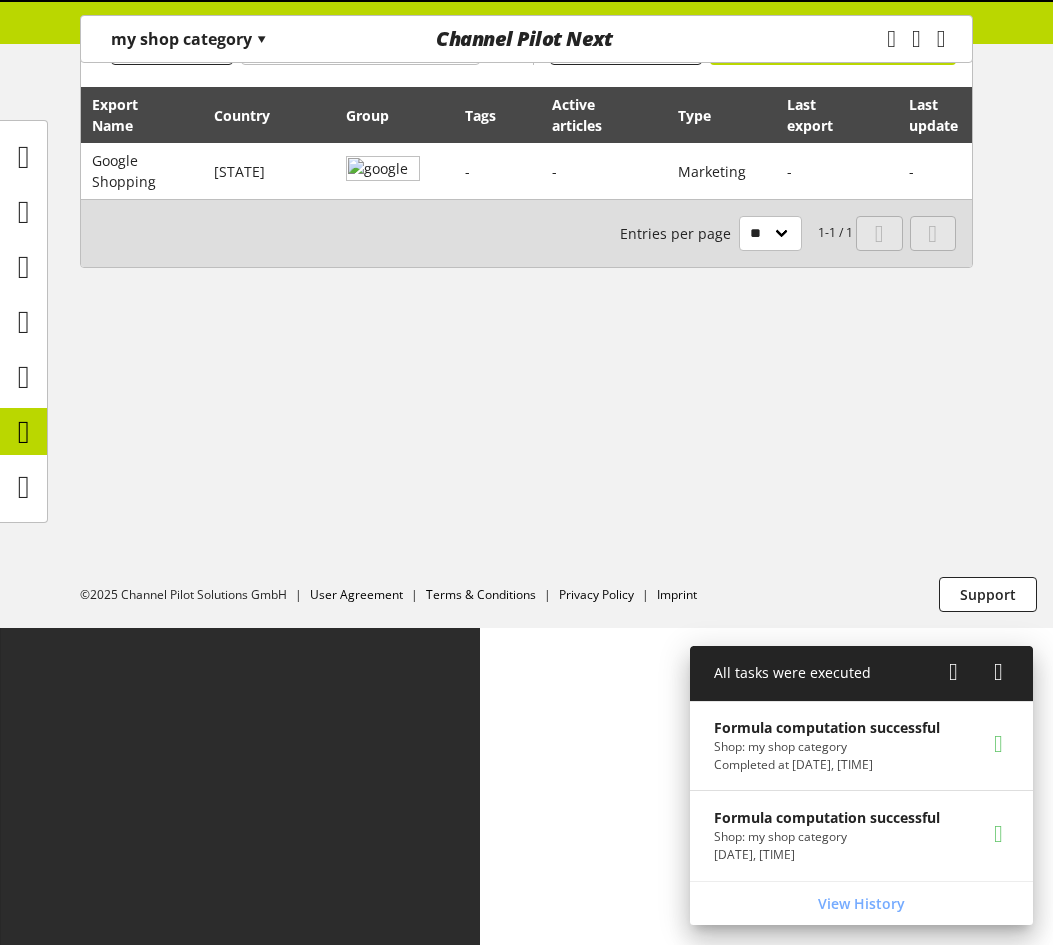 scroll, scrollTop: 0, scrollLeft: 0, axis: both 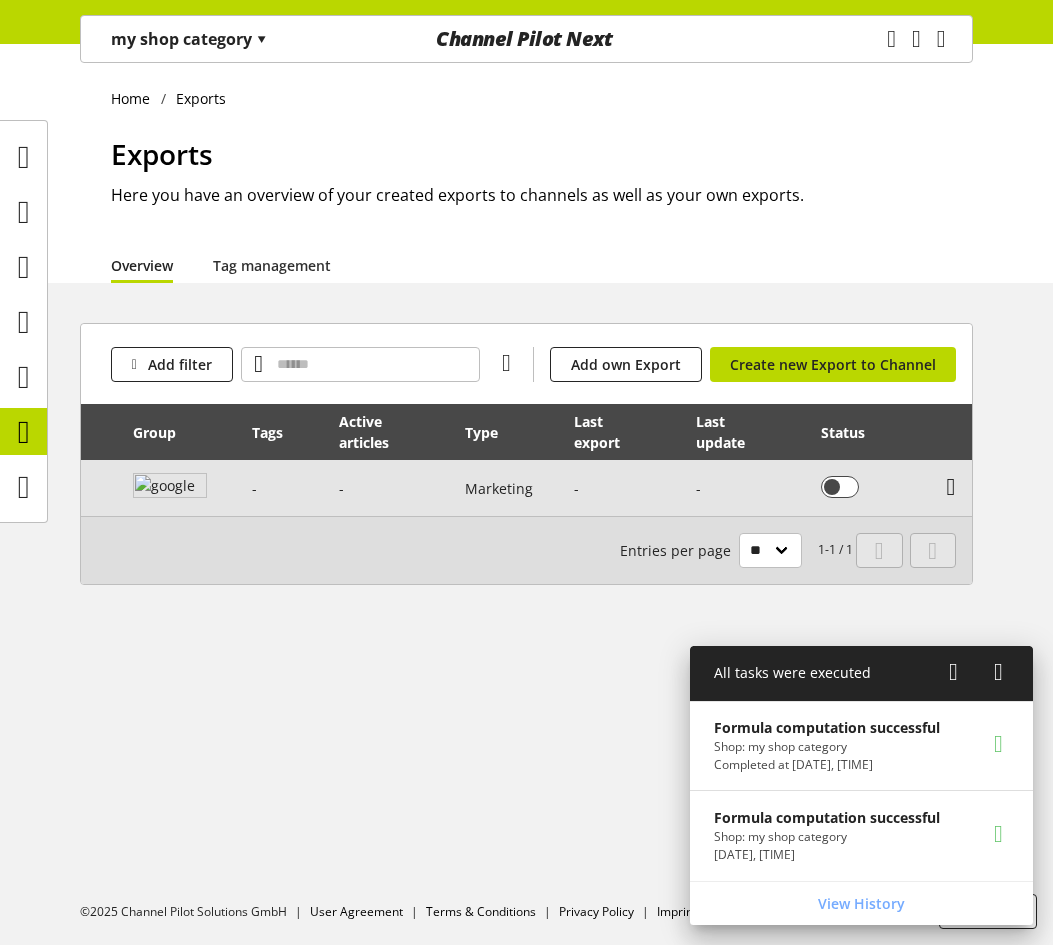 click at bounding box center [951, 487] 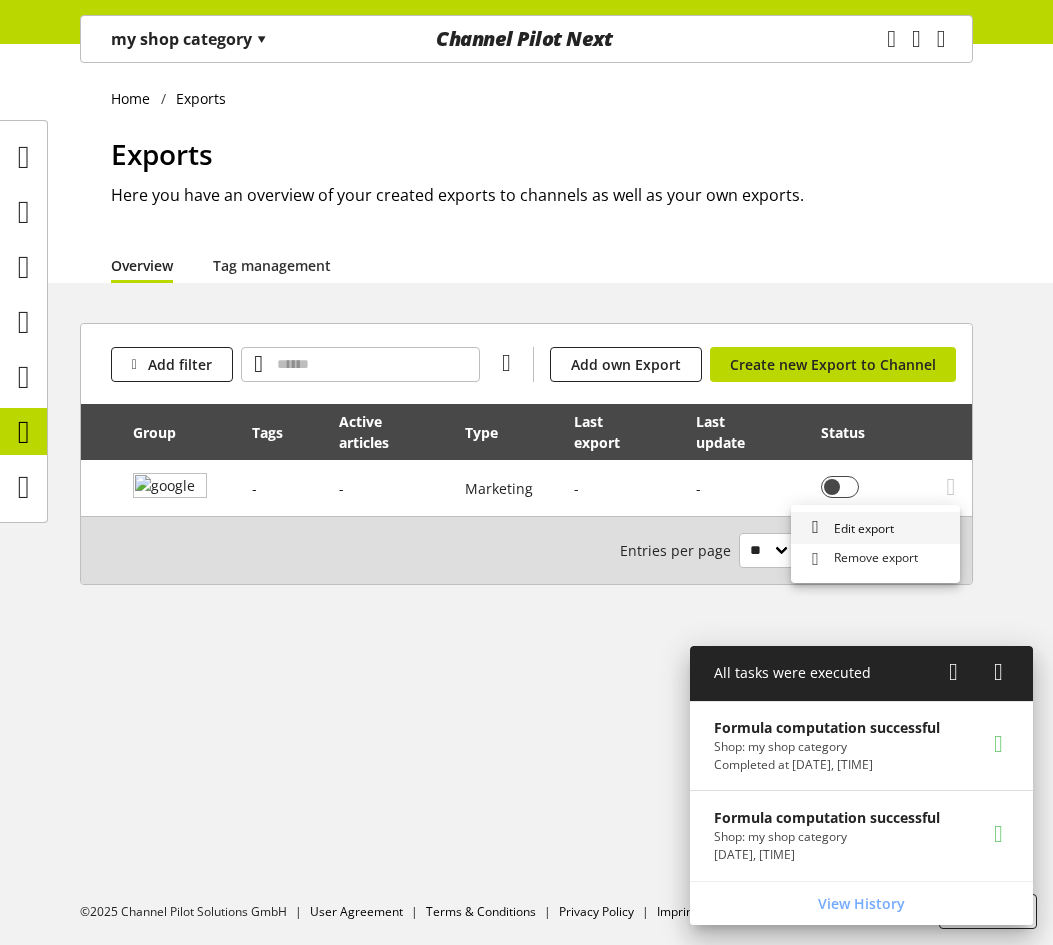 click on "Edit export" at bounding box center [860, 528] 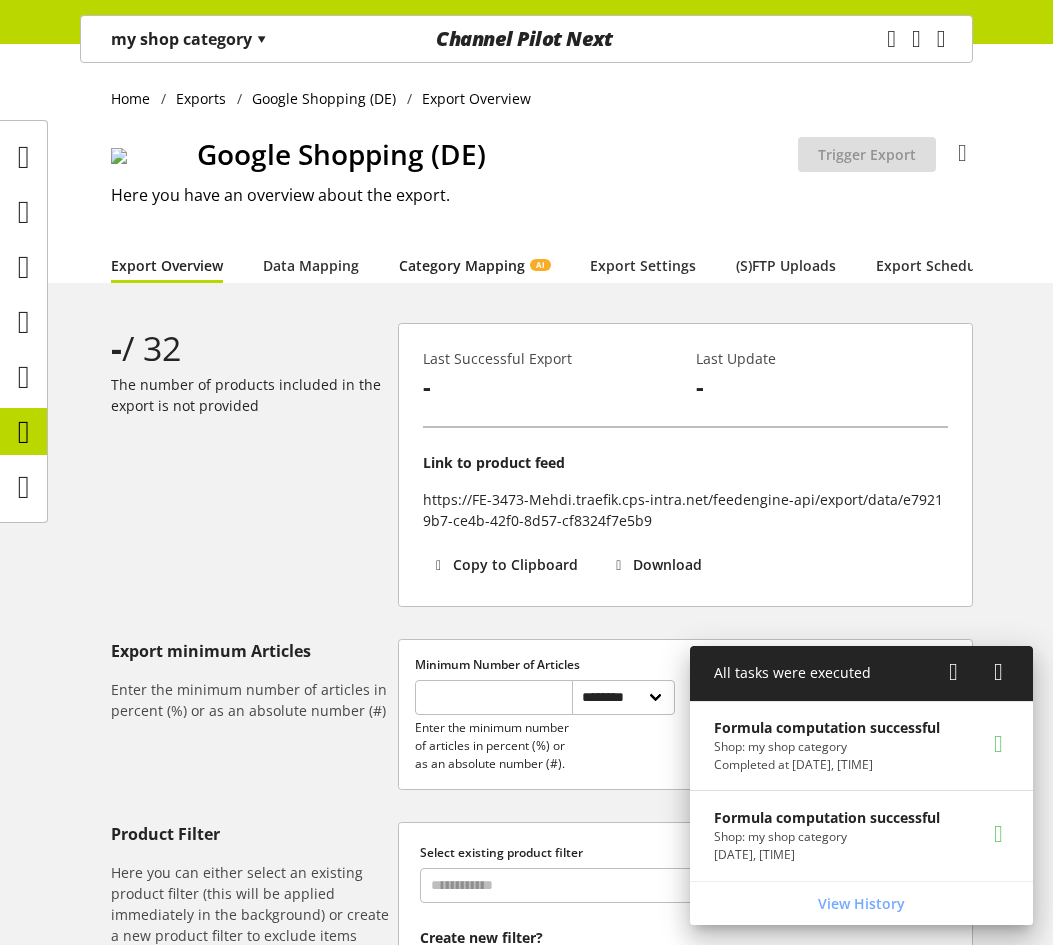 click on "Category Mapping AI" at bounding box center (474, 265) 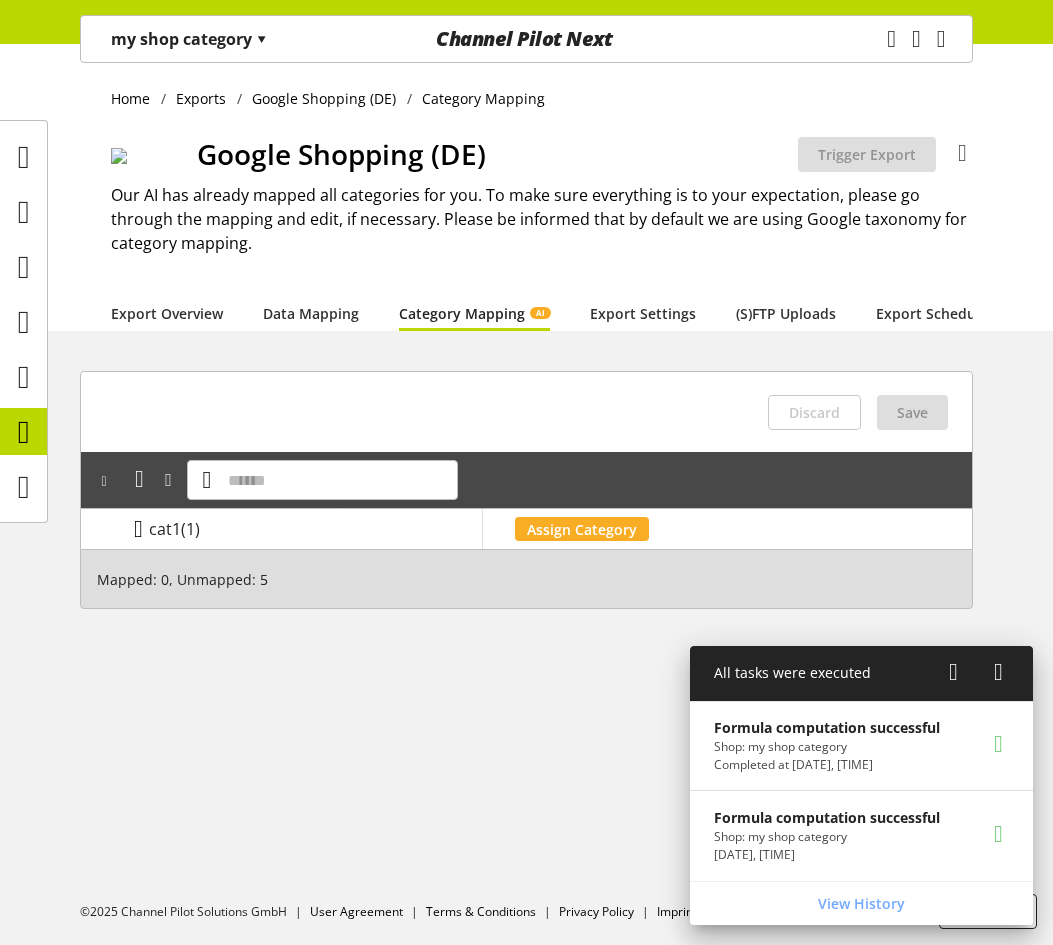 click at bounding box center (138, 529) 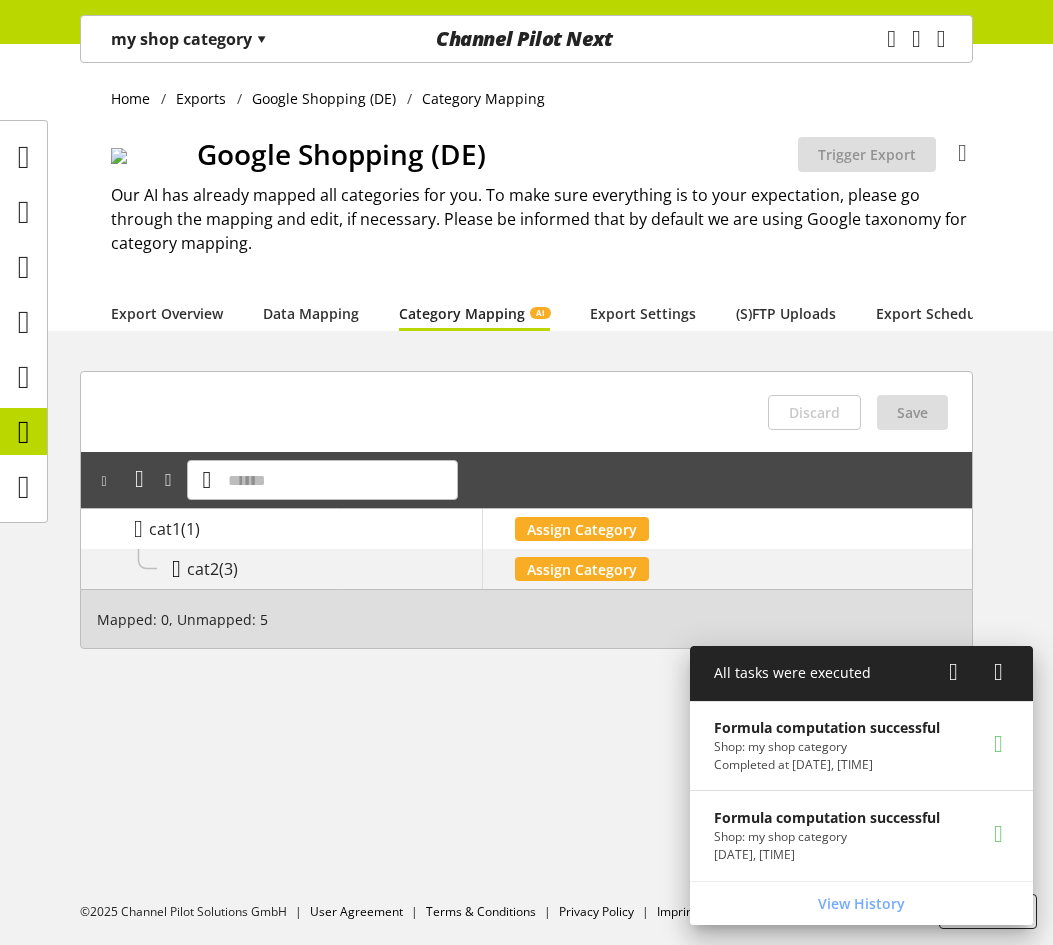 click at bounding box center [176, 569] 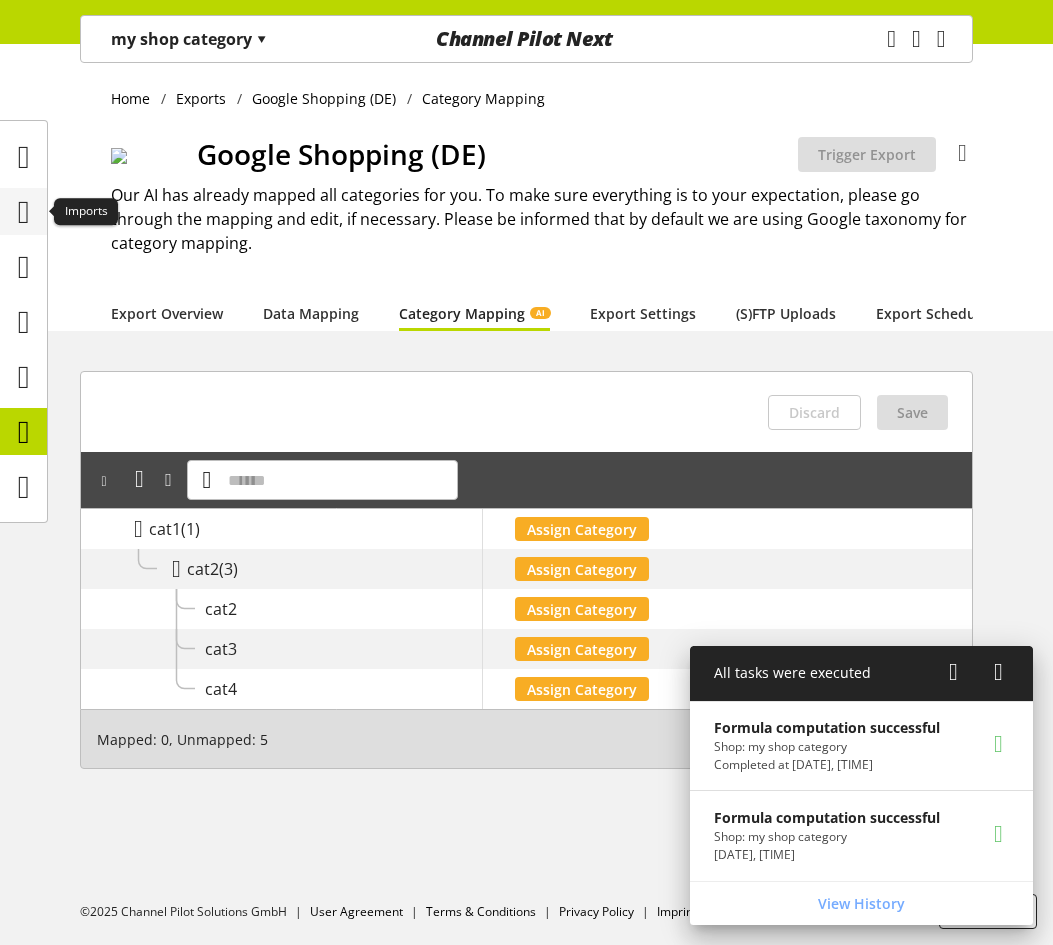 click at bounding box center [24, 212] 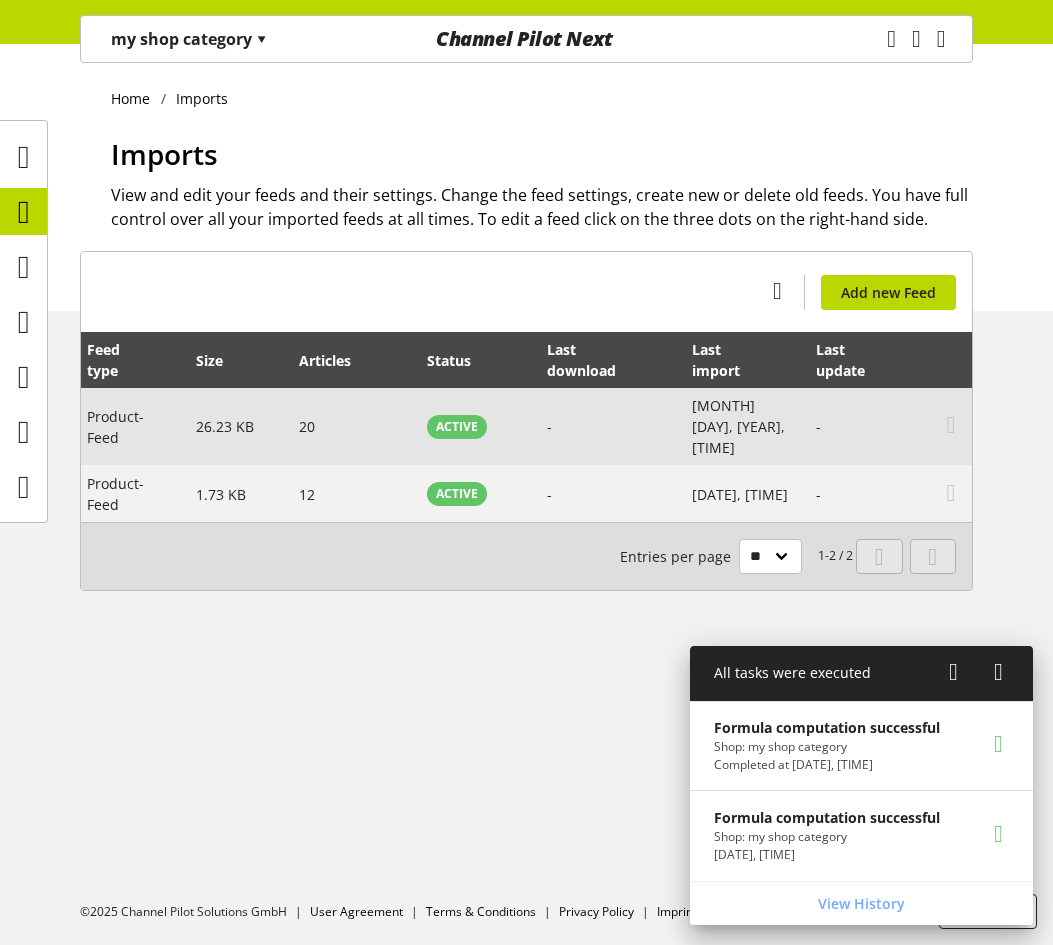 scroll, scrollTop: 0, scrollLeft: 169, axis: horizontal 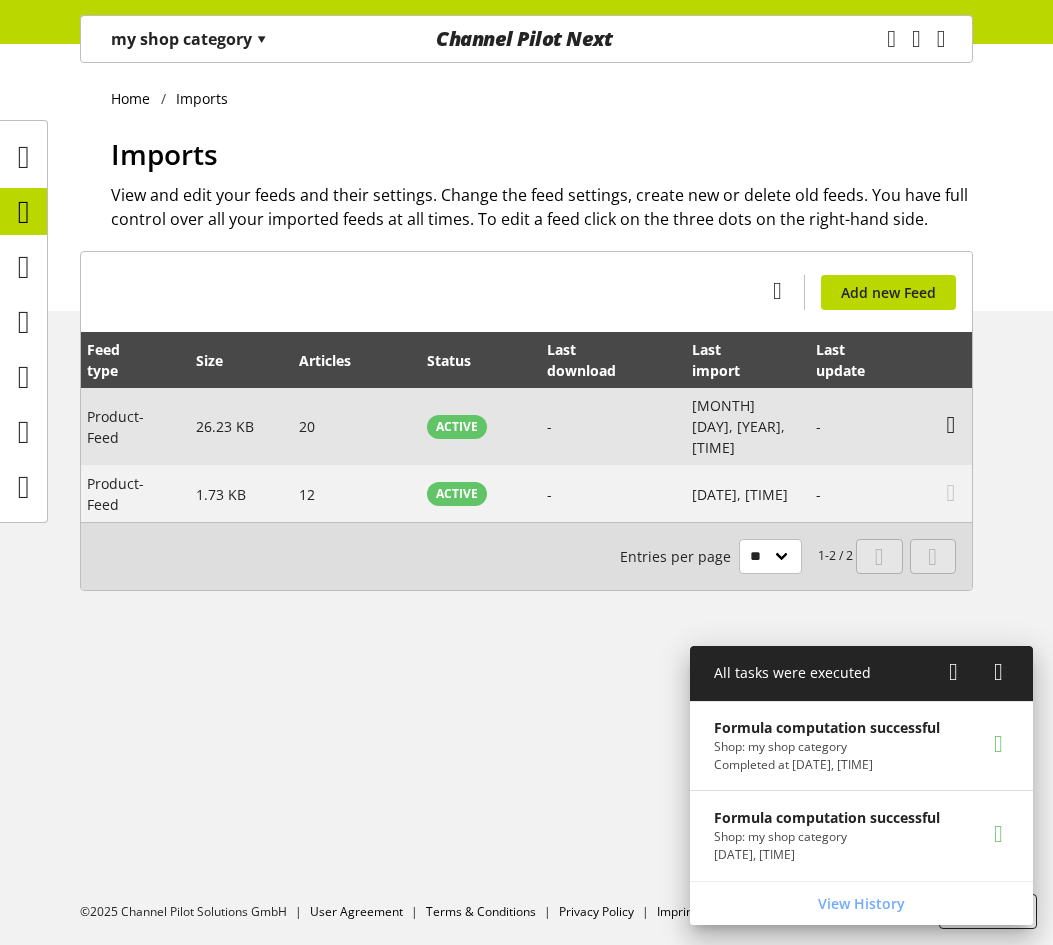 click at bounding box center (951, 425) 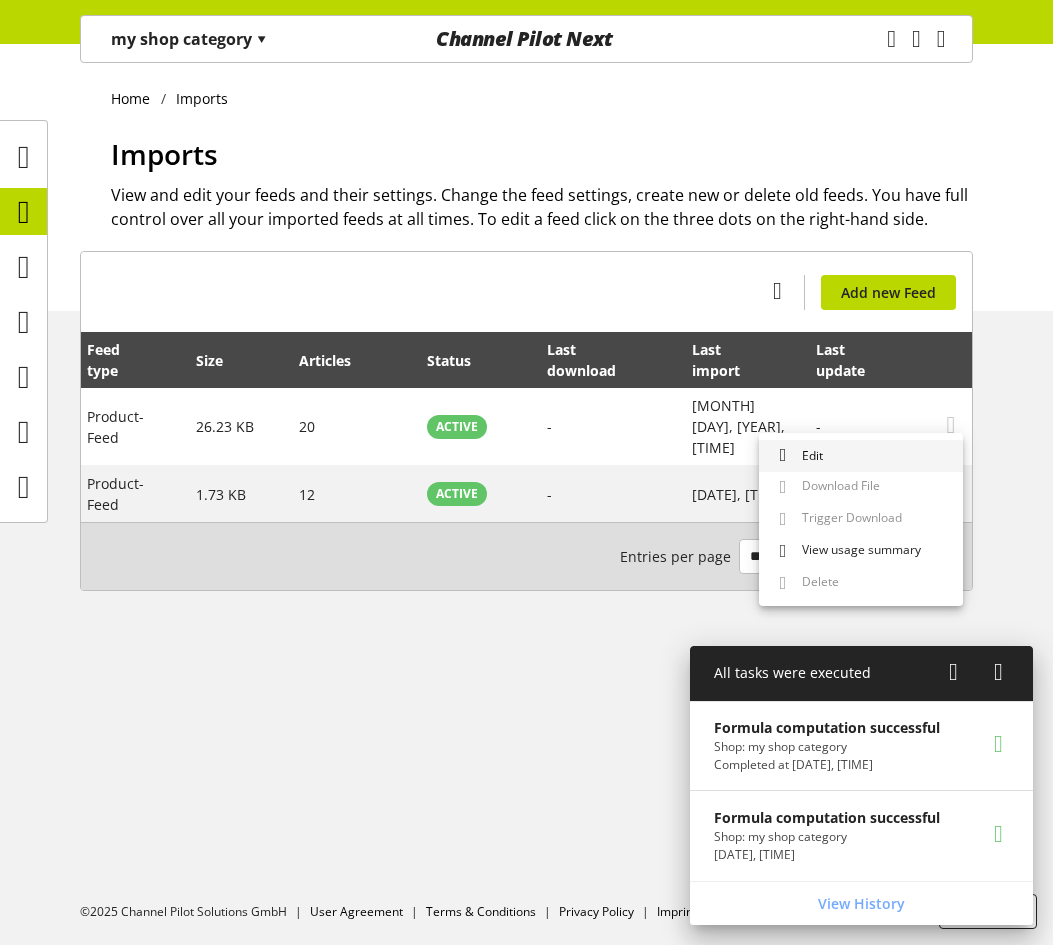 click on "Edit" at bounding box center [861, 456] 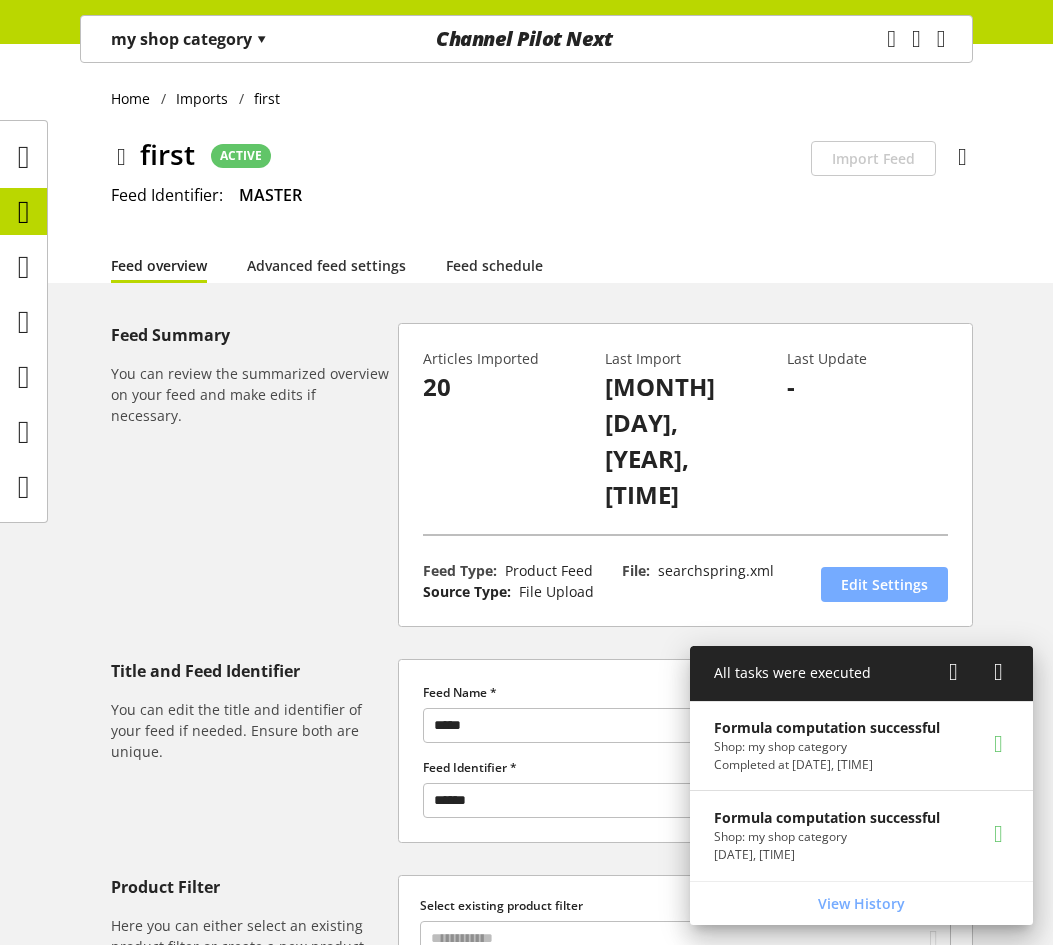 click on "Edit Settings" at bounding box center [884, 584] 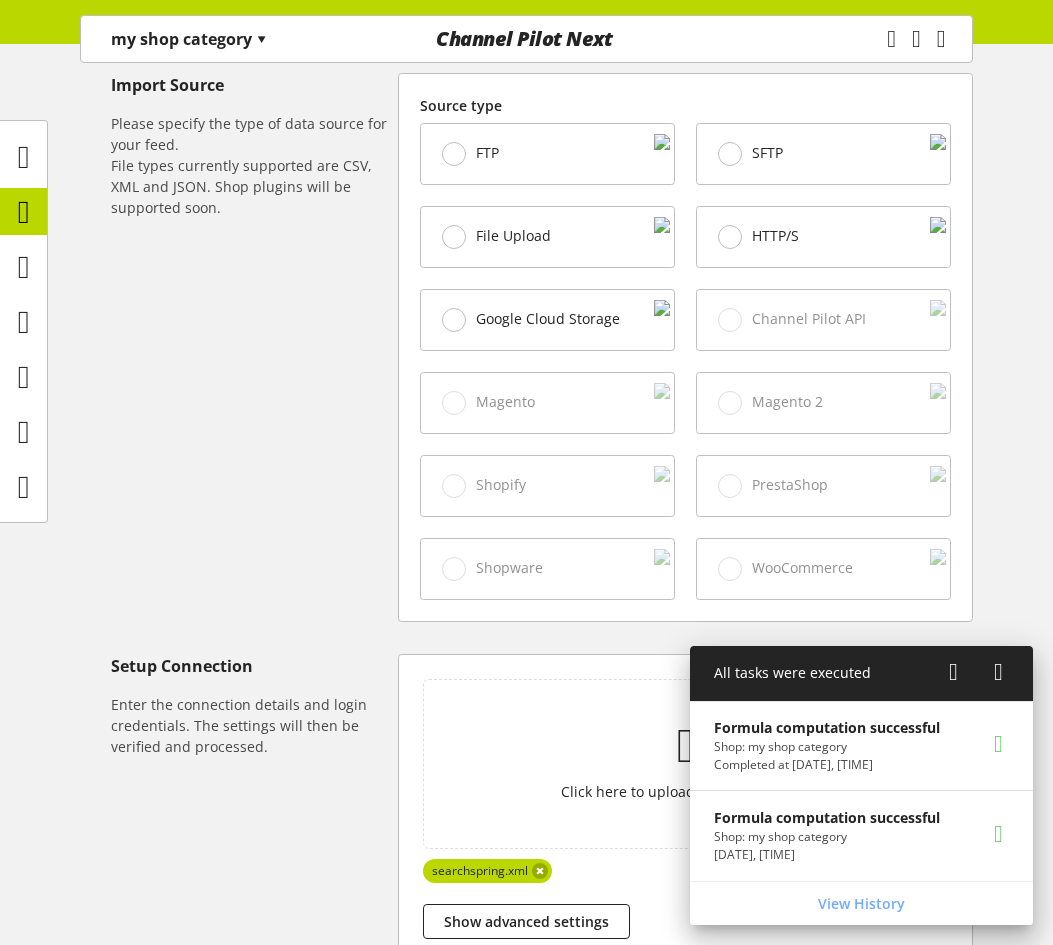scroll, scrollTop: 600, scrollLeft: 0, axis: vertical 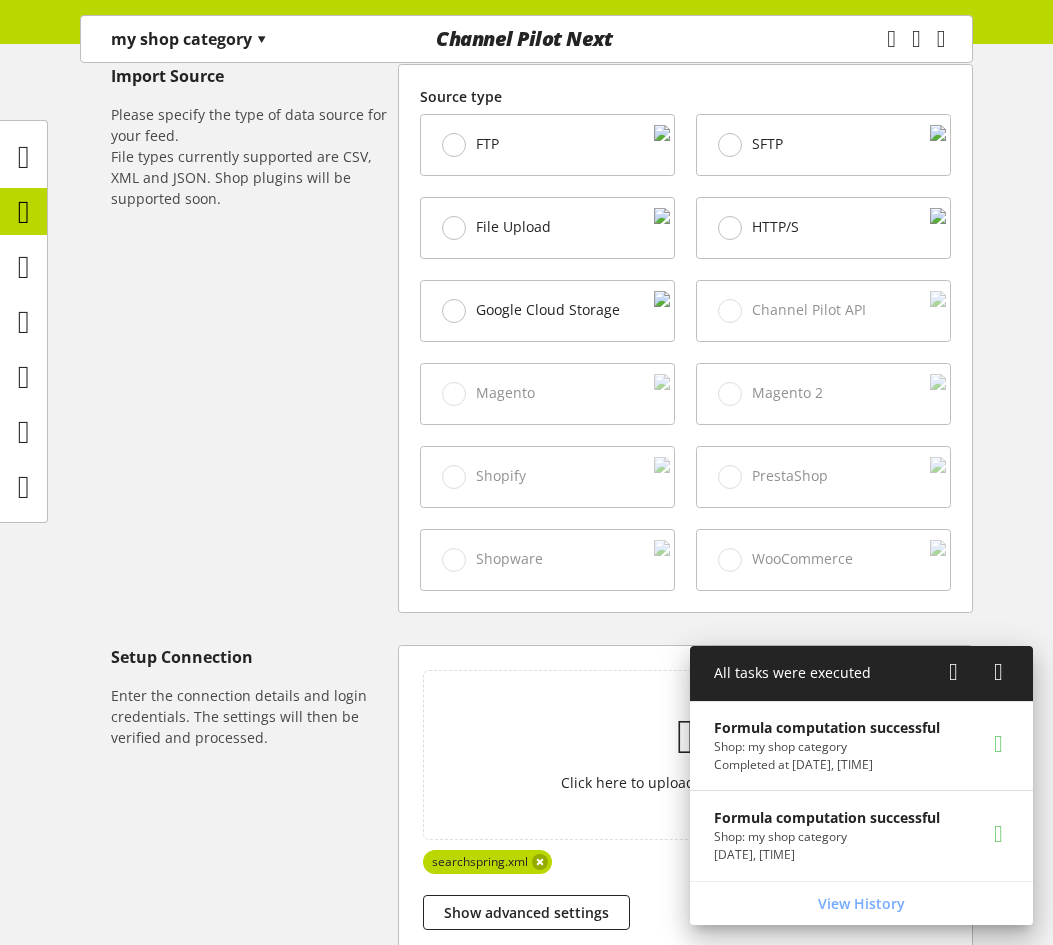 click at bounding box center [953, 672] 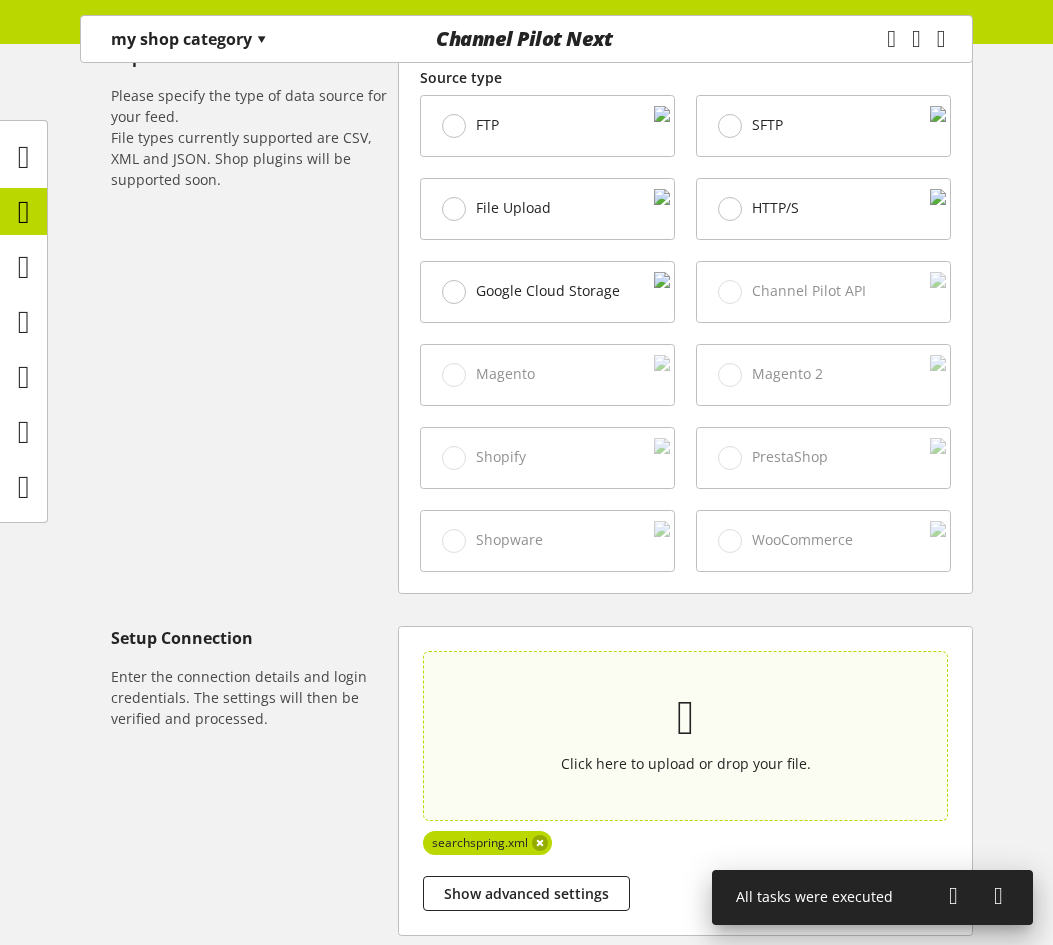 scroll, scrollTop: 794, scrollLeft: 0, axis: vertical 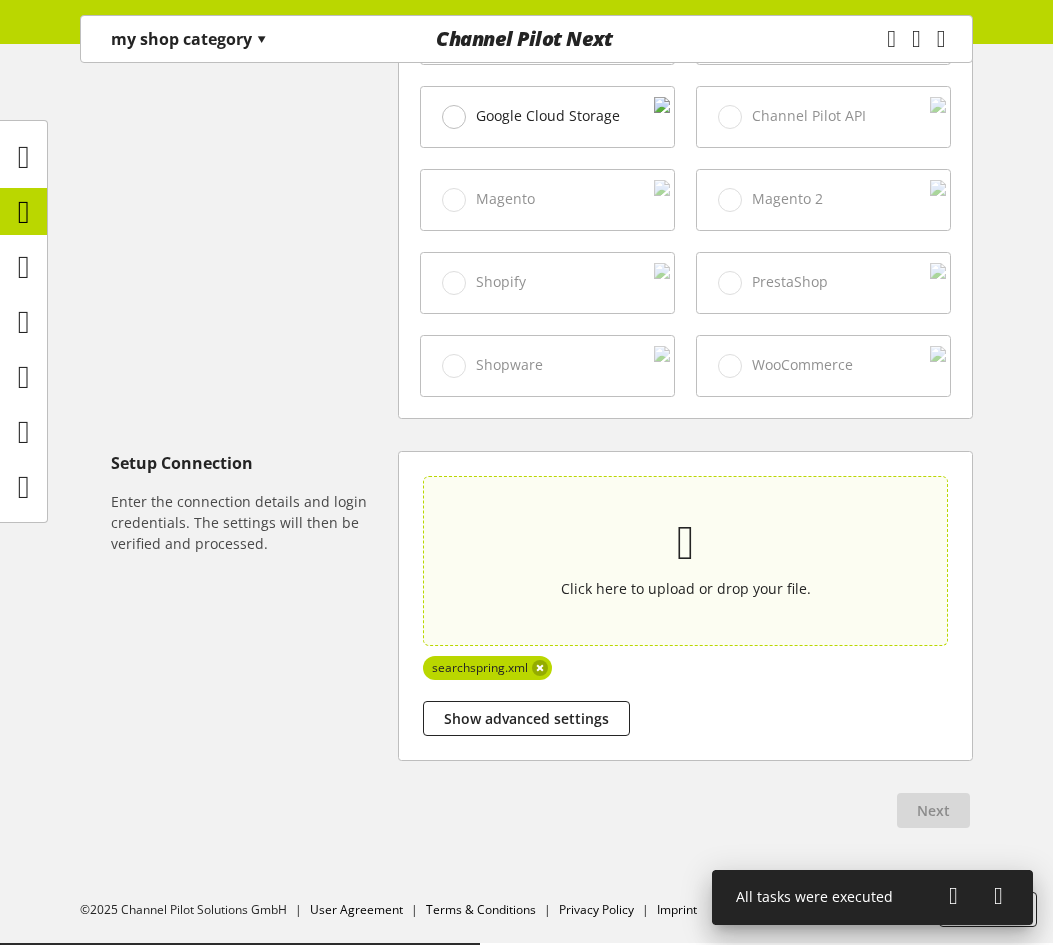 click at bounding box center [686, 543] 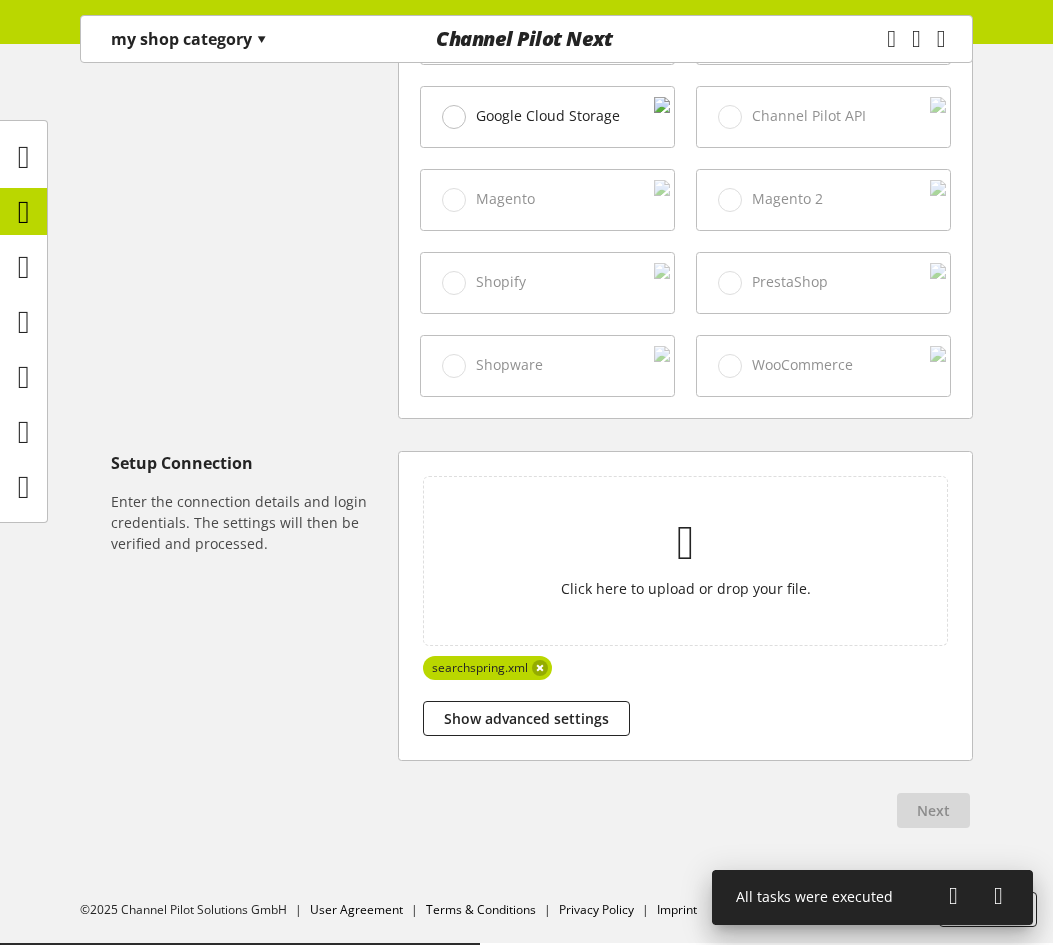 type on "**********" 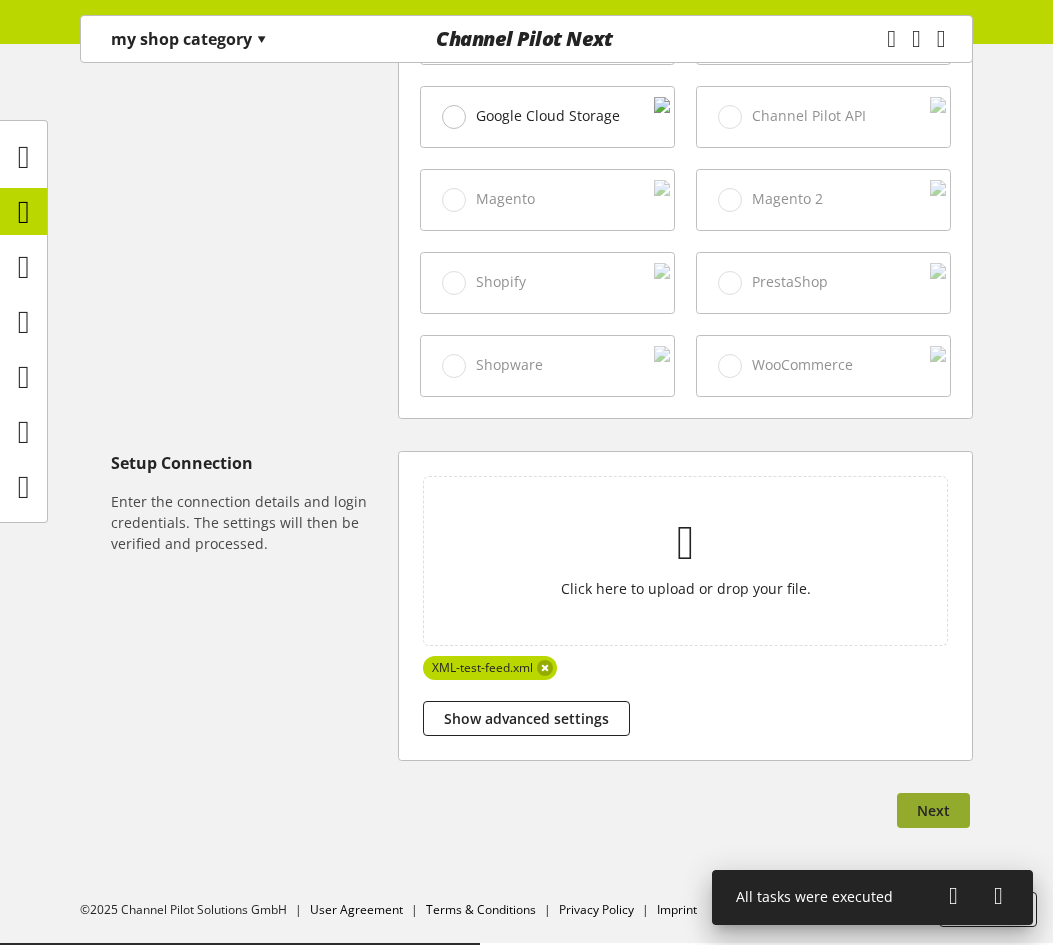 click on "Next" at bounding box center [933, 810] 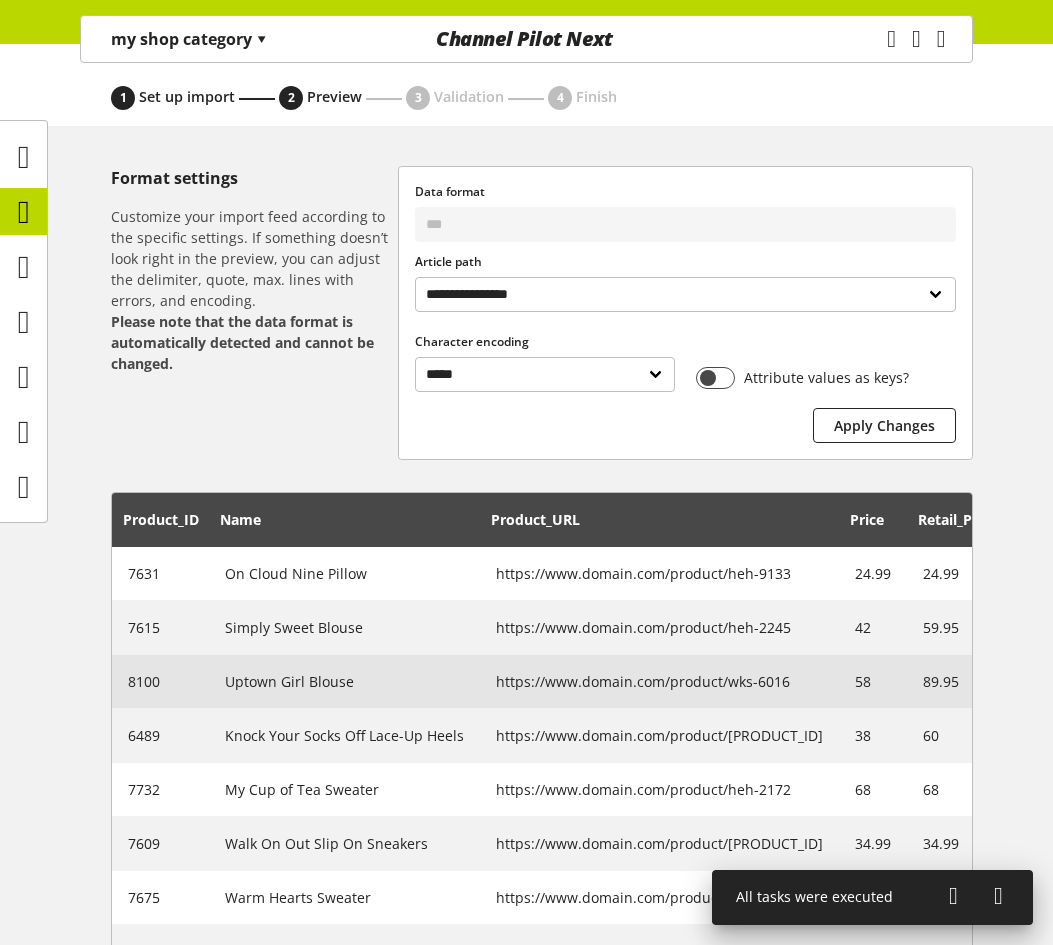 scroll, scrollTop: 492, scrollLeft: 0, axis: vertical 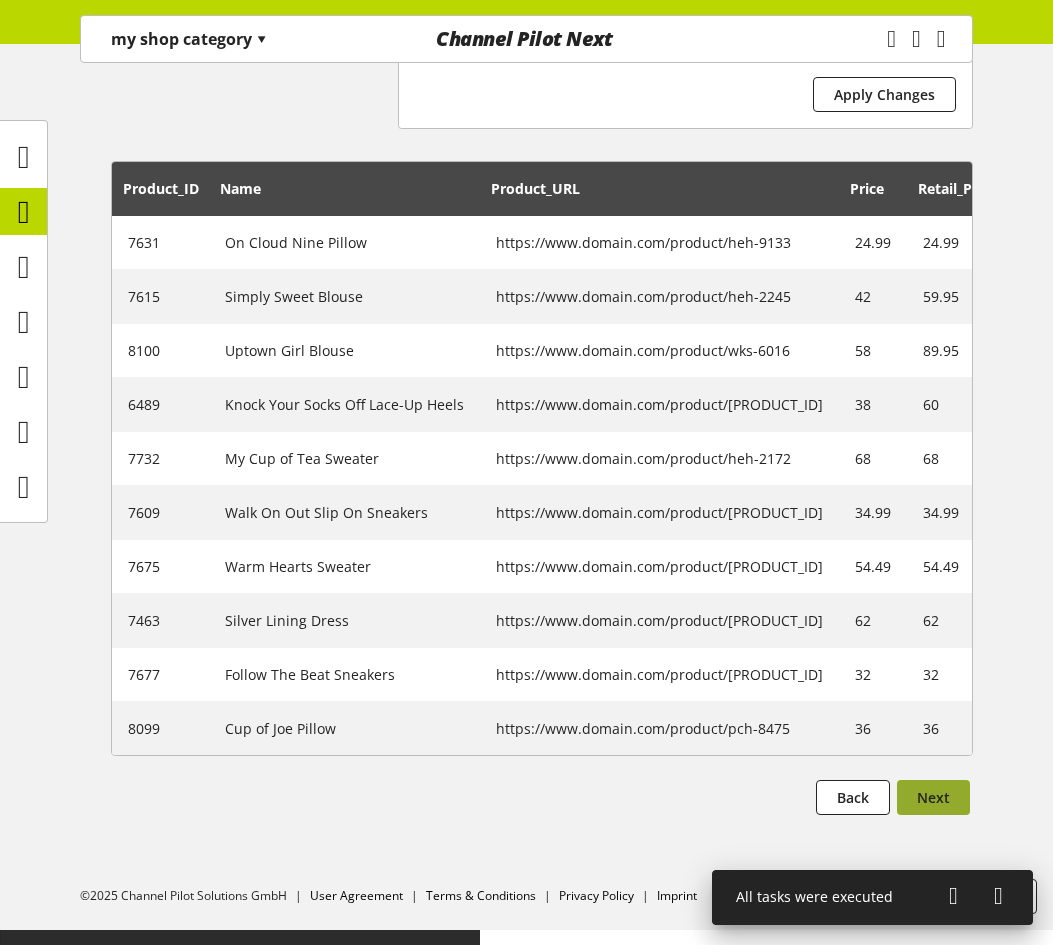 click on "Next" at bounding box center [933, 797] 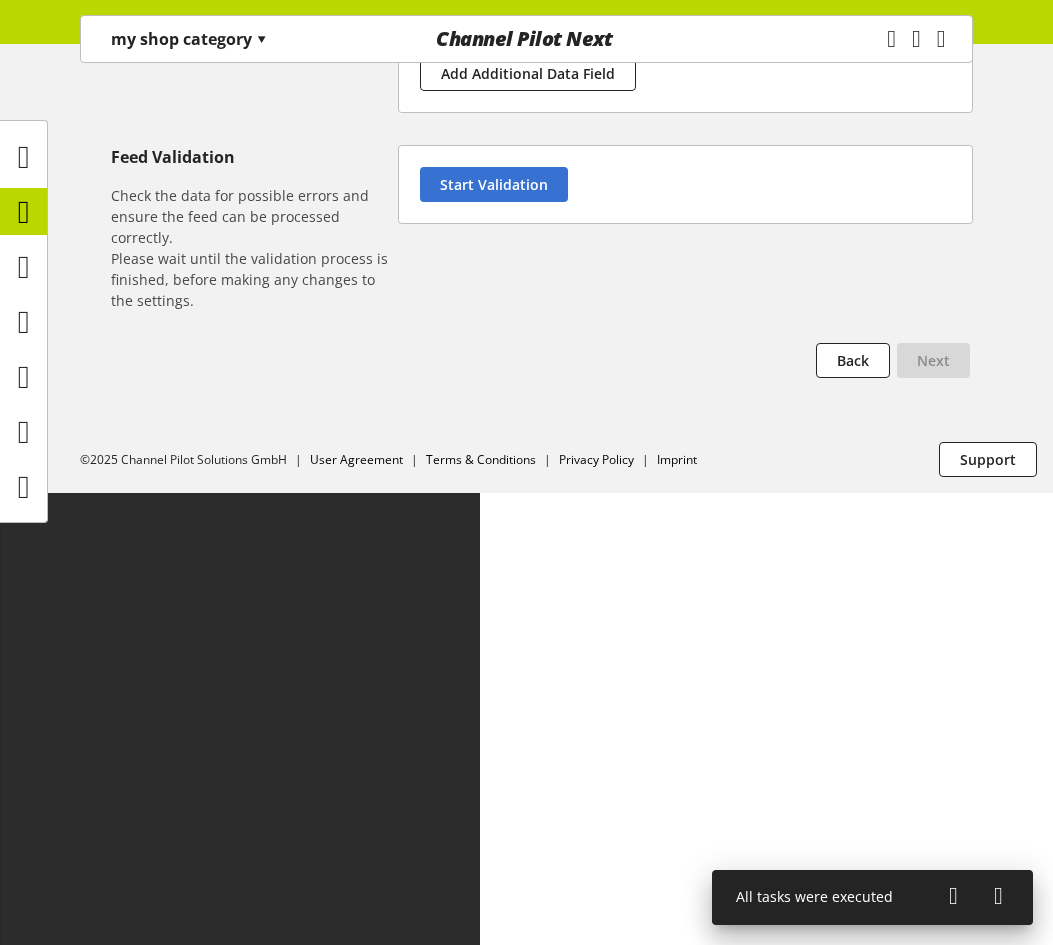 scroll, scrollTop: 0, scrollLeft: 0, axis: both 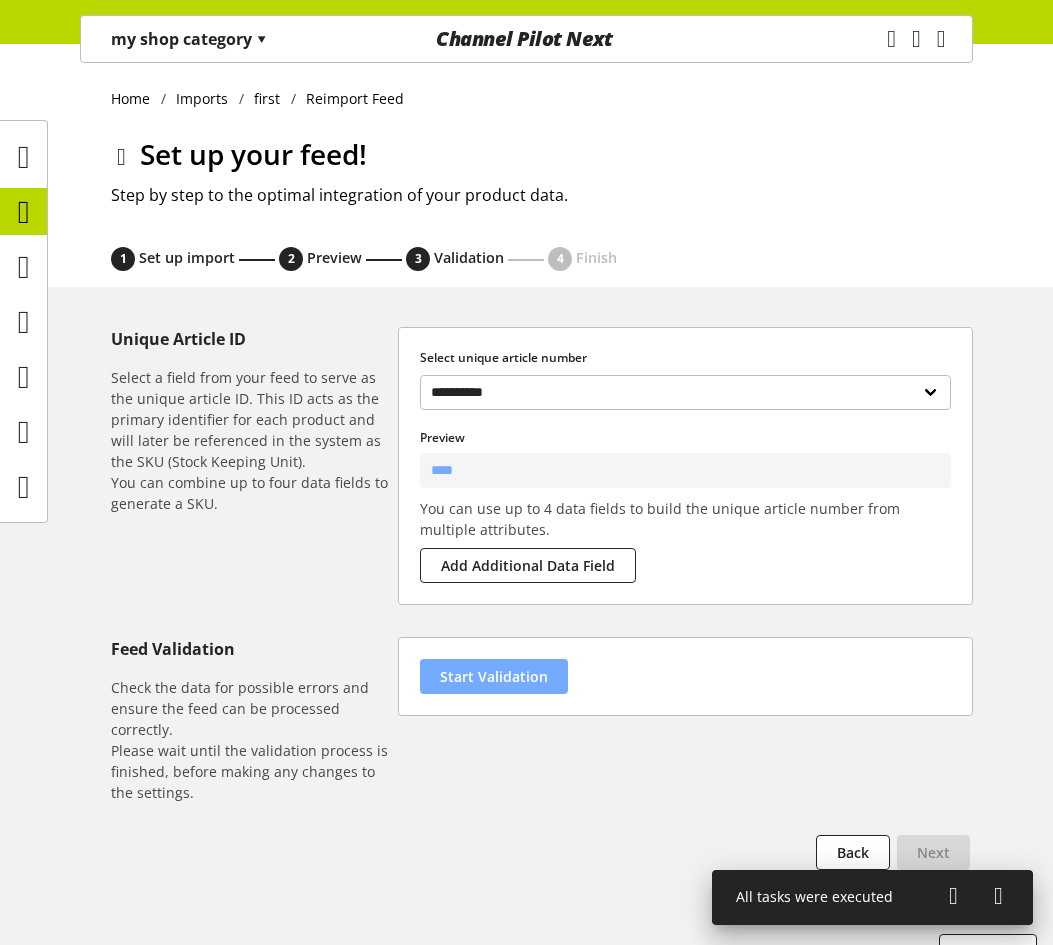 click on "Start Validation" at bounding box center [494, 676] 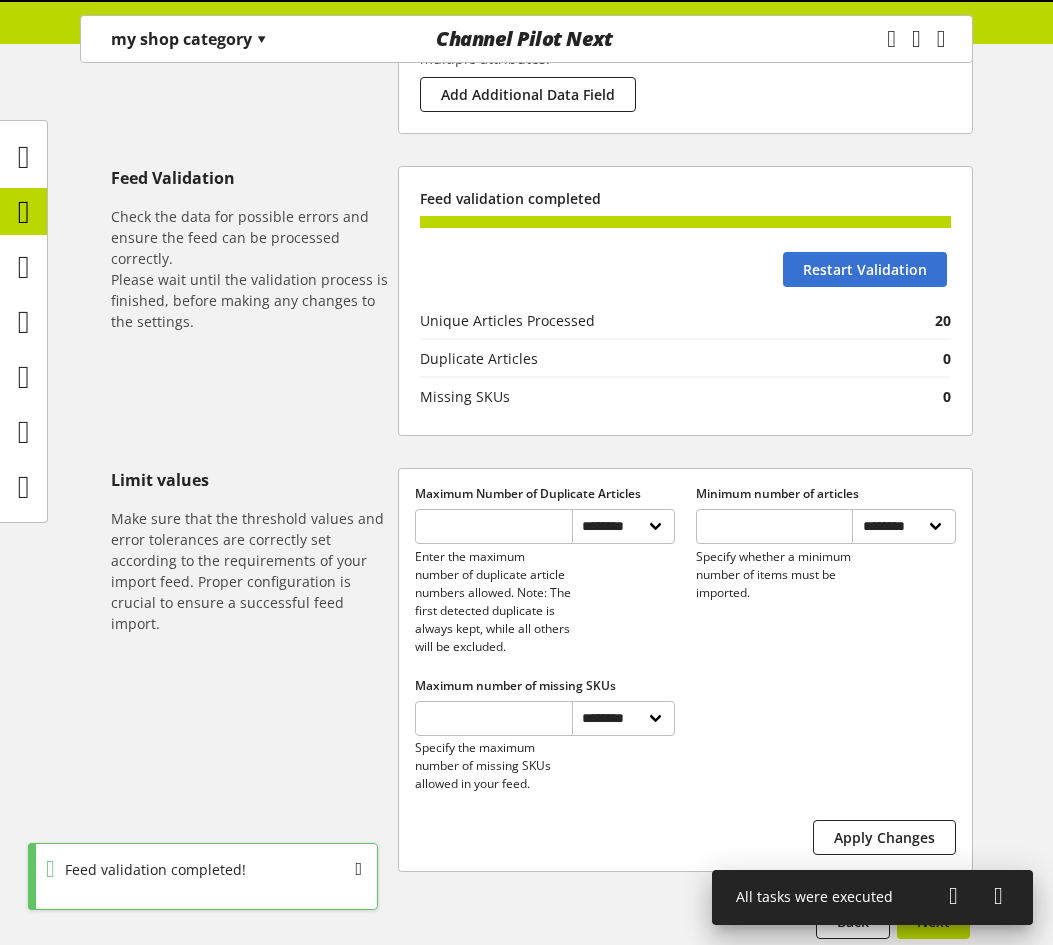 scroll, scrollTop: 598, scrollLeft: 0, axis: vertical 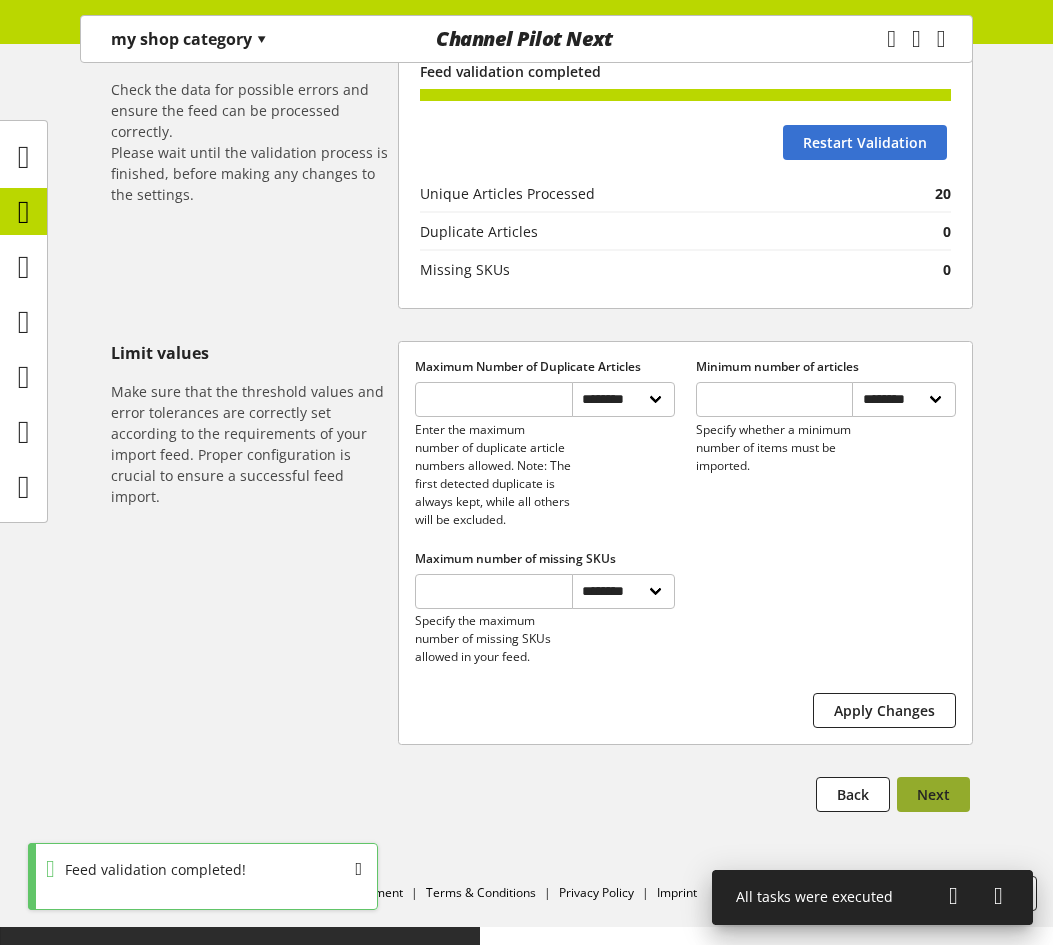 click on "Next" at bounding box center [933, 794] 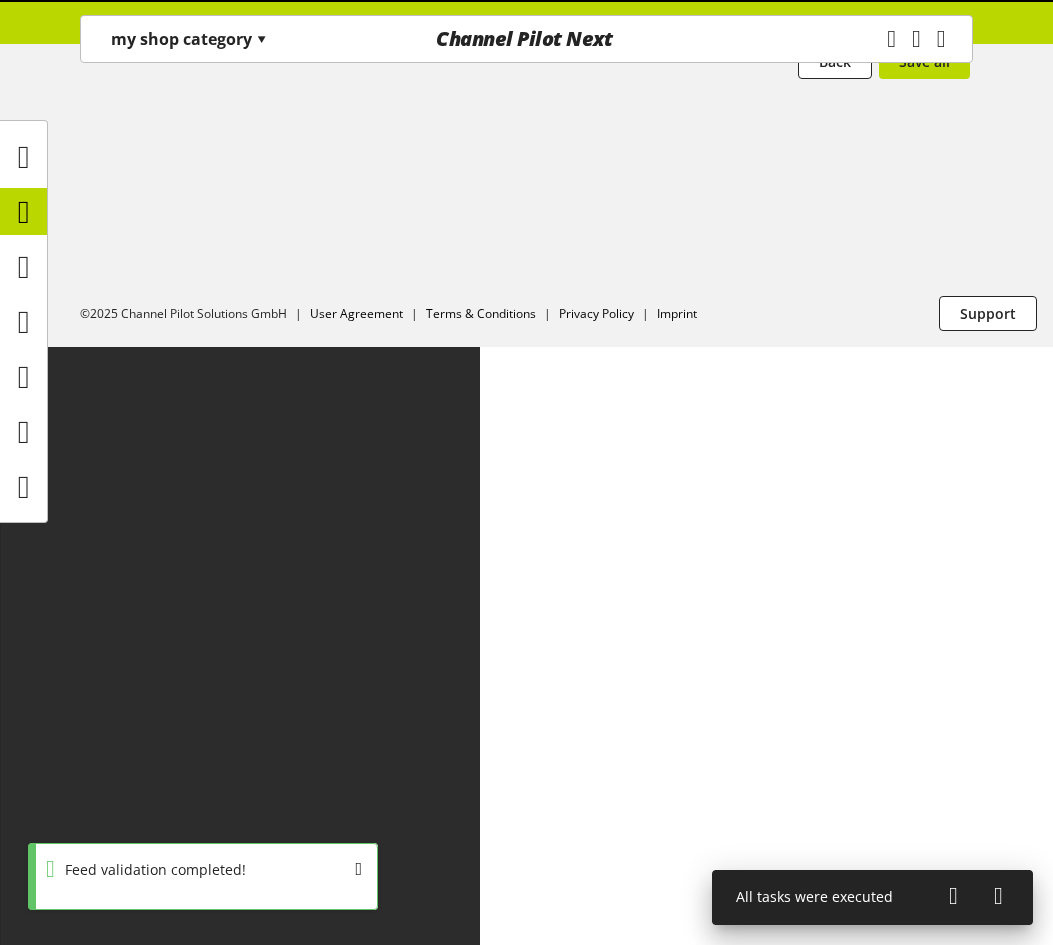 scroll, scrollTop: 0, scrollLeft: 0, axis: both 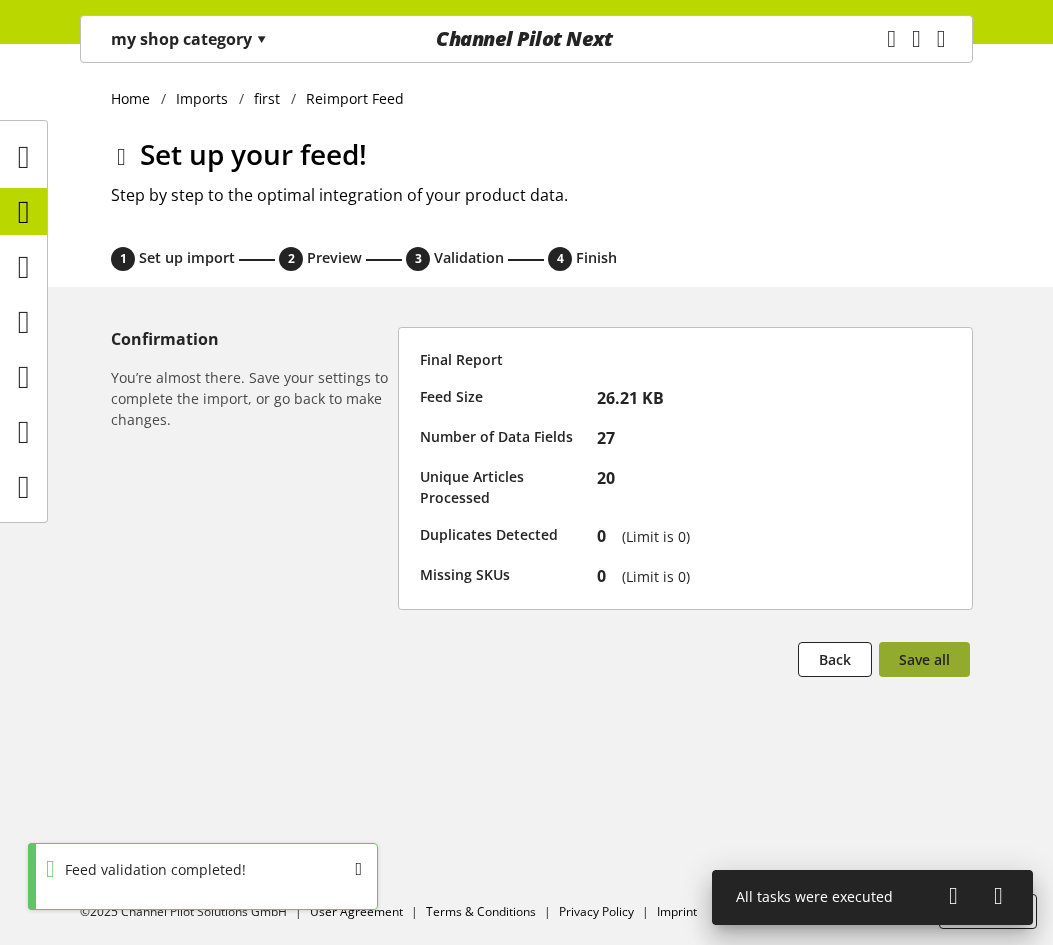 click on "Save all" at bounding box center [924, 659] 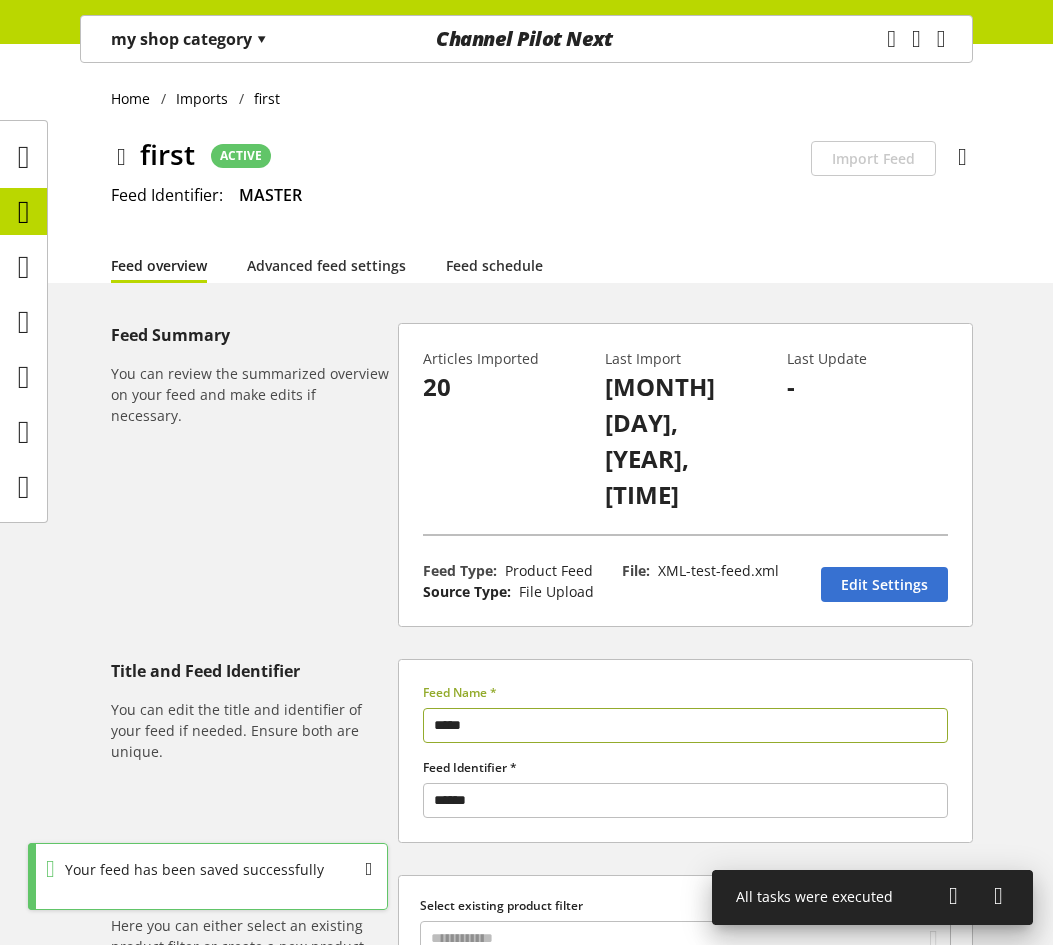 click at bounding box center [953, 896] 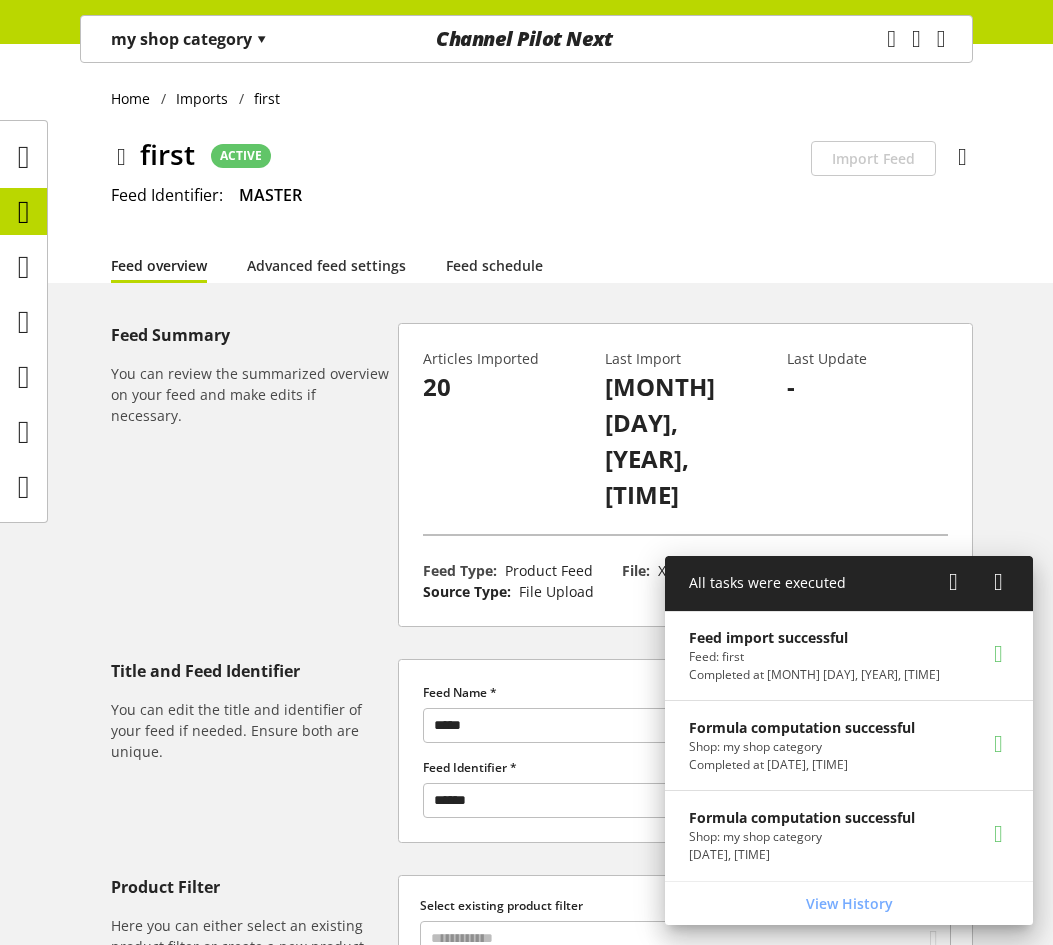click at bounding box center [953, 582] 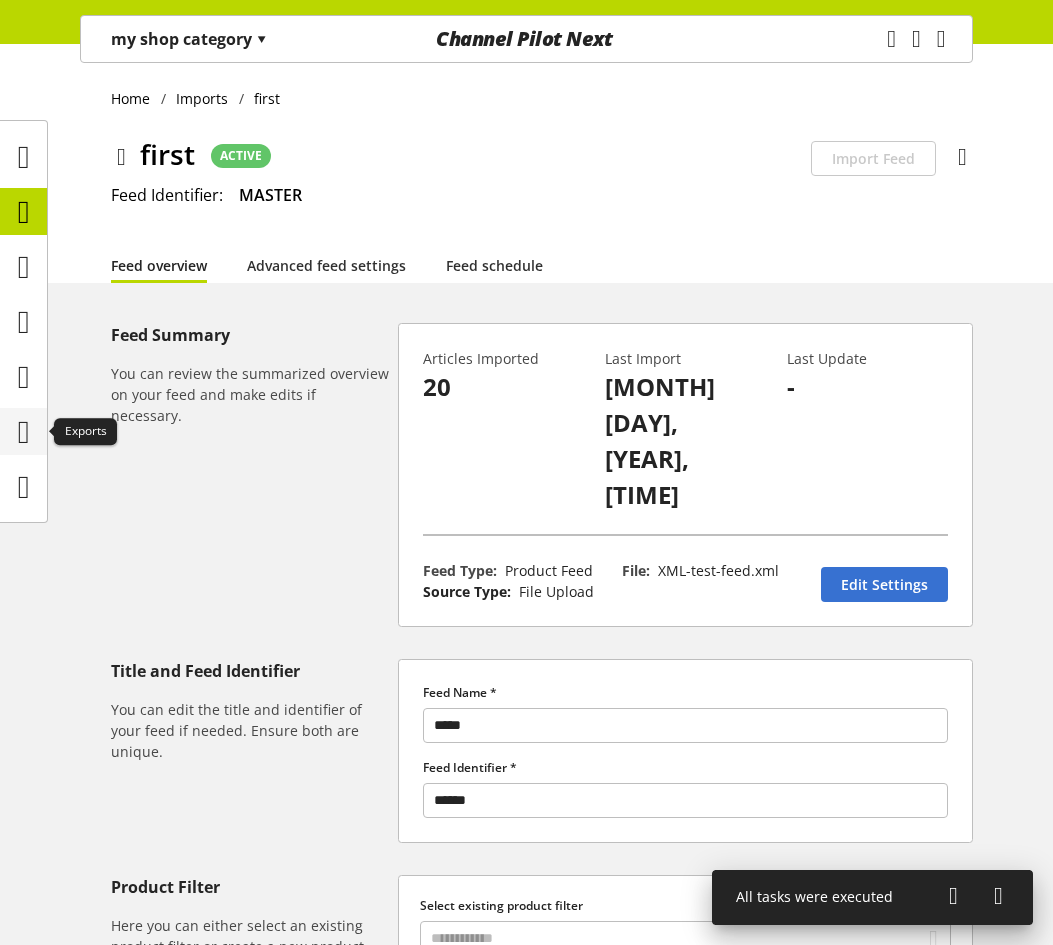 click at bounding box center (24, 432) 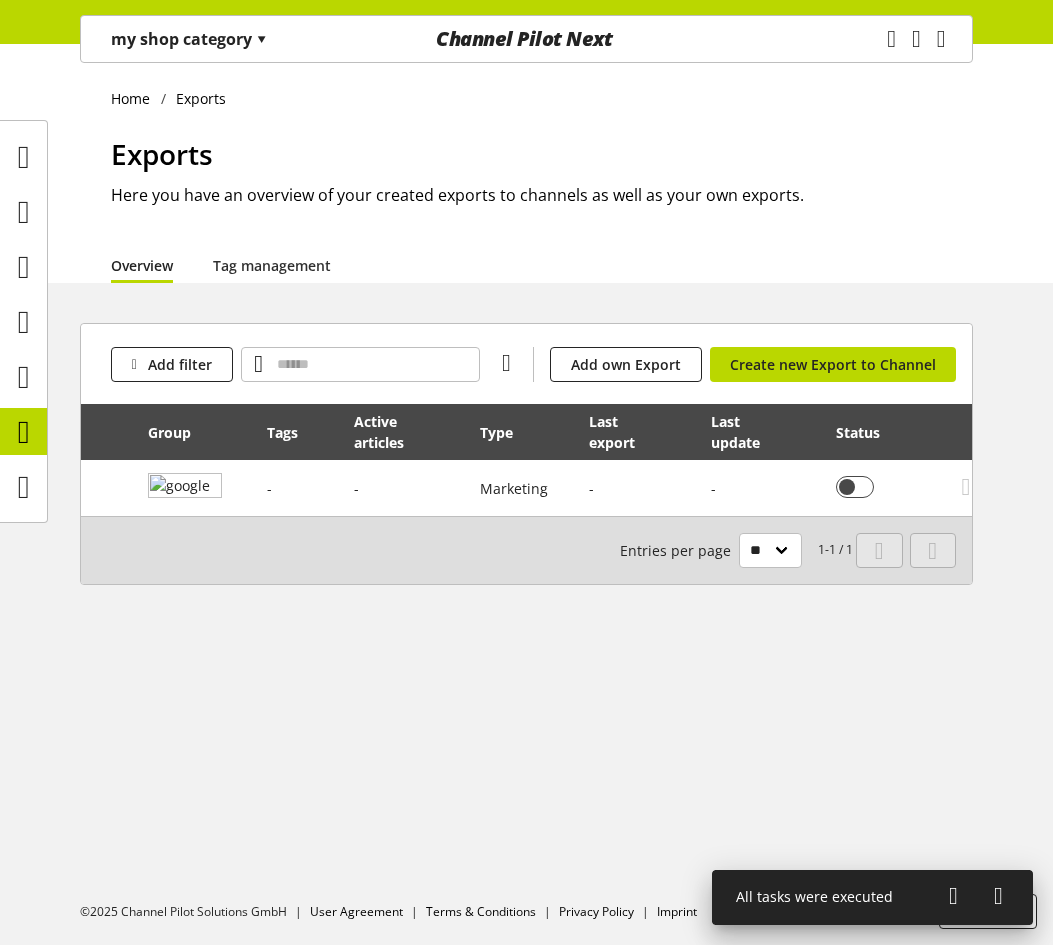 scroll, scrollTop: 0, scrollLeft: 218, axis: horizontal 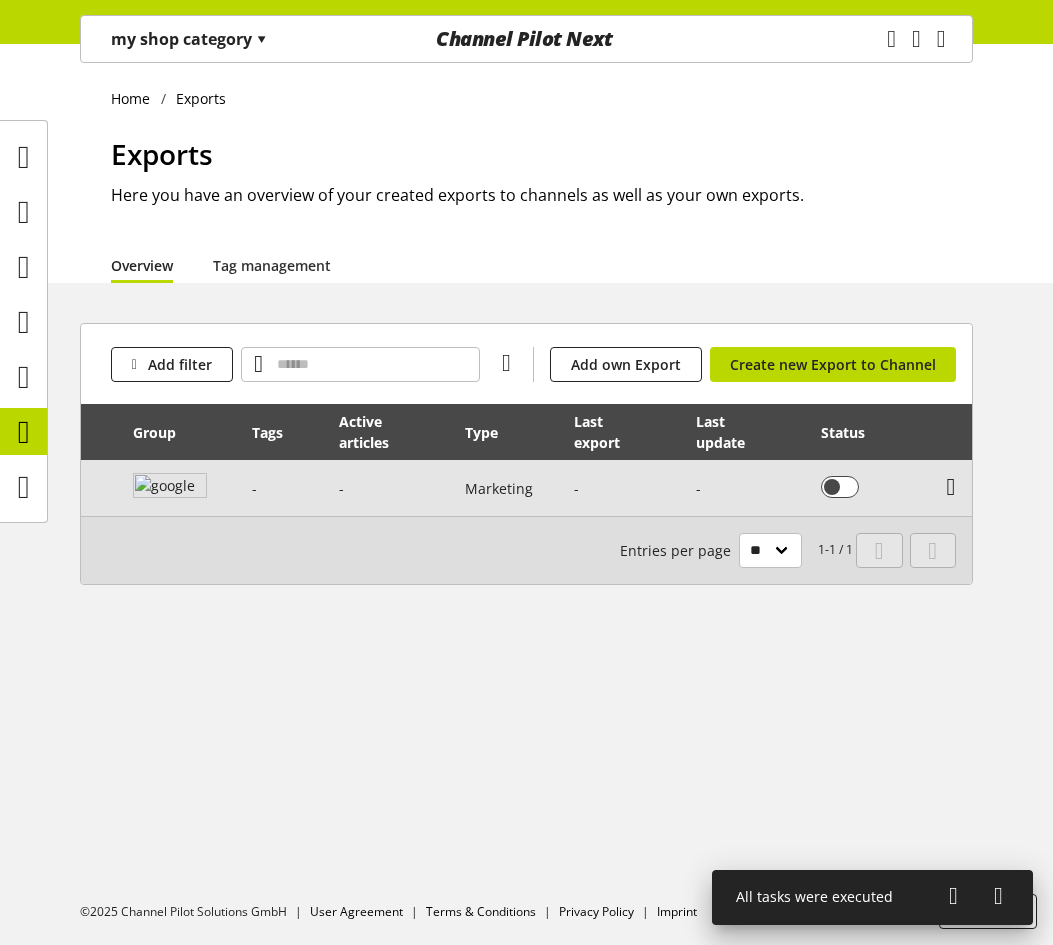 click at bounding box center [951, 487] 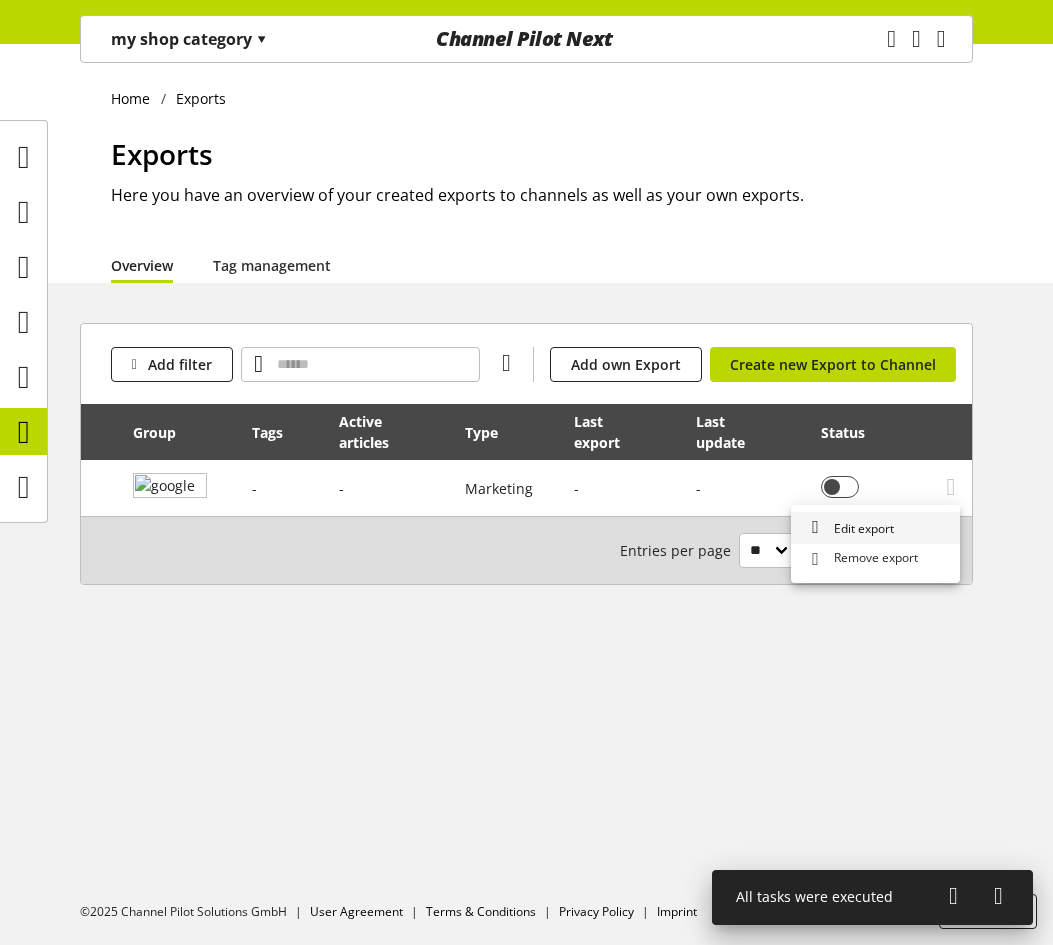 click on "Edit export" at bounding box center (860, 528) 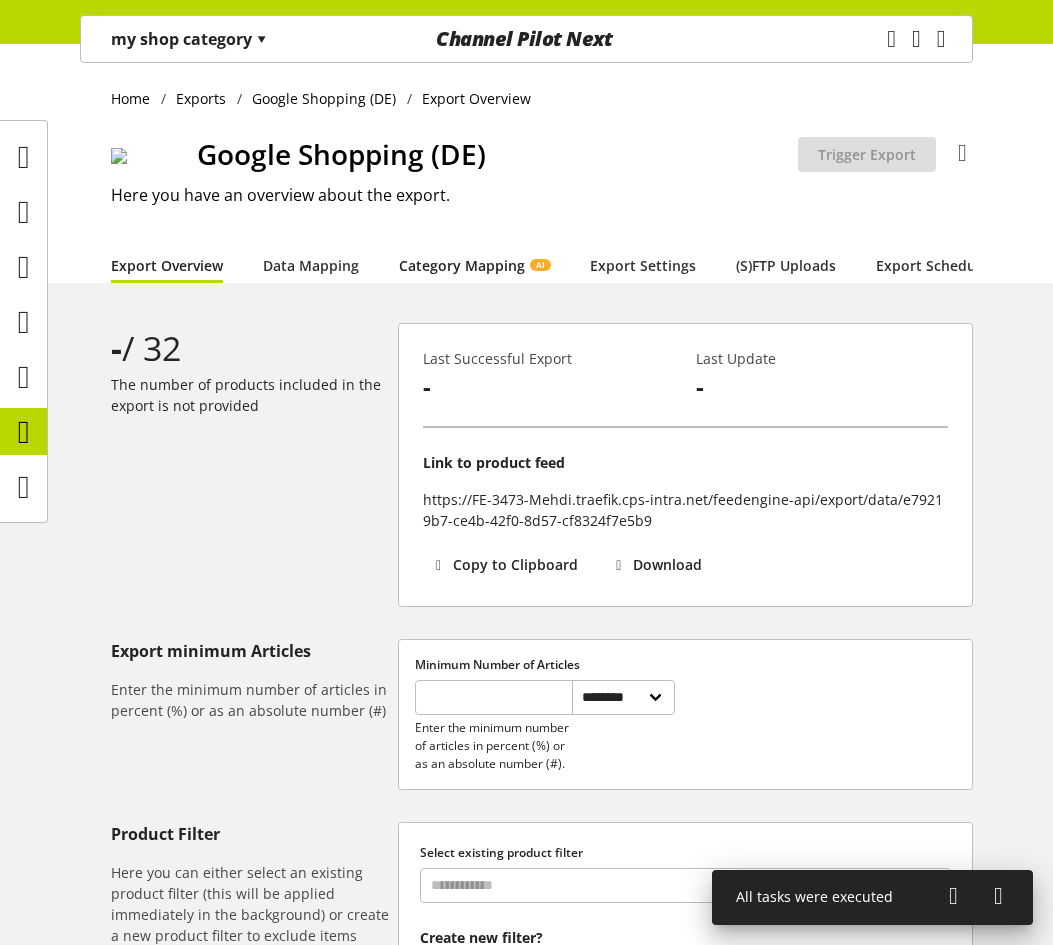 click on "Category Mapping AI" at bounding box center (474, 265) 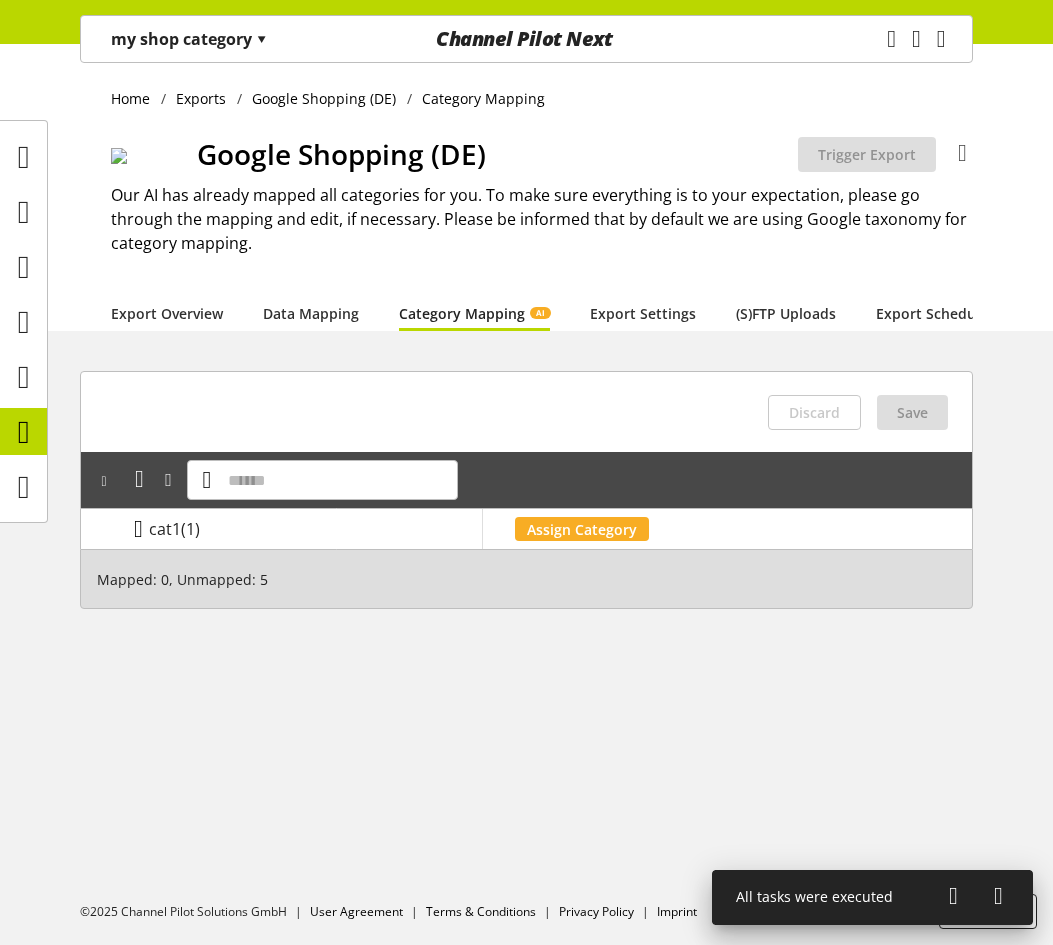 click at bounding box center [138, 529] 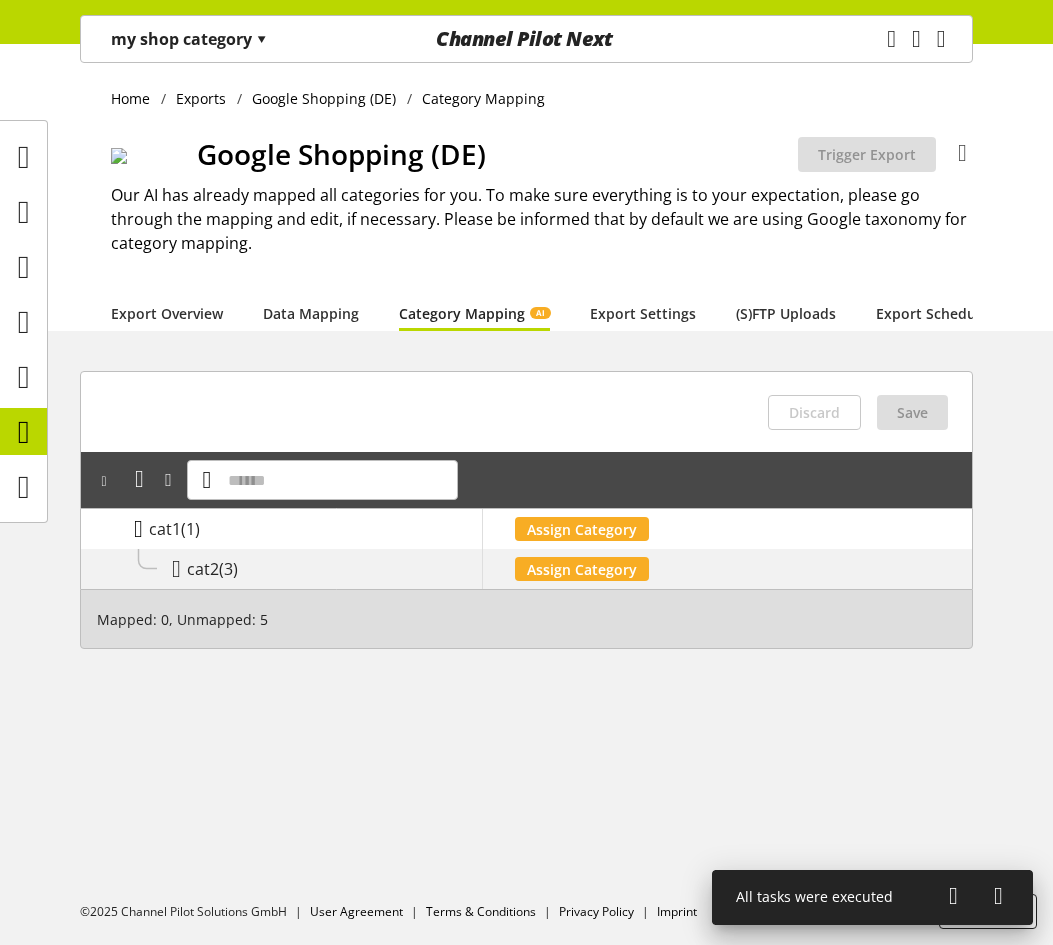 click at bounding box center [138, 529] 